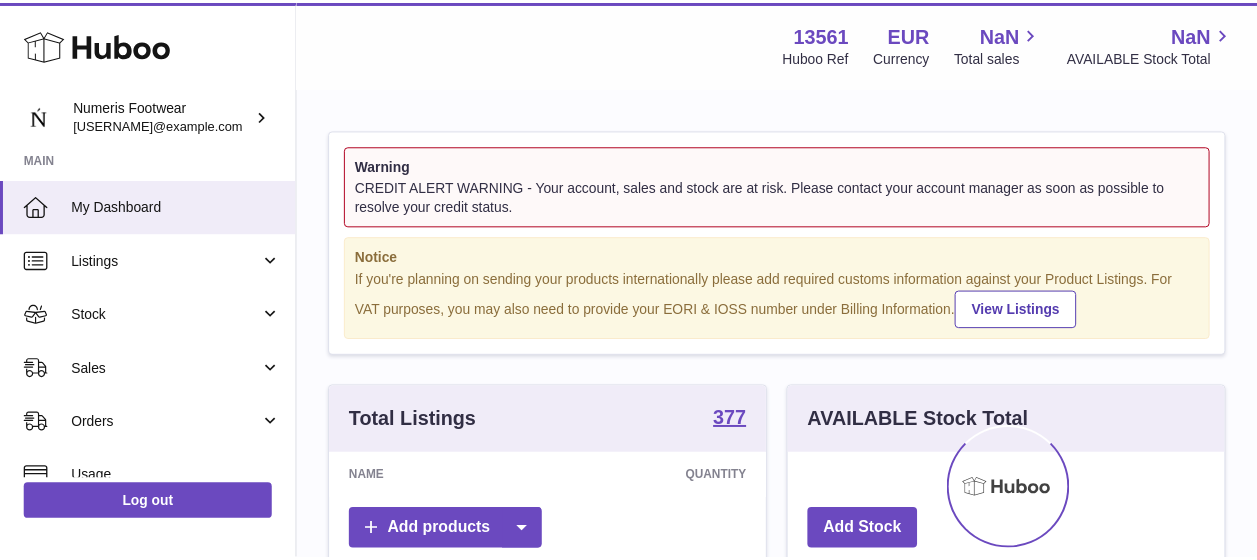 scroll, scrollTop: 0, scrollLeft: 0, axis: both 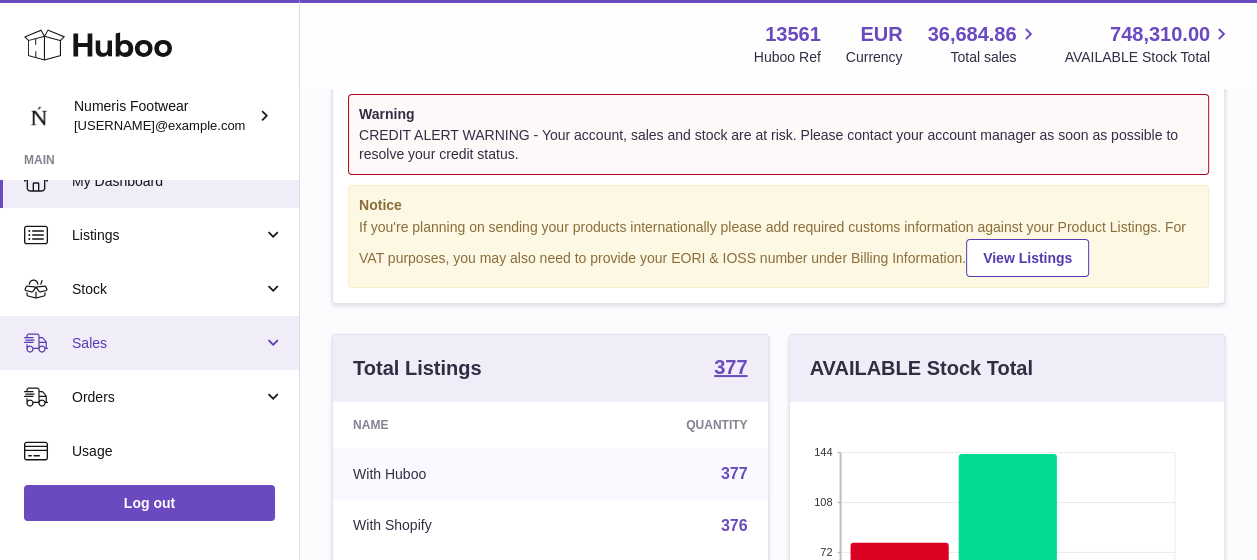 click on "Sales" at bounding box center (149, 343) 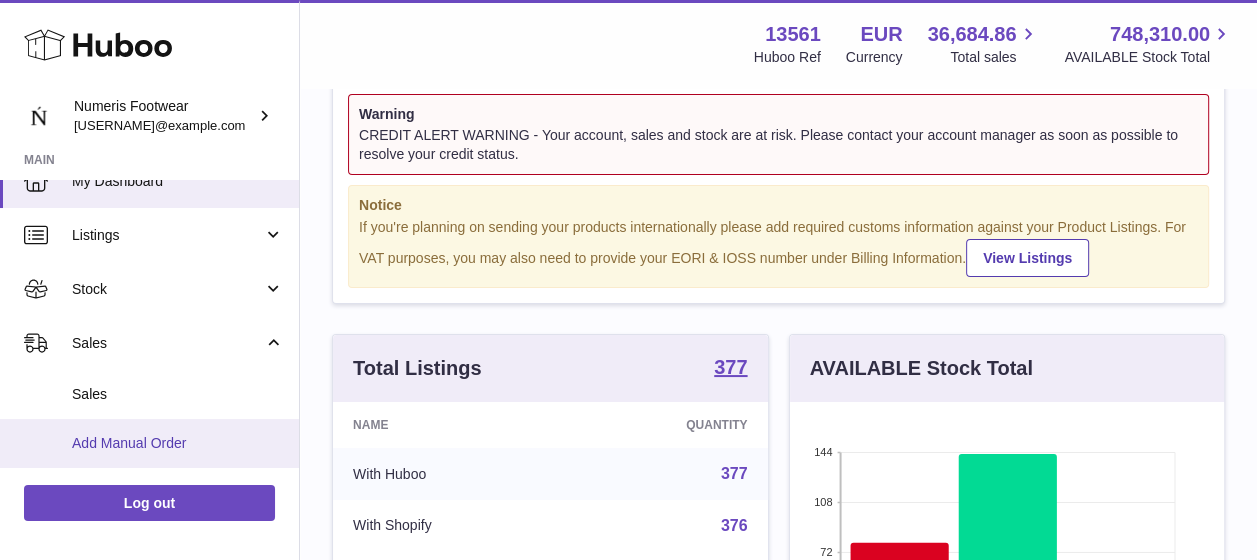 scroll, scrollTop: 122, scrollLeft: 0, axis: vertical 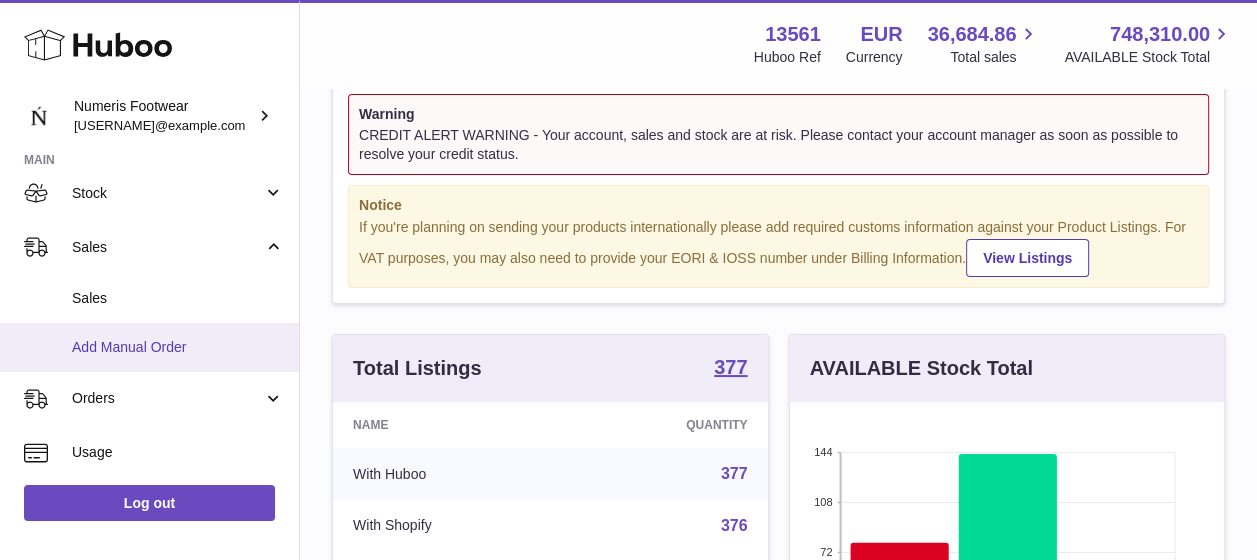 click on "Add Manual Order" at bounding box center (178, 347) 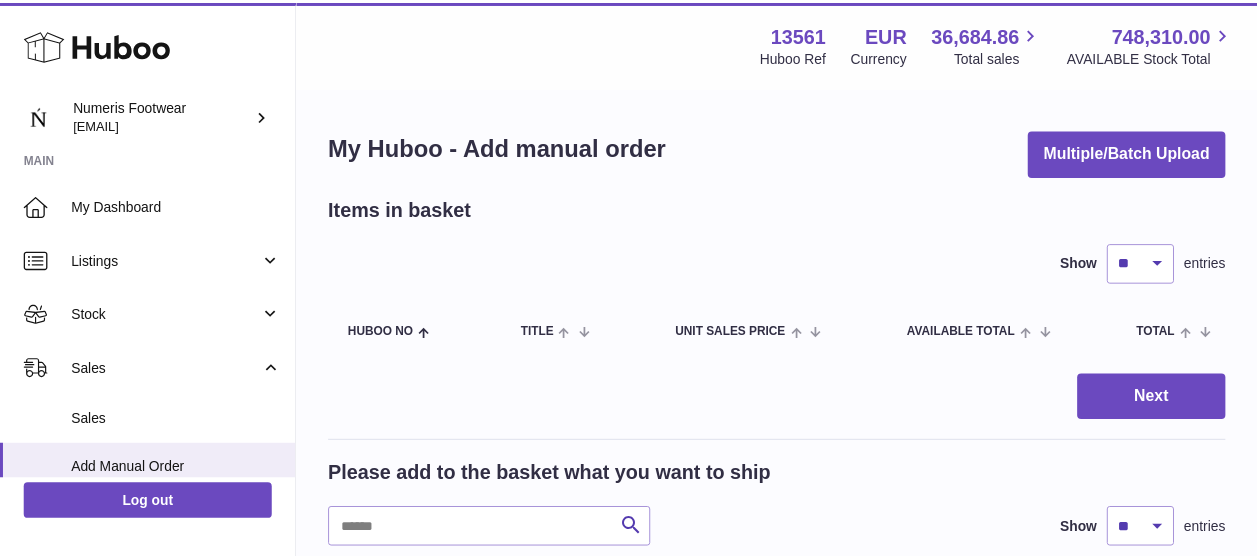 scroll, scrollTop: 0, scrollLeft: 0, axis: both 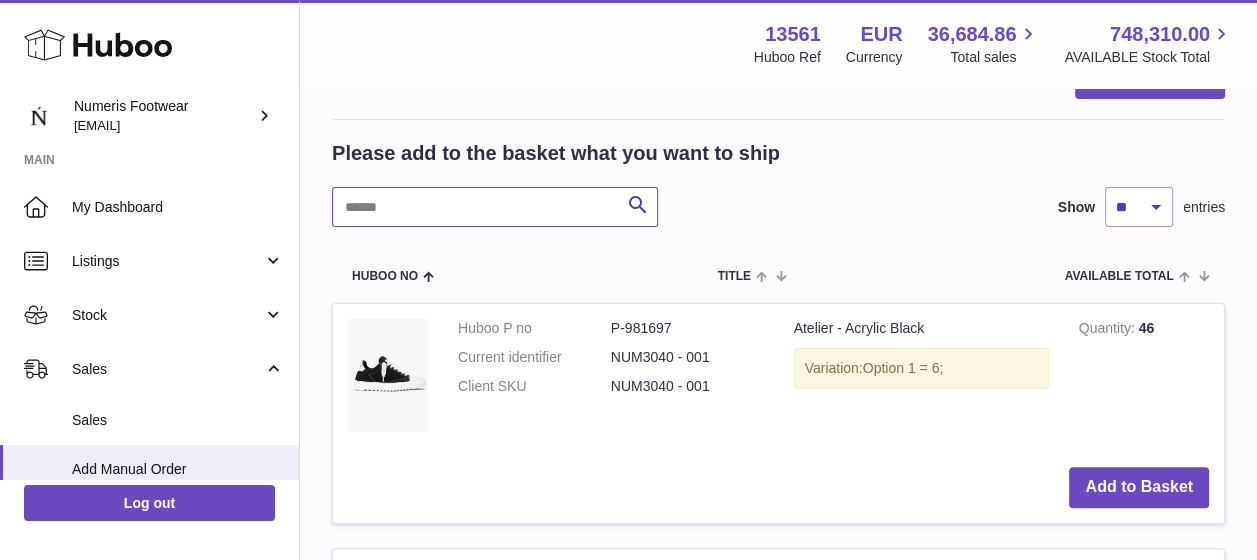 click at bounding box center (495, 207) 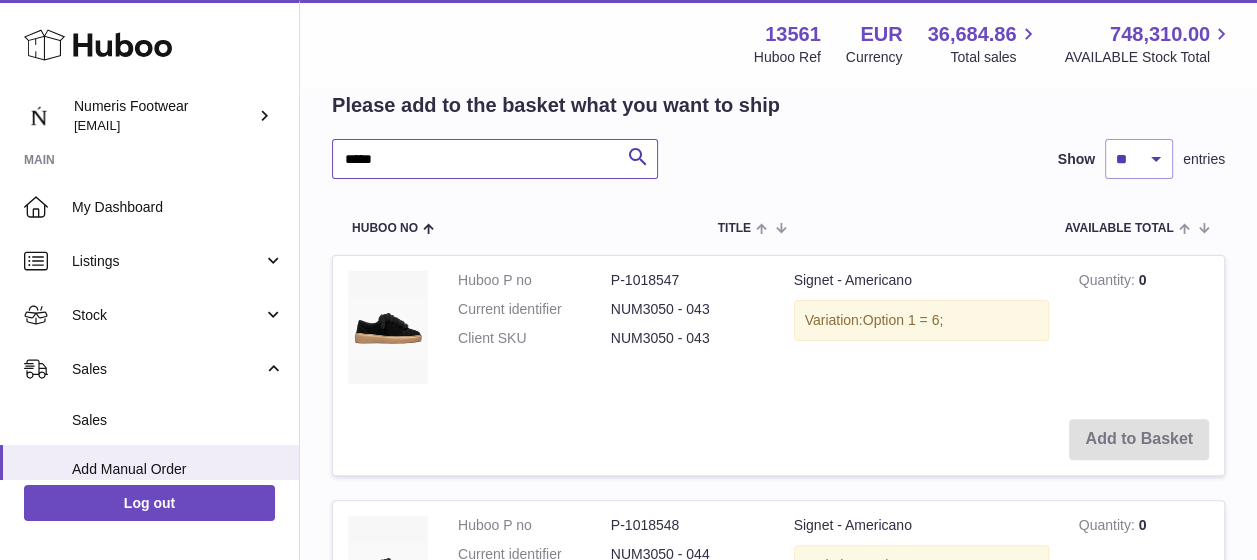 scroll, scrollTop: 385, scrollLeft: 0, axis: vertical 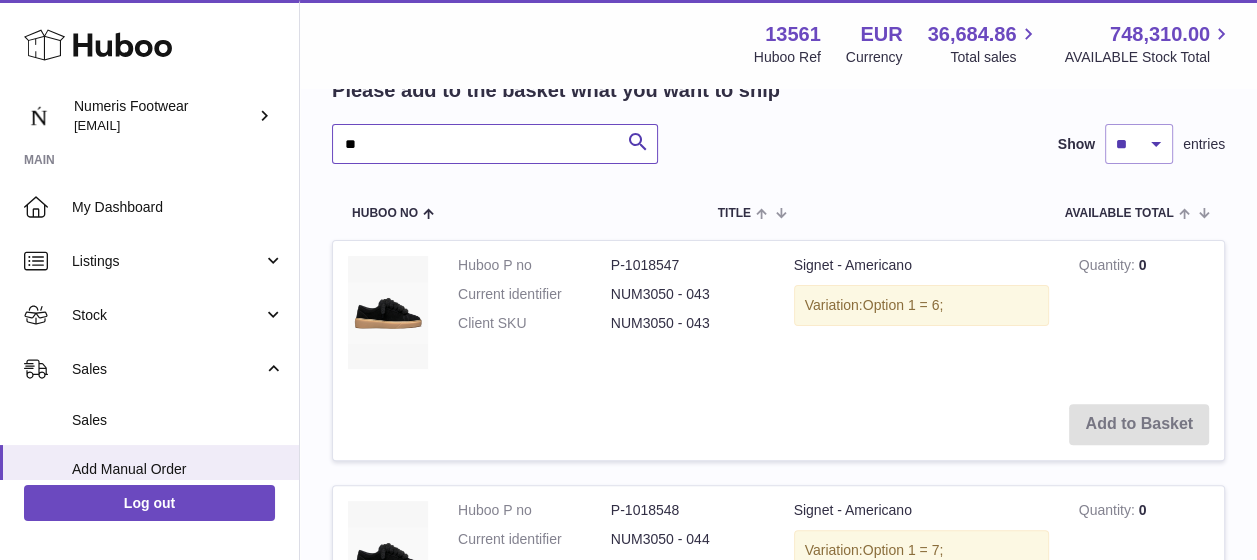 type on "*" 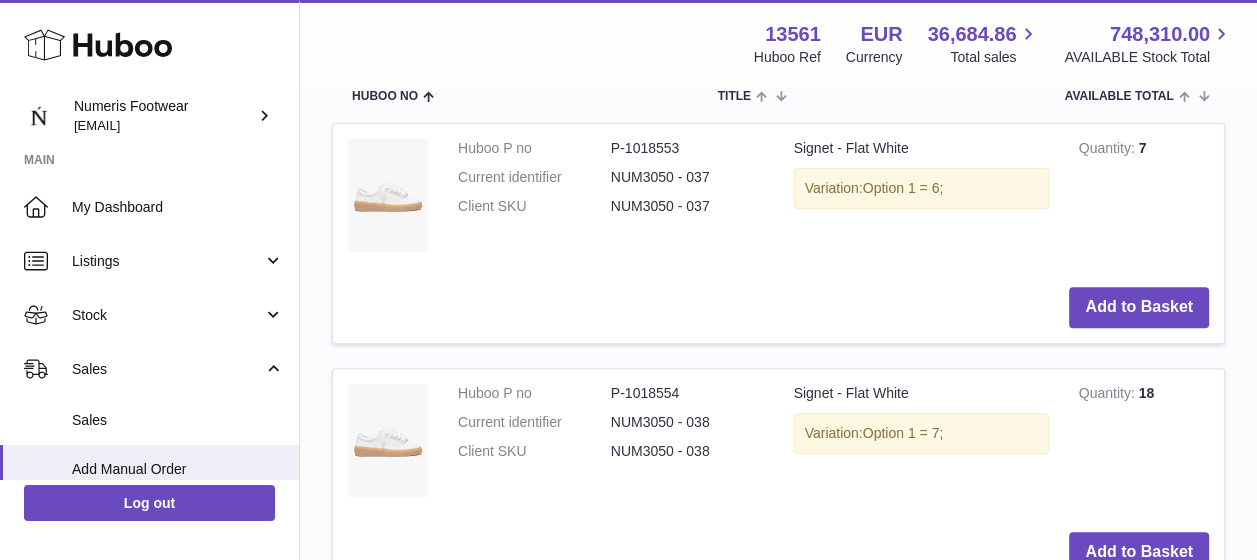 scroll, scrollTop: 503, scrollLeft: 0, axis: vertical 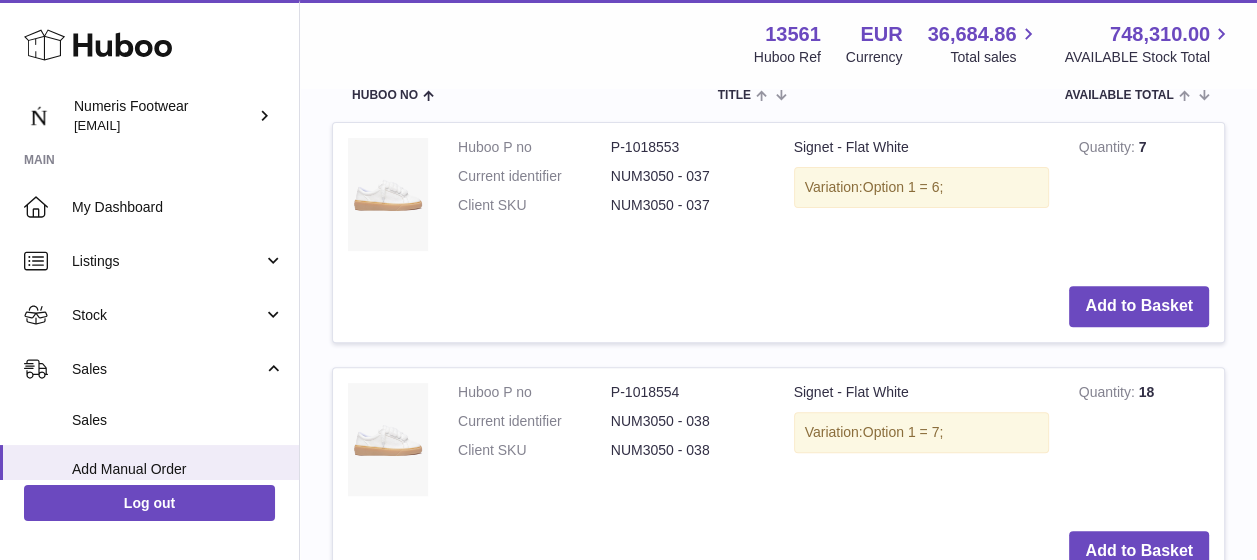 type on "*******" 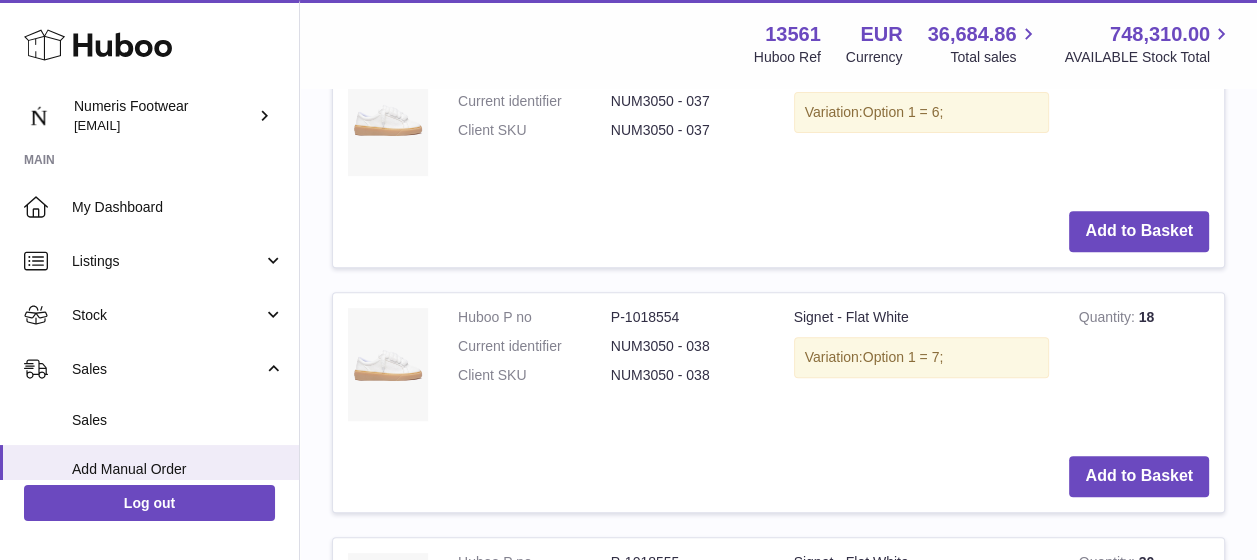 scroll, scrollTop: 579, scrollLeft: 0, axis: vertical 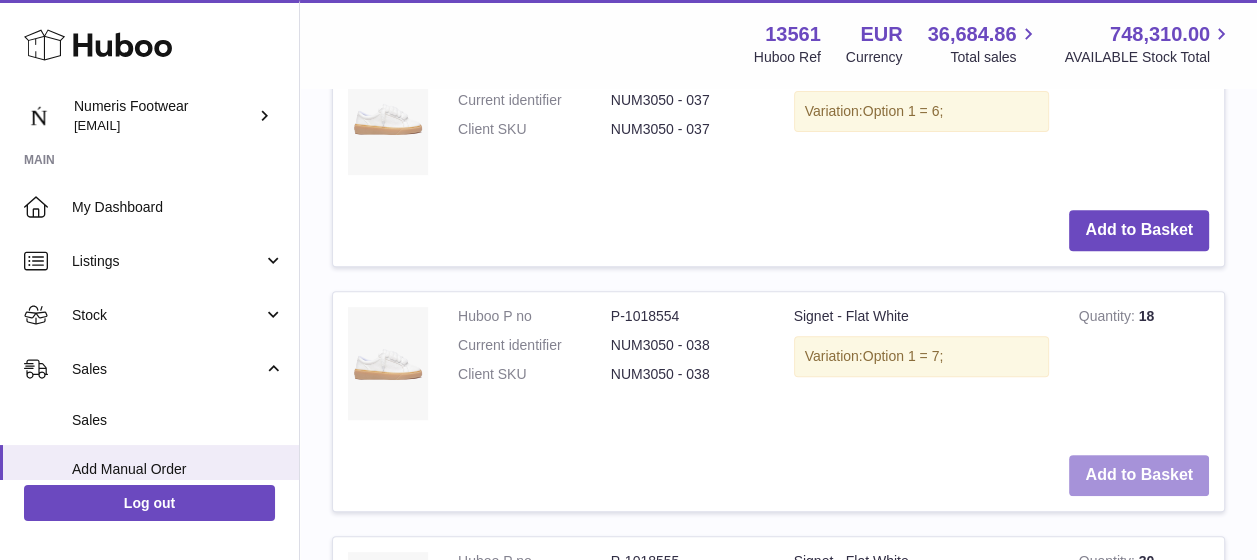 click on "Add to Basket" at bounding box center (1139, 475) 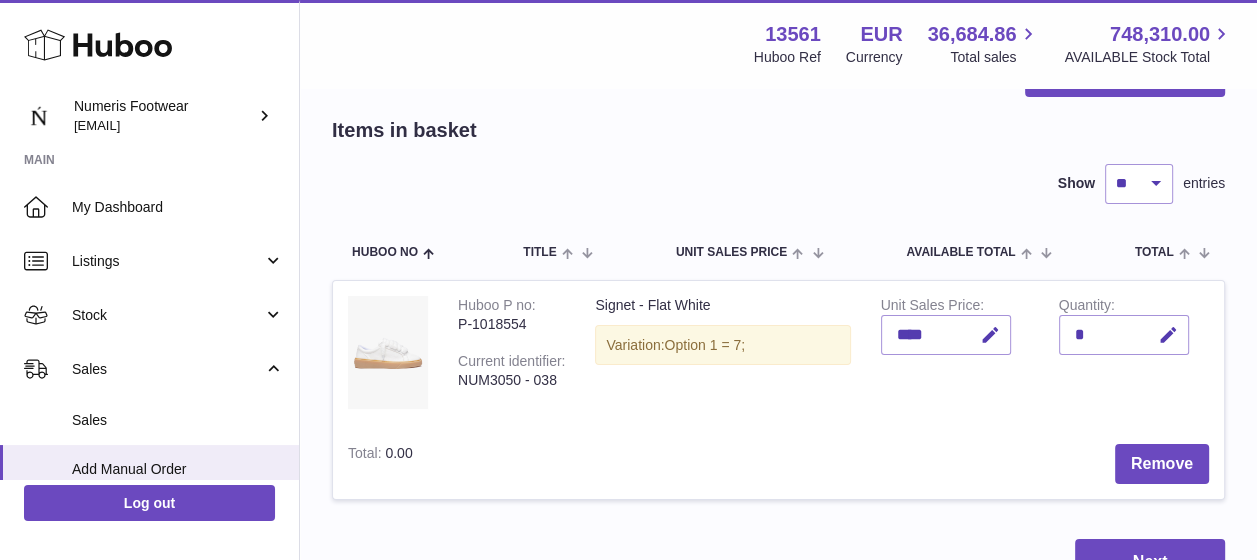 scroll, scrollTop: 118, scrollLeft: 0, axis: vertical 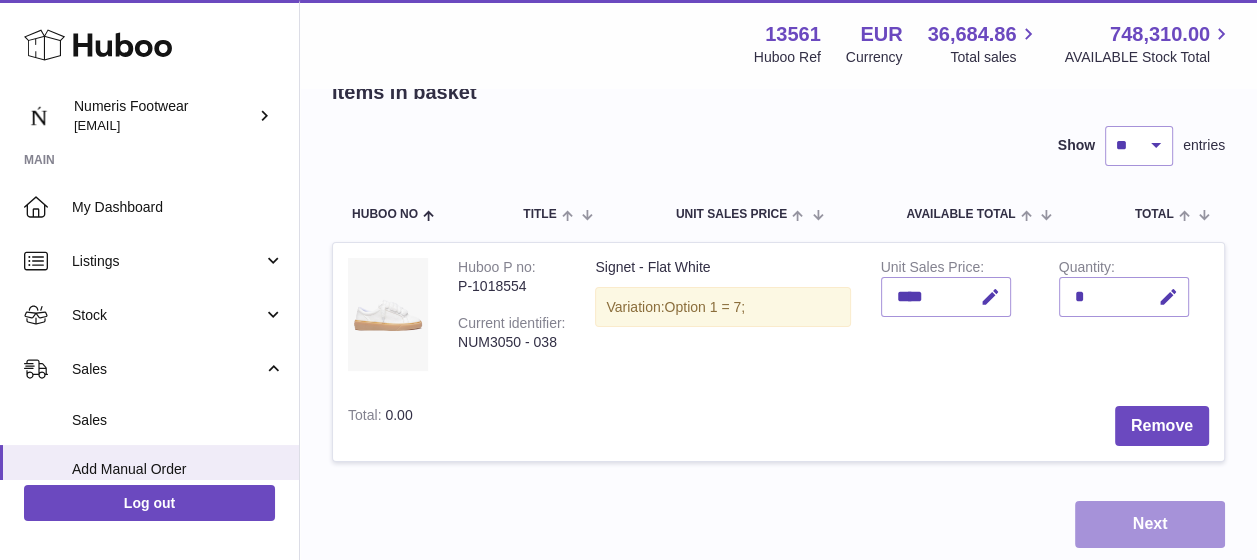 click on "Next" at bounding box center (1150, 524) 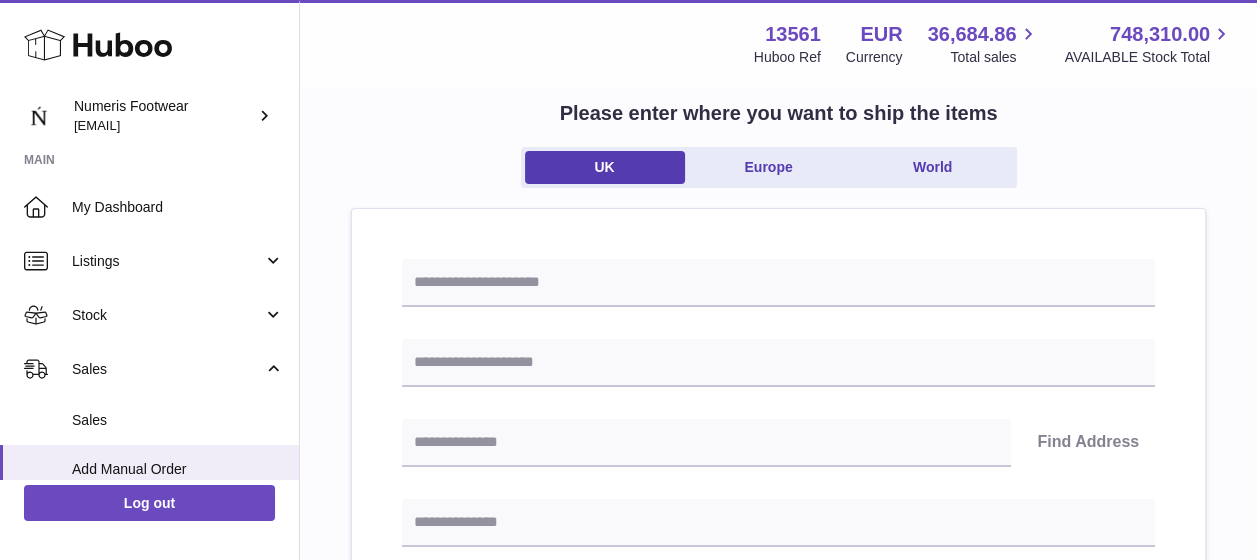 scroll, scrollTop: 0, scrollLeft: 0, axis: both 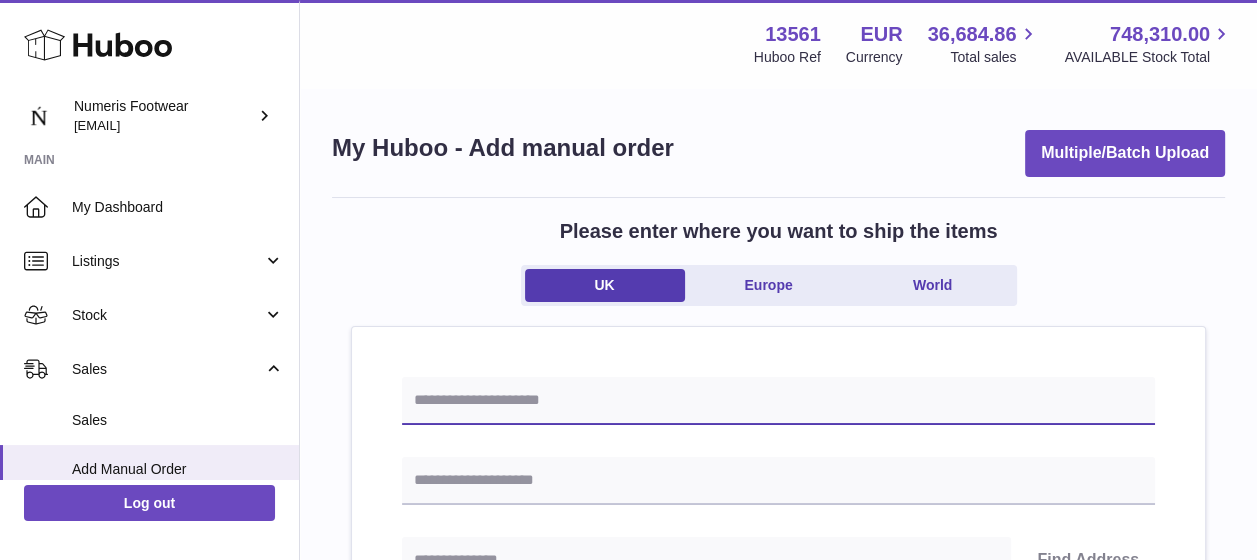 click at bounding box center (778, 401) 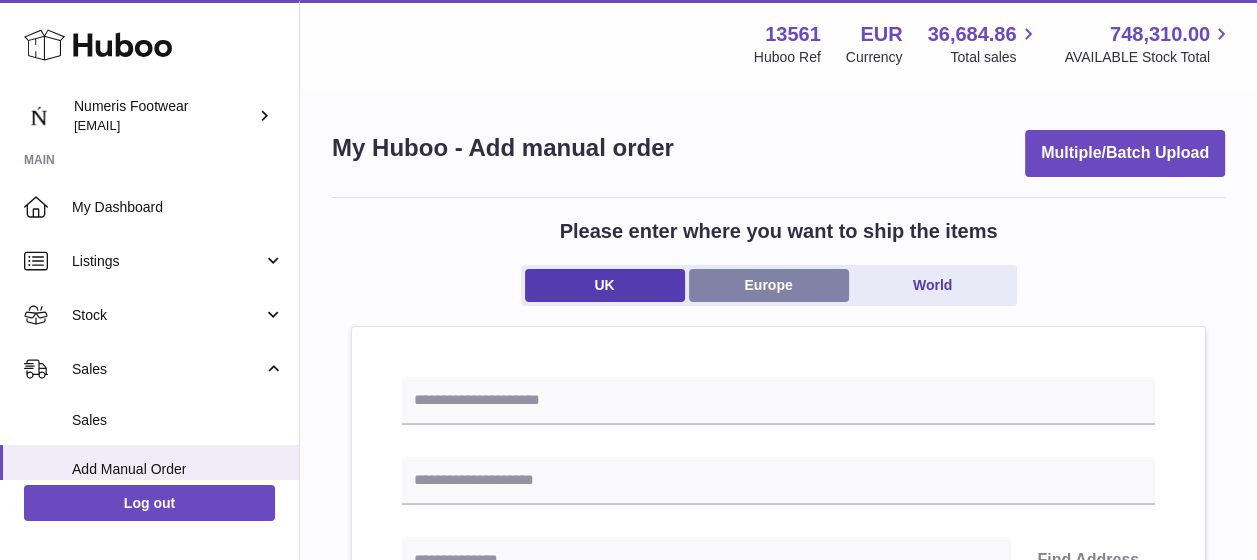 click on "Europe" at bounding box center (769, 285) 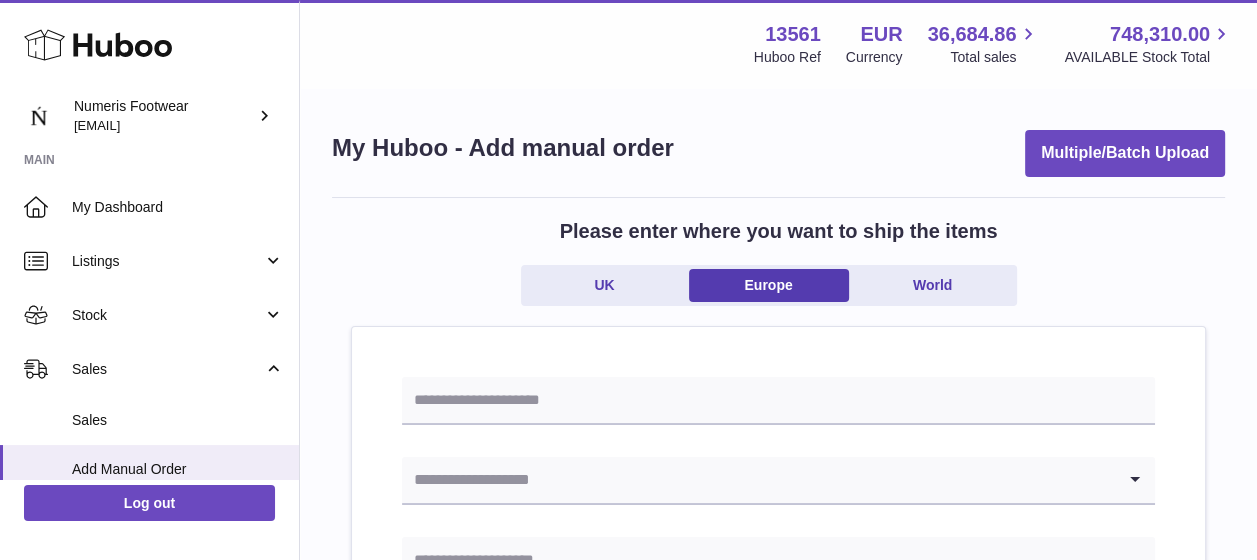 scroll, scrollTop: 36, scrollLeft: 0, axis: vertical 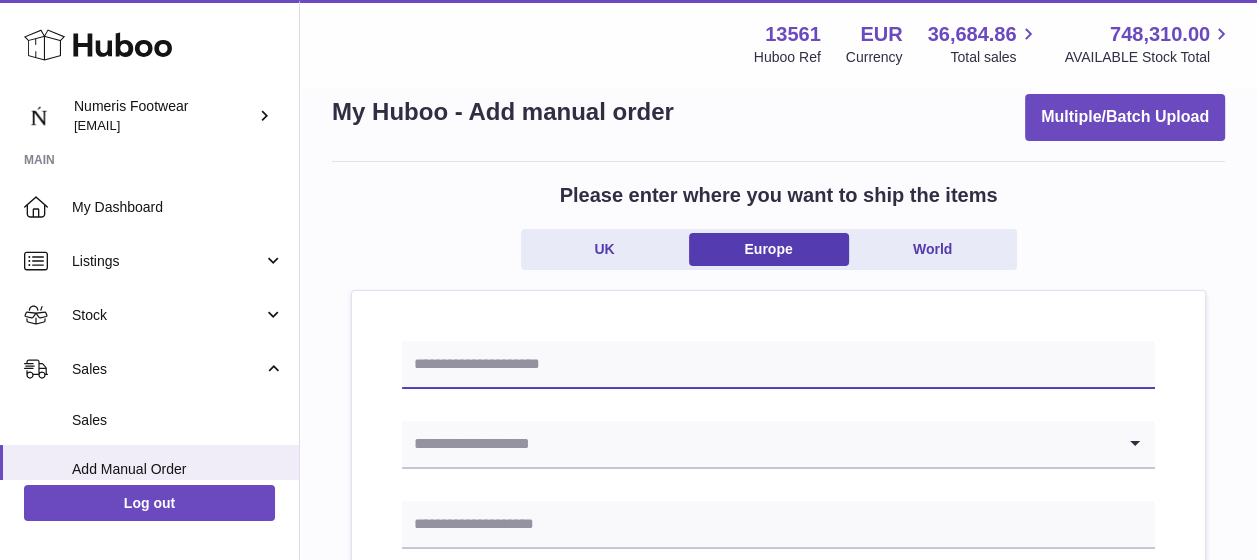 click at bounding box center (778, 365) 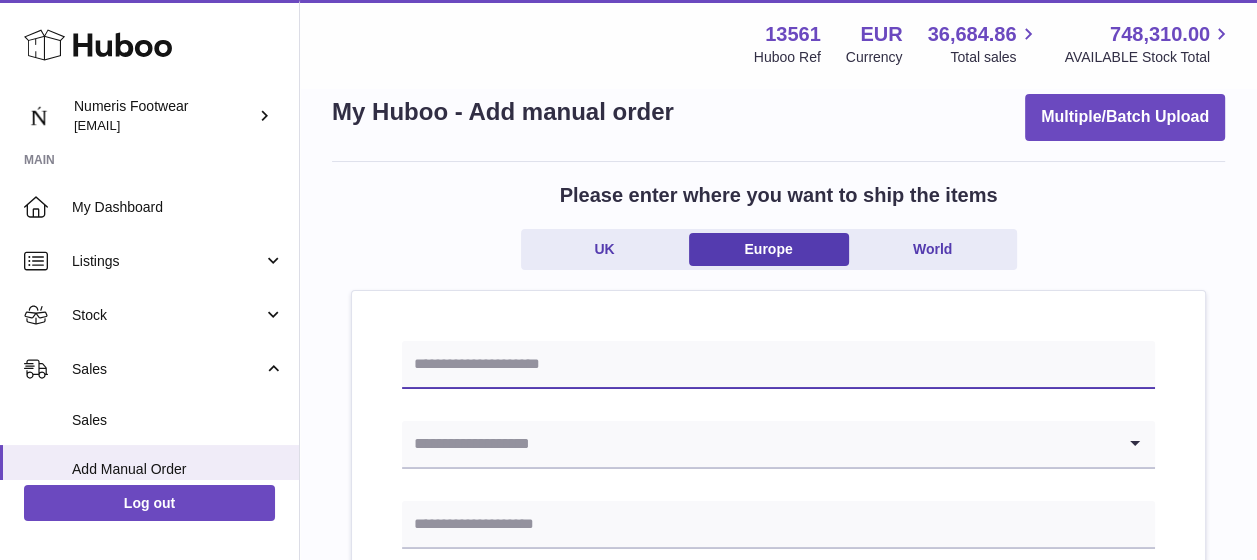 paste on "******" 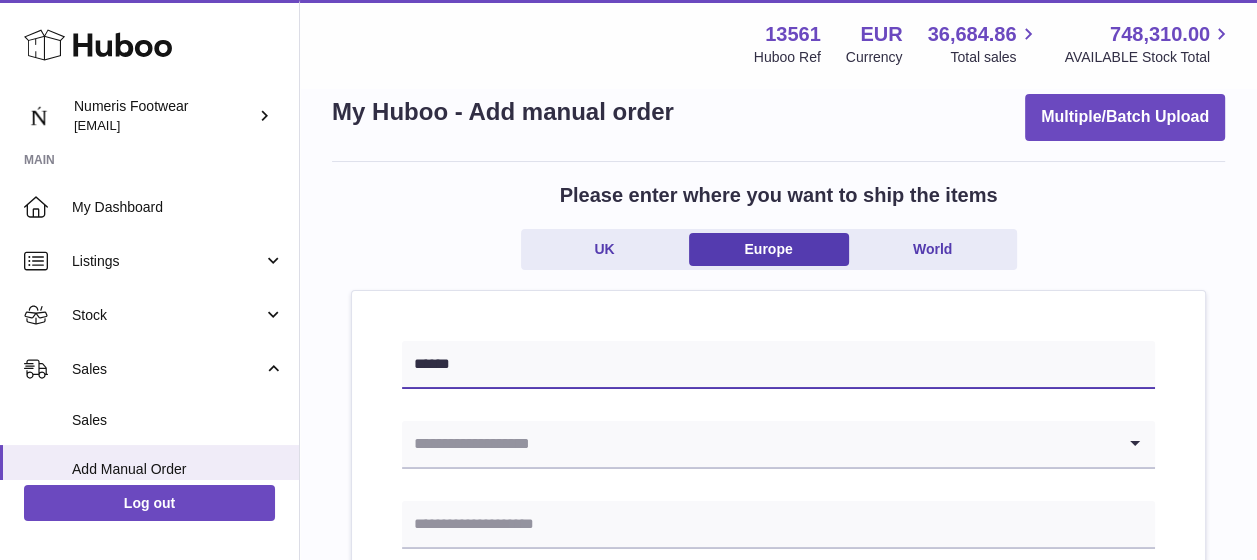 type on "******" 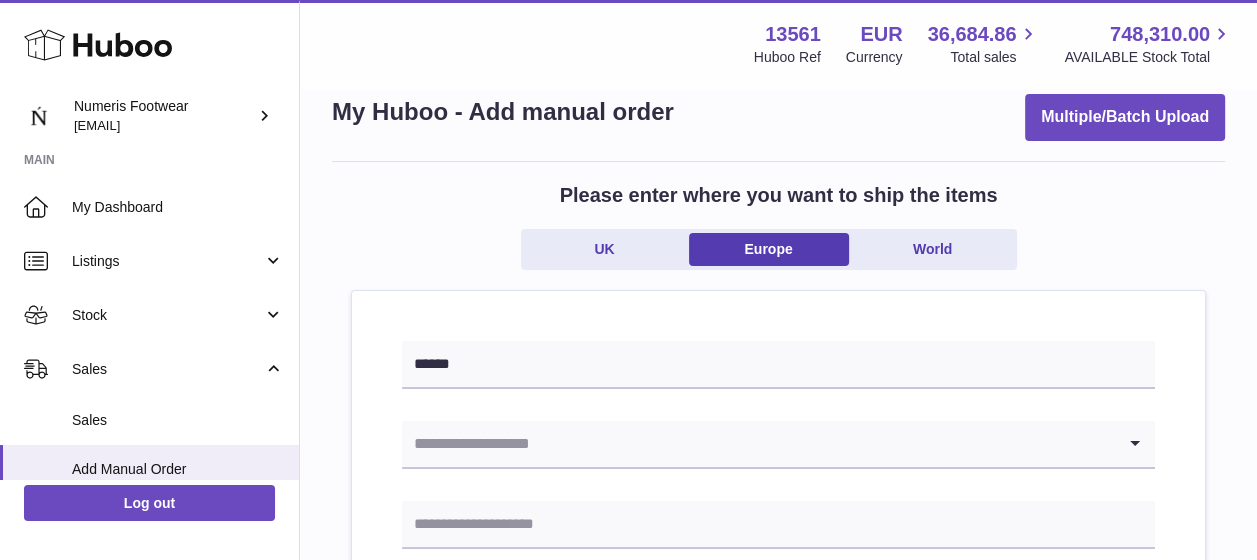 click 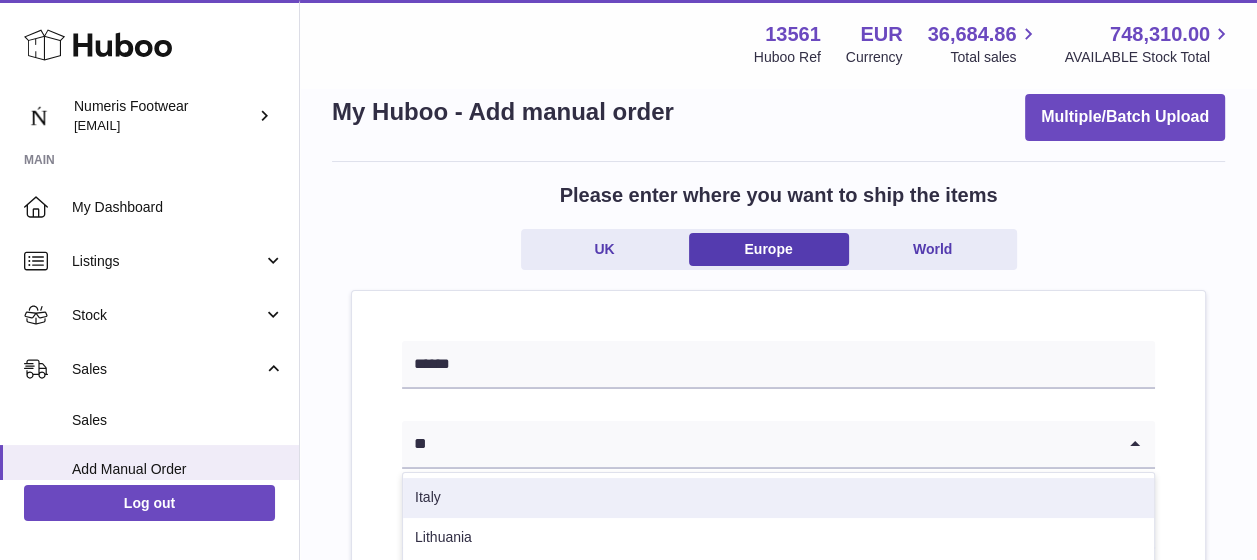 click on "Italy" at bounding box center (778, 498) 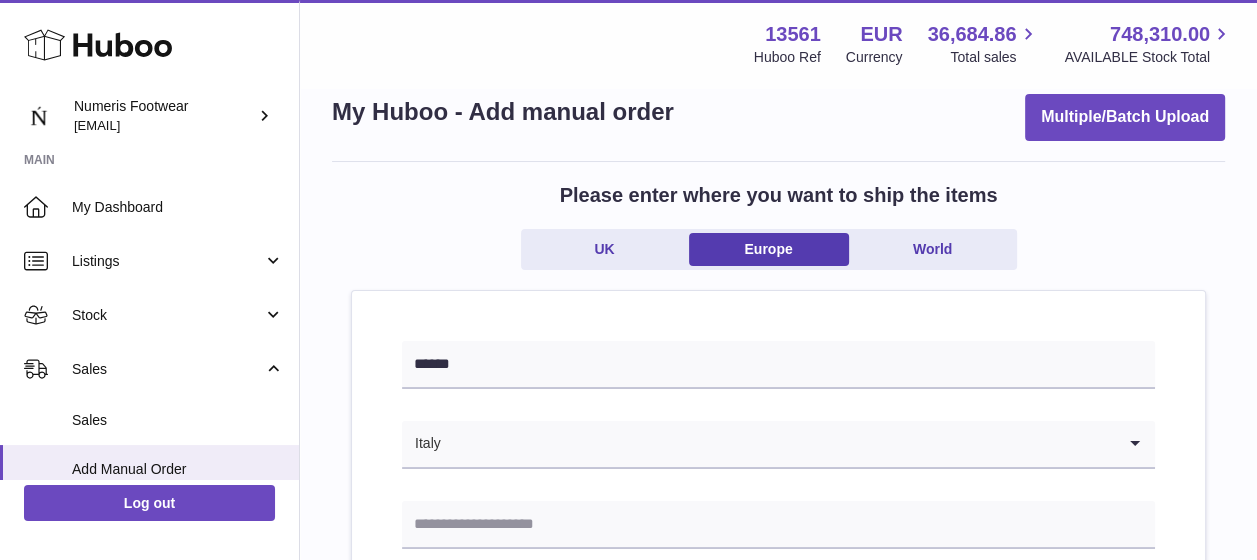 scroll, scrollTop: 156, scrollLeft: 0, axis: vertical 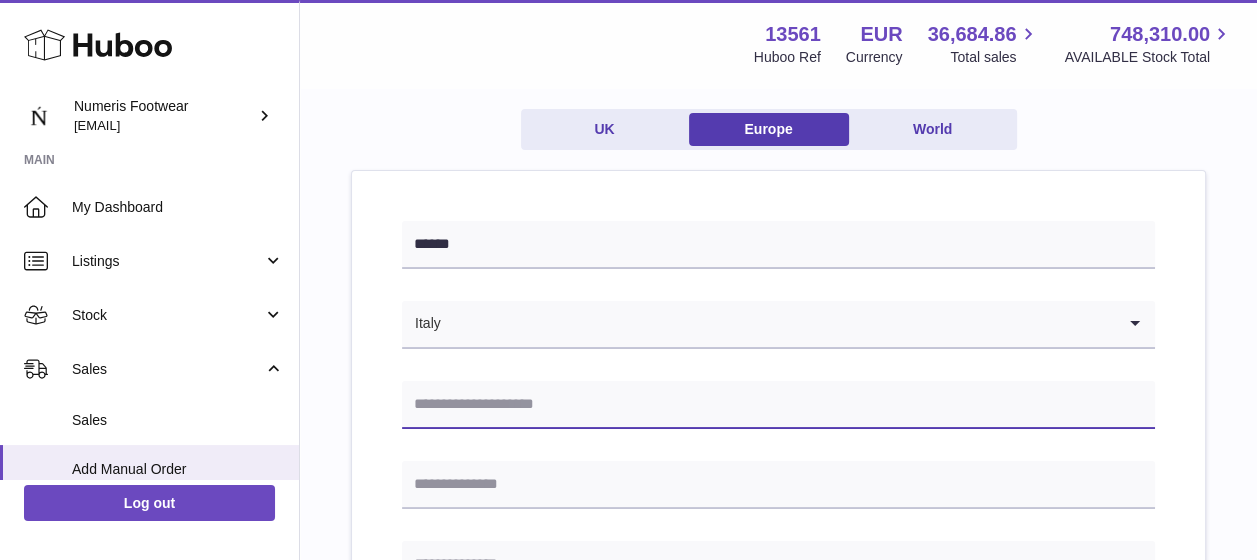 click at bounding box center (778, 405) 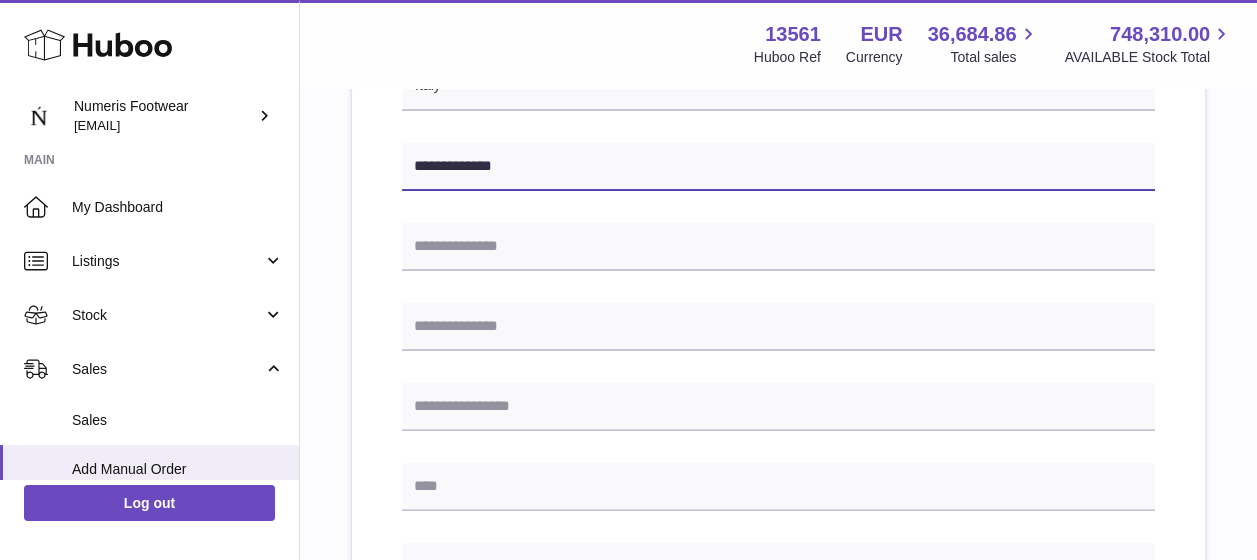 scroll, scrollTop: 389, scrollLeft: 0, axis: vertical 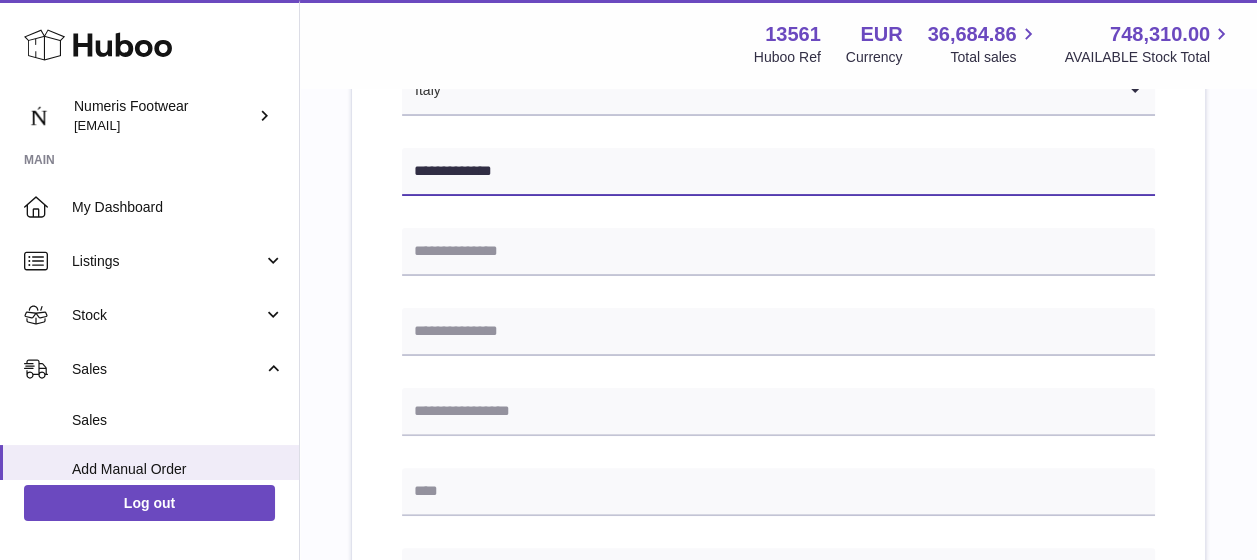 type on "**********" 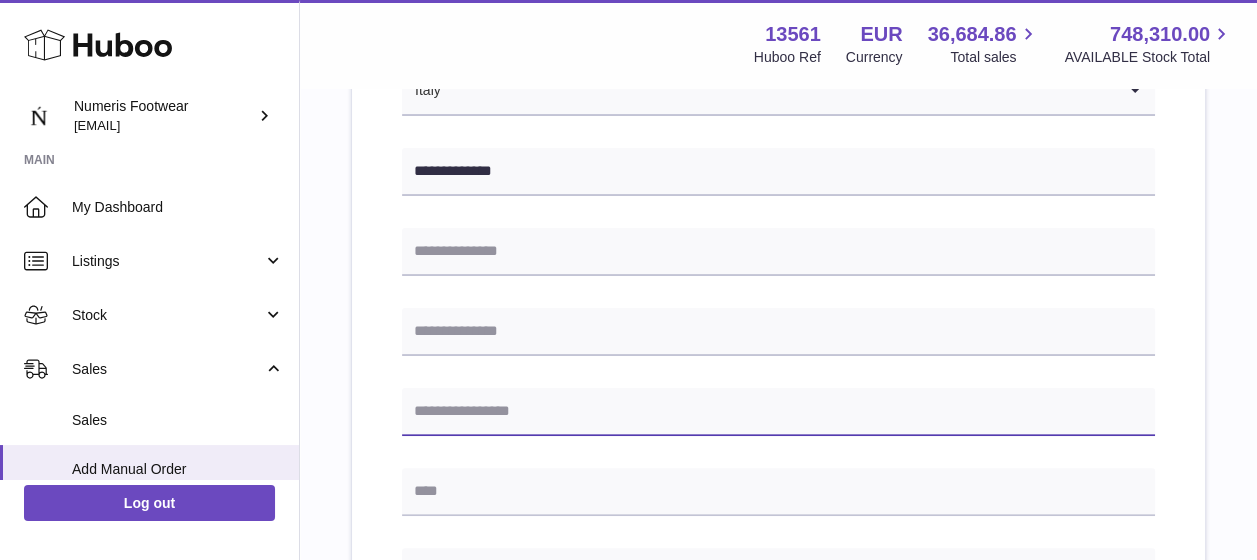 click at bounding box center (778, 412) 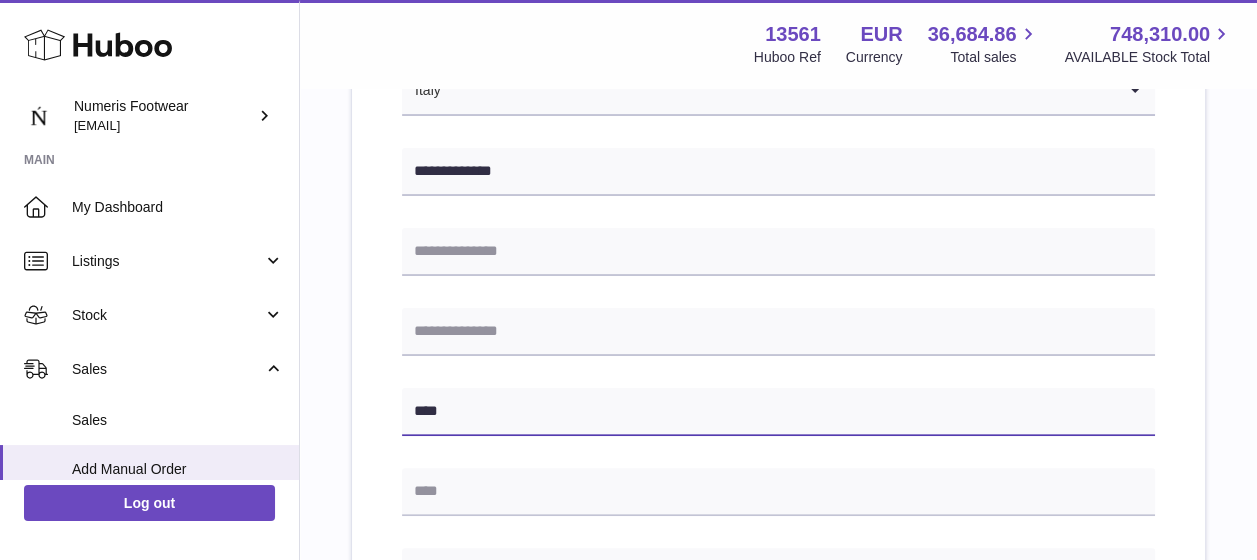 type on "****" 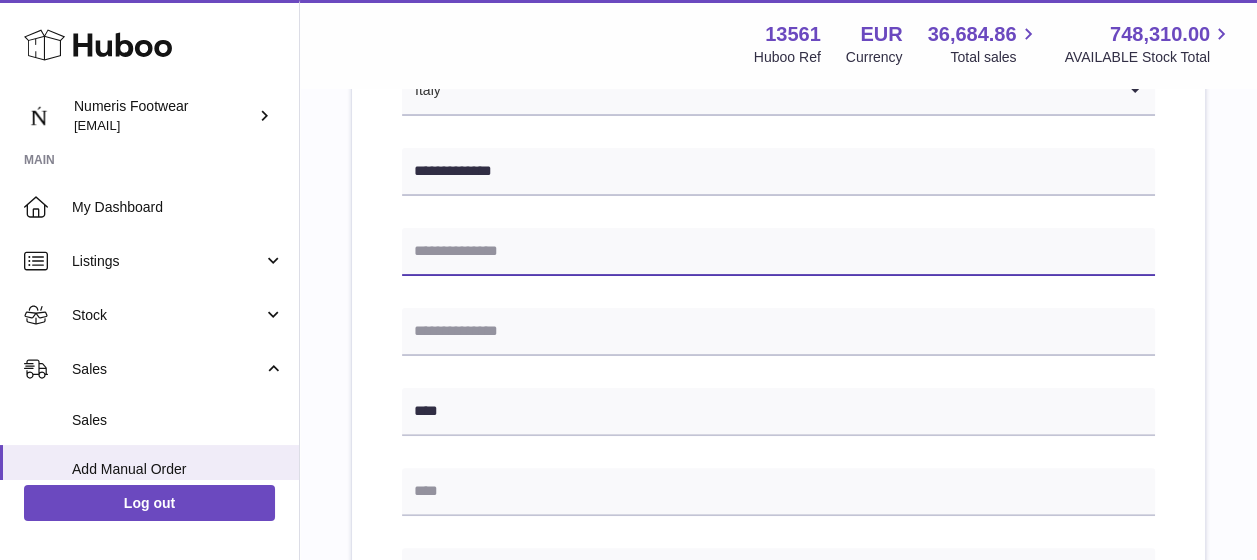 click at bounding box center [778, 252] 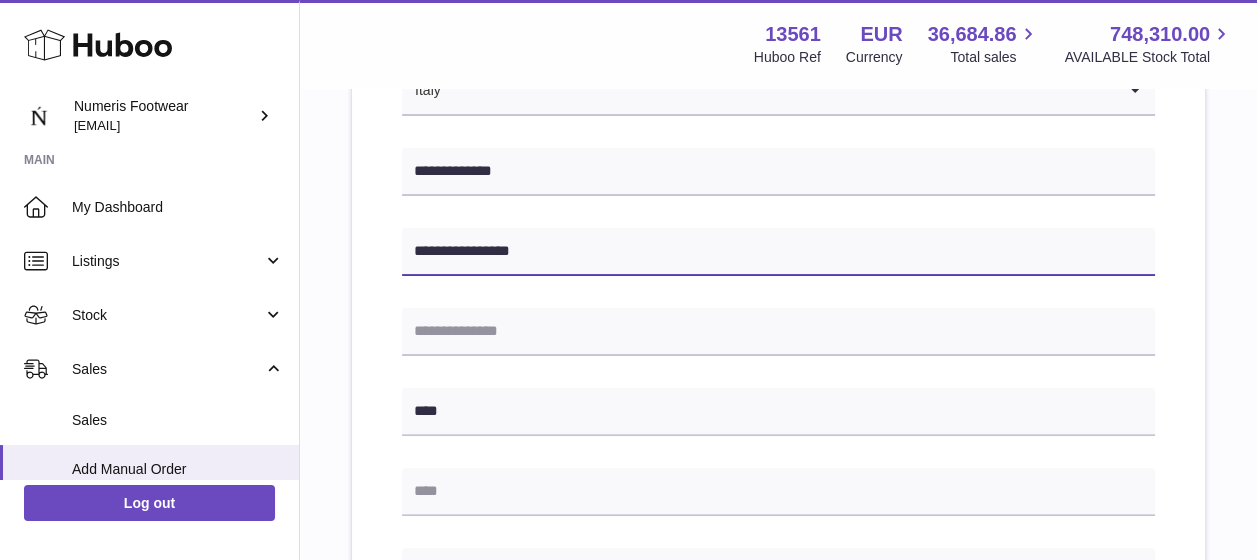 type on "**********" 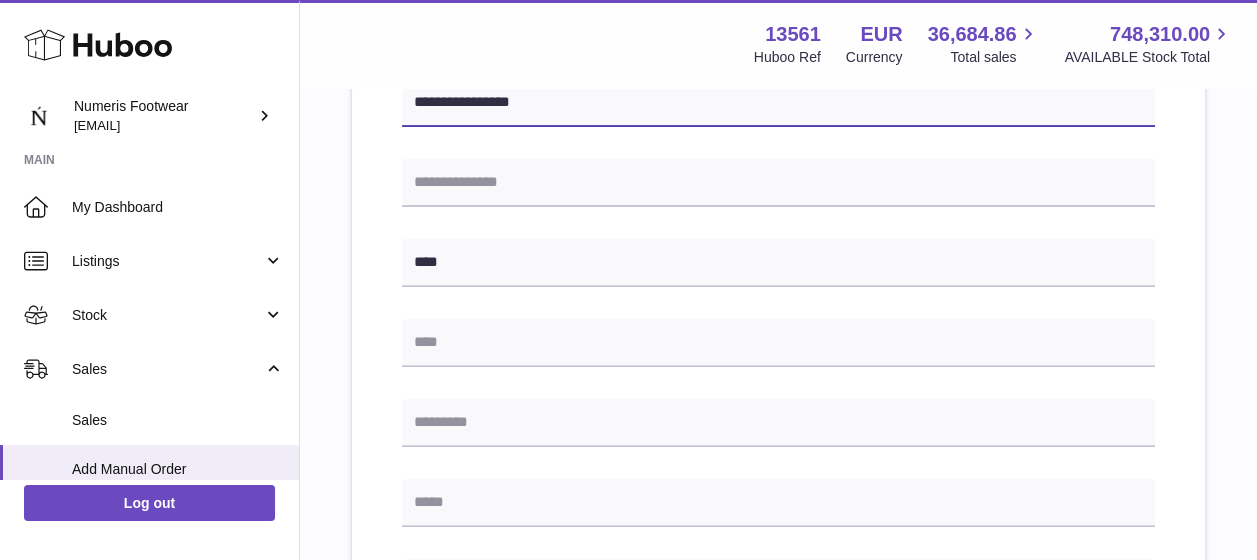 scroll, scrollTop: 539, scrollLeft: 0, axis: vertical 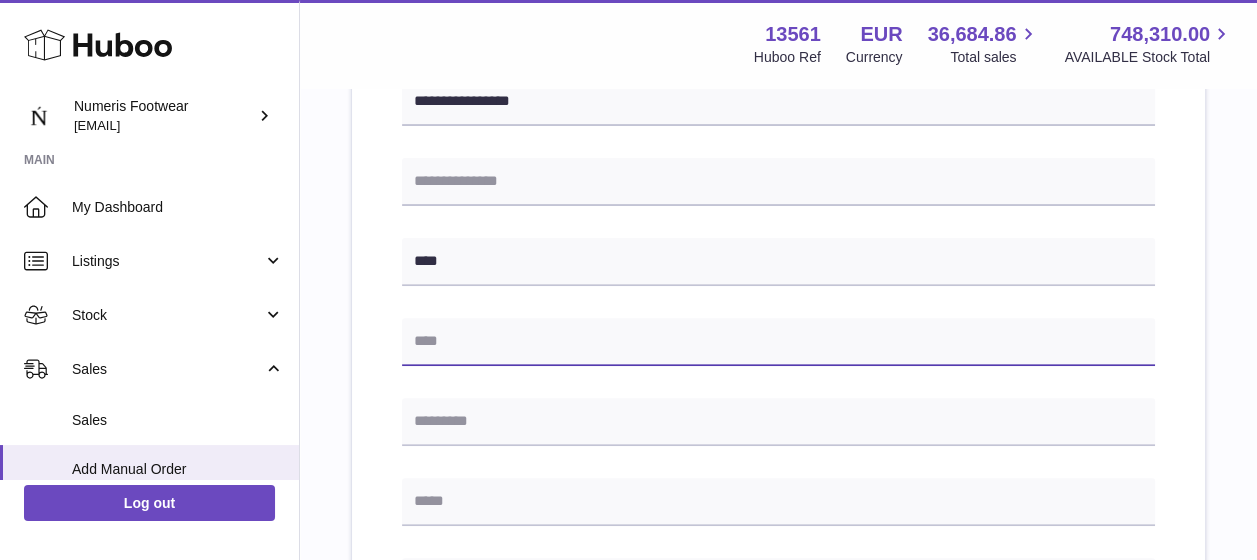 click at bounding box center (778, 342) 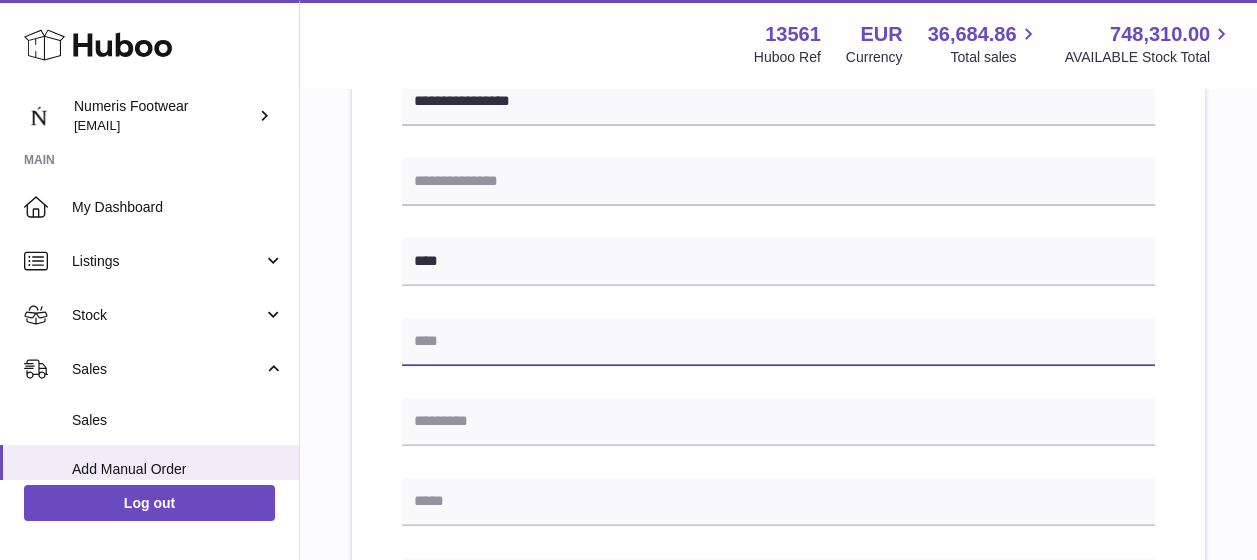 paste on "**********" 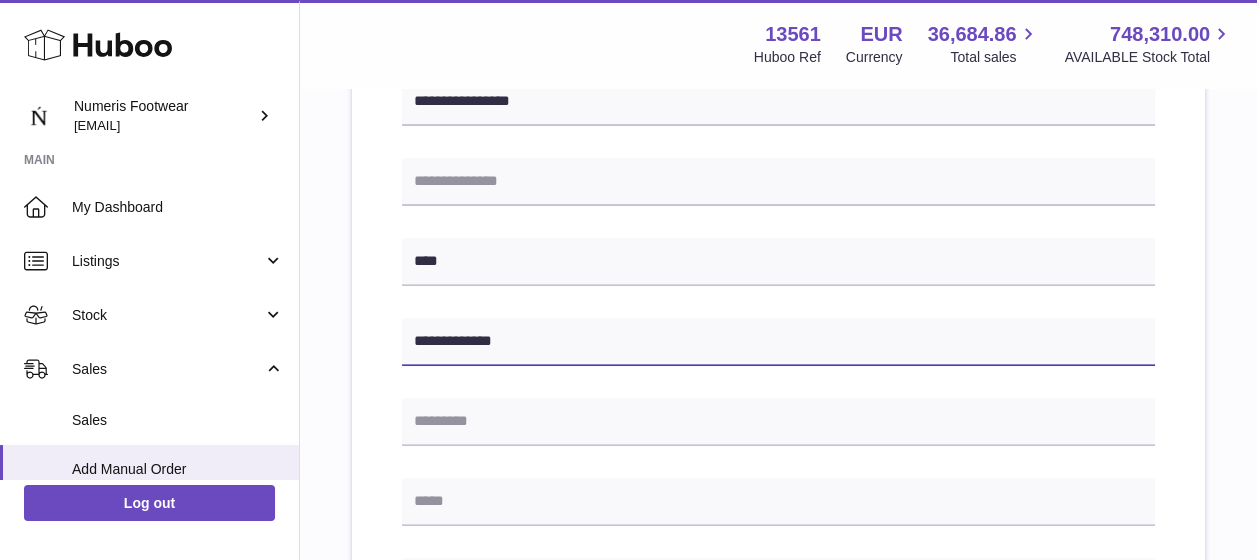 type on "**********" 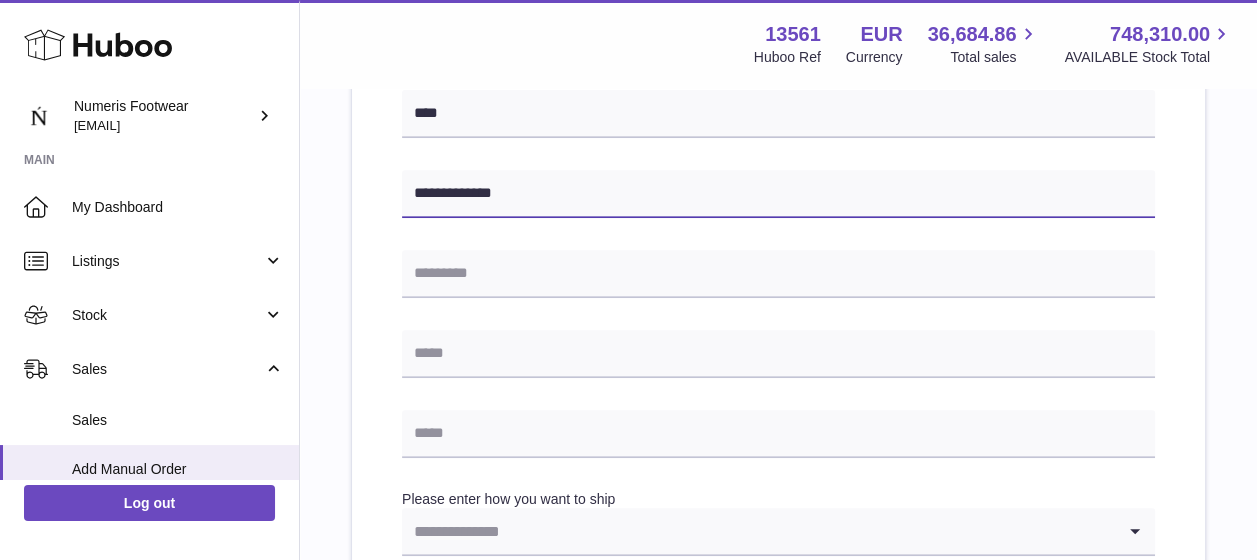 scroll, scrollTop: 690, scrollLeft: 0, axis: vertical 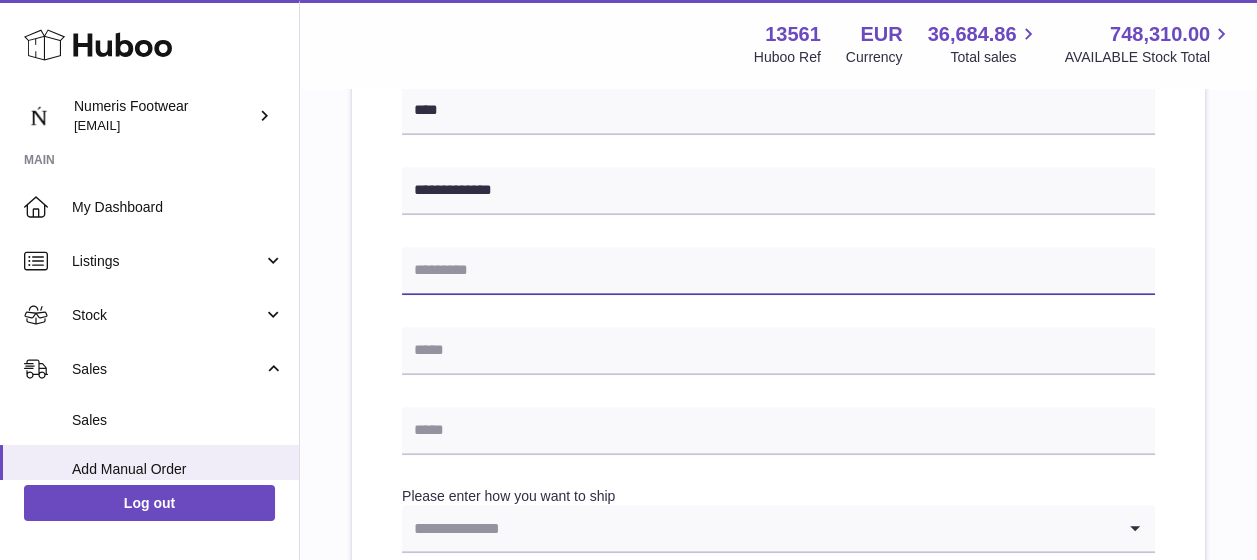 click at bounding box center (778, 271) 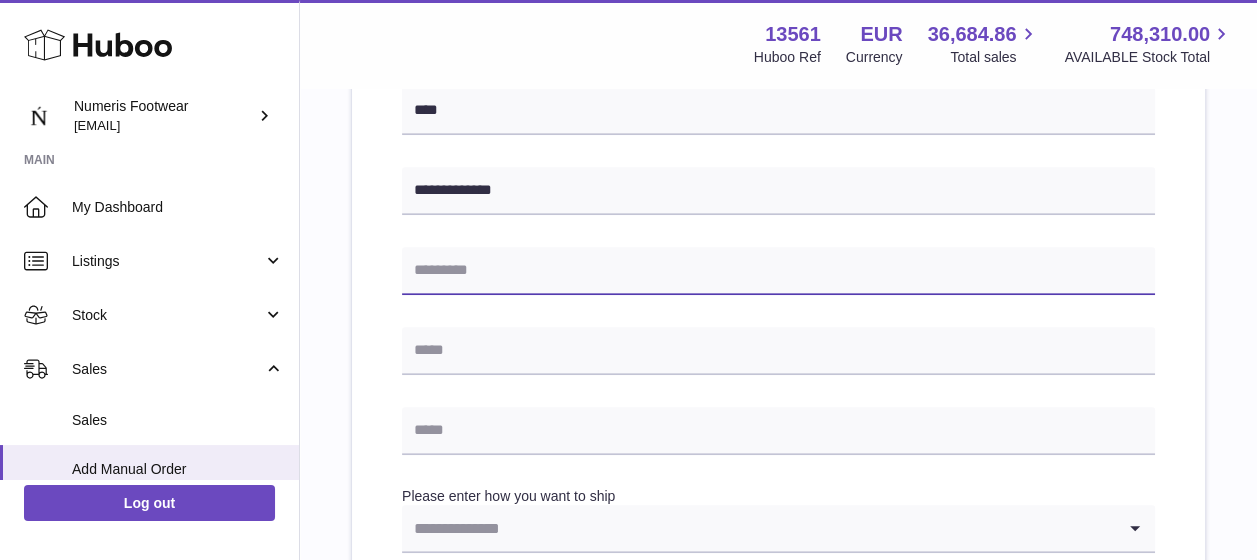 type on "*" 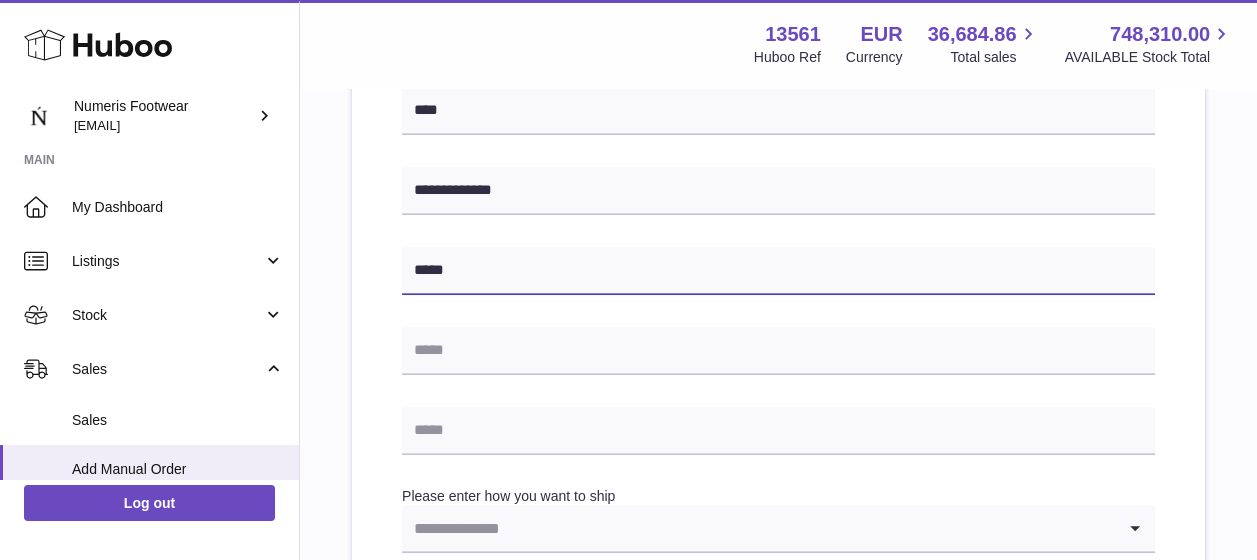 type on "*****" 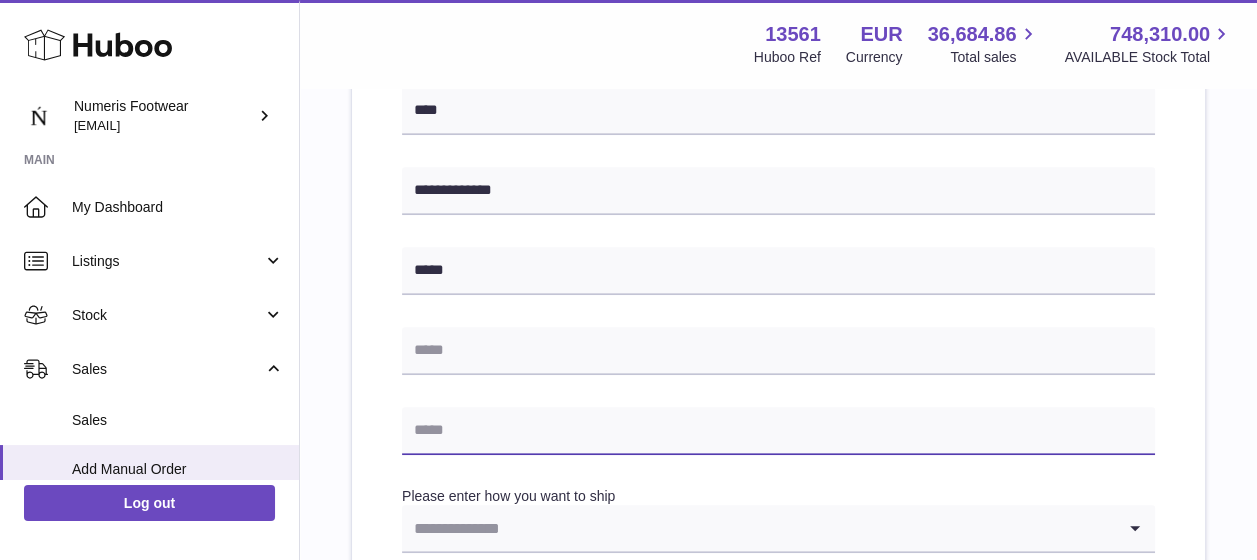 click at bounding box center [778, 431] 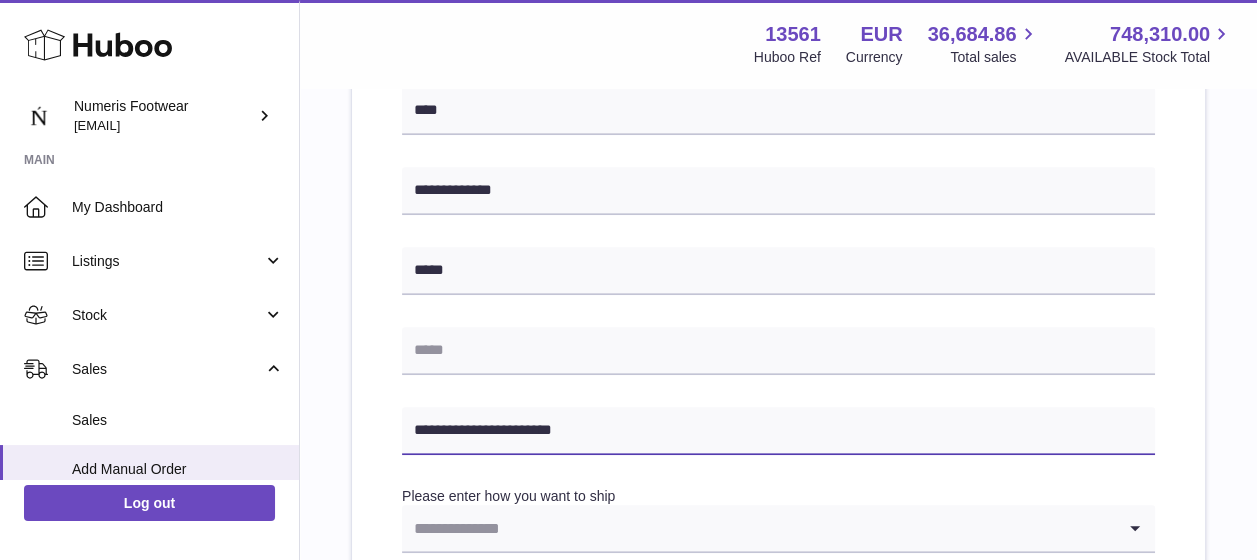 type on "**********" 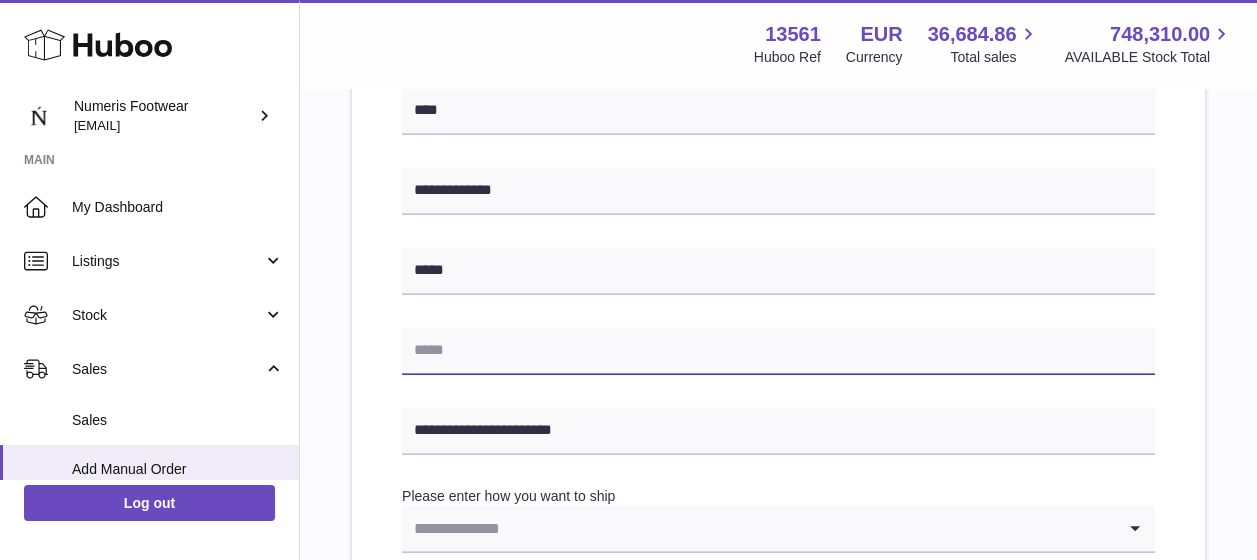 click at bounding box center (778, 351) 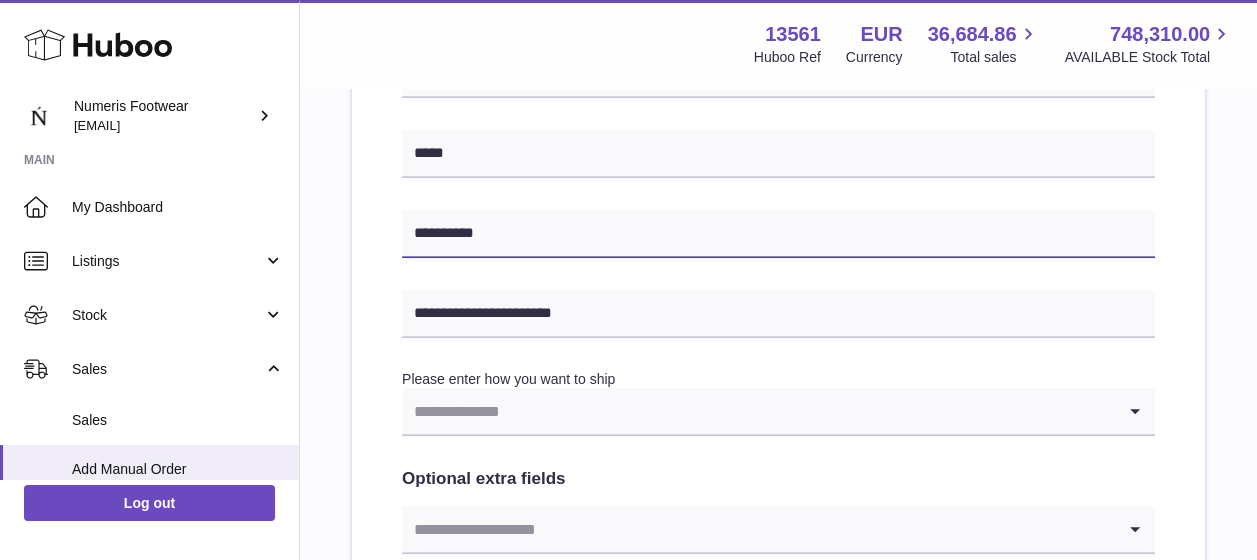 scroll, scrollTop: 811, scrollLeft: 0, axis: vertical 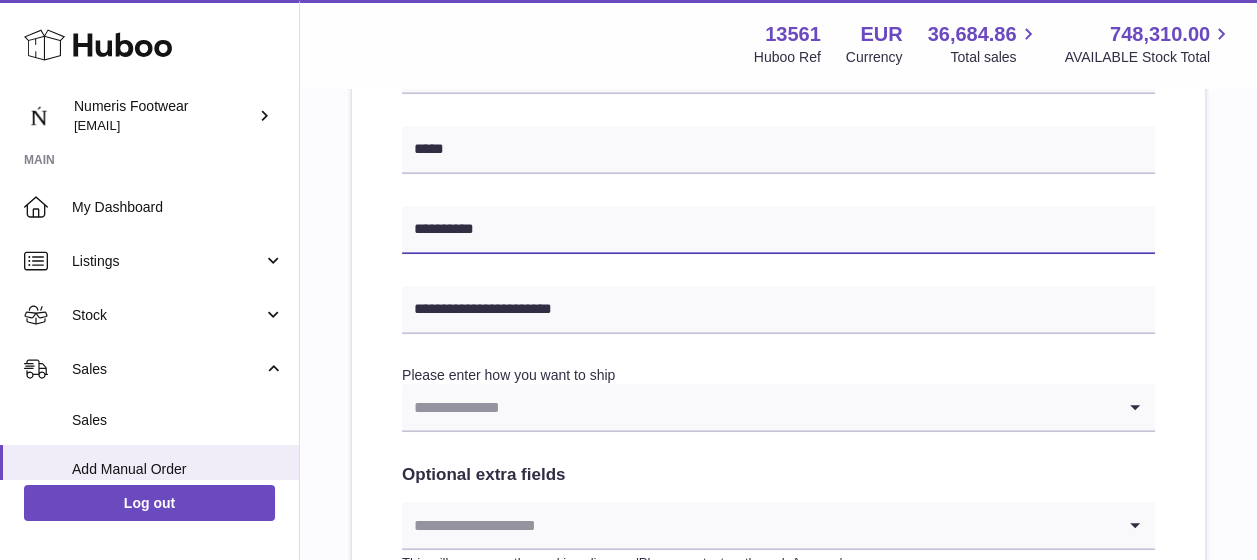 type on "**********" 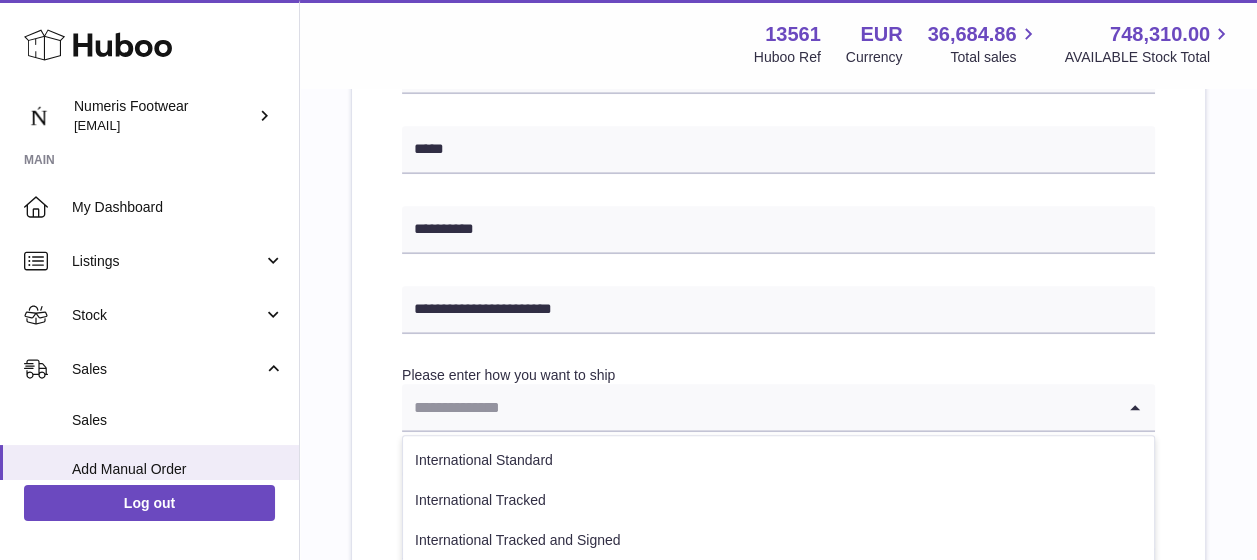 click at bounding box center [758, 407] 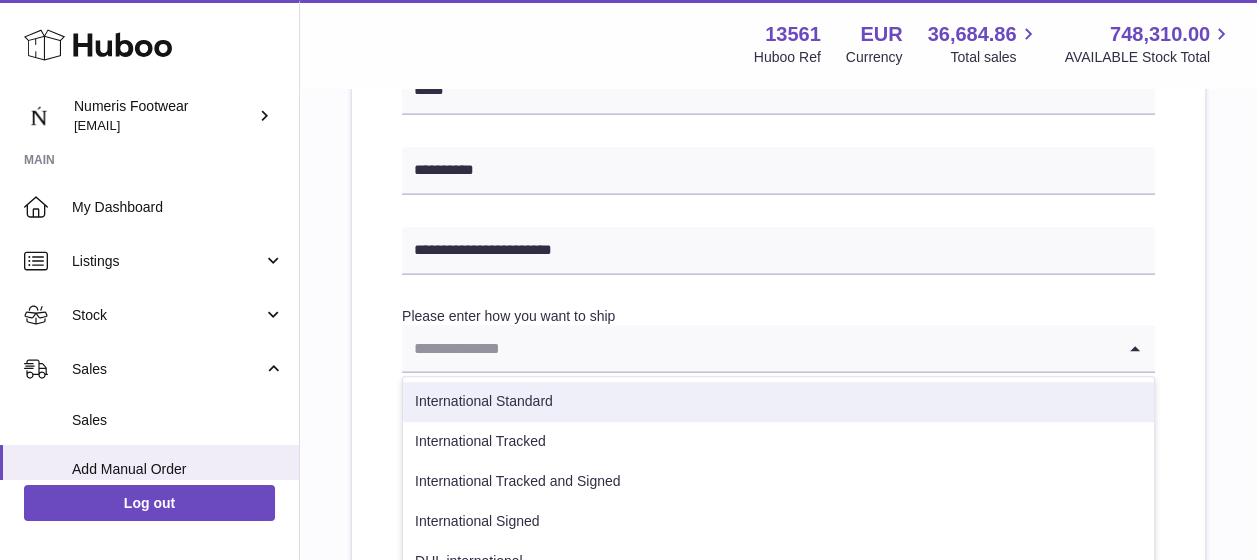 scroll, scrollTop: 871, scrollLeft: 0, axis: vertical 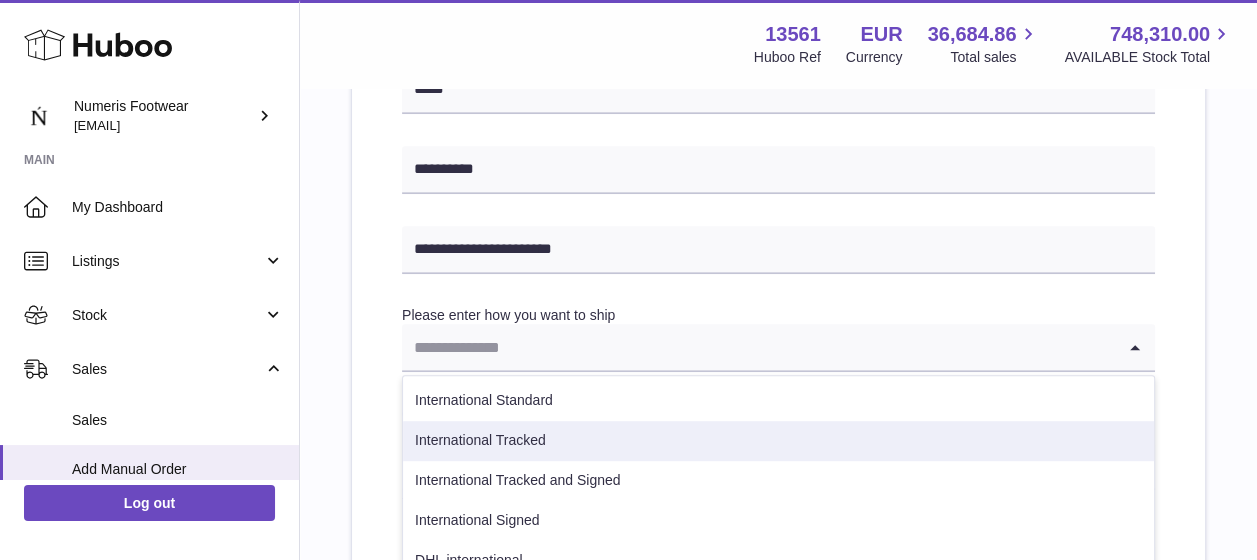 click on "International Tracked" at bounding box center (778, 441) 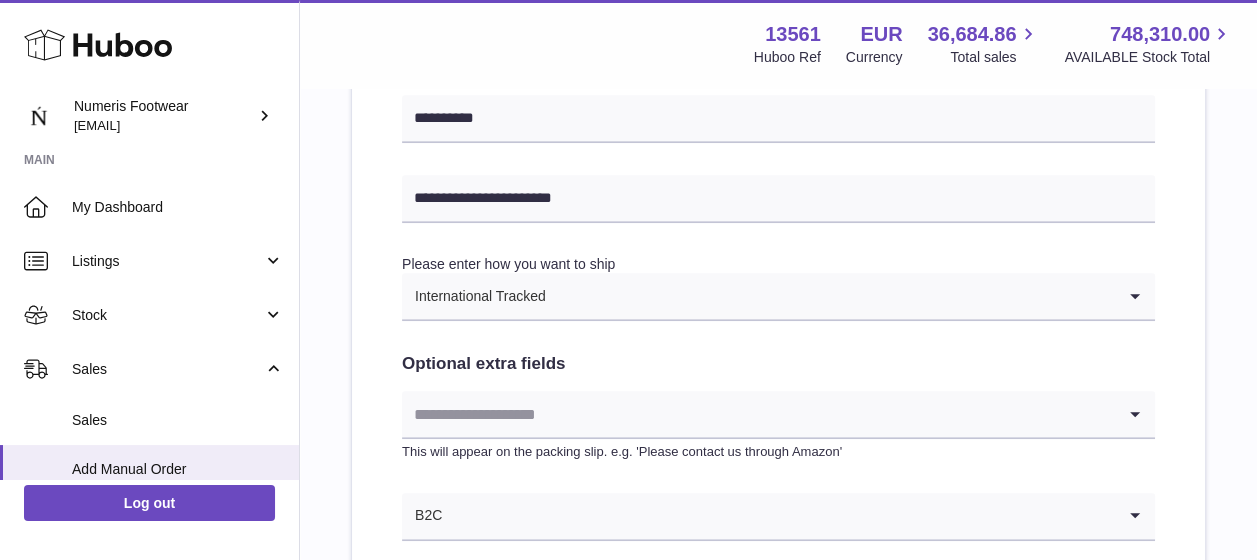 scroll, scrollTop: 972, scrollLeft: 0, axis: vertical 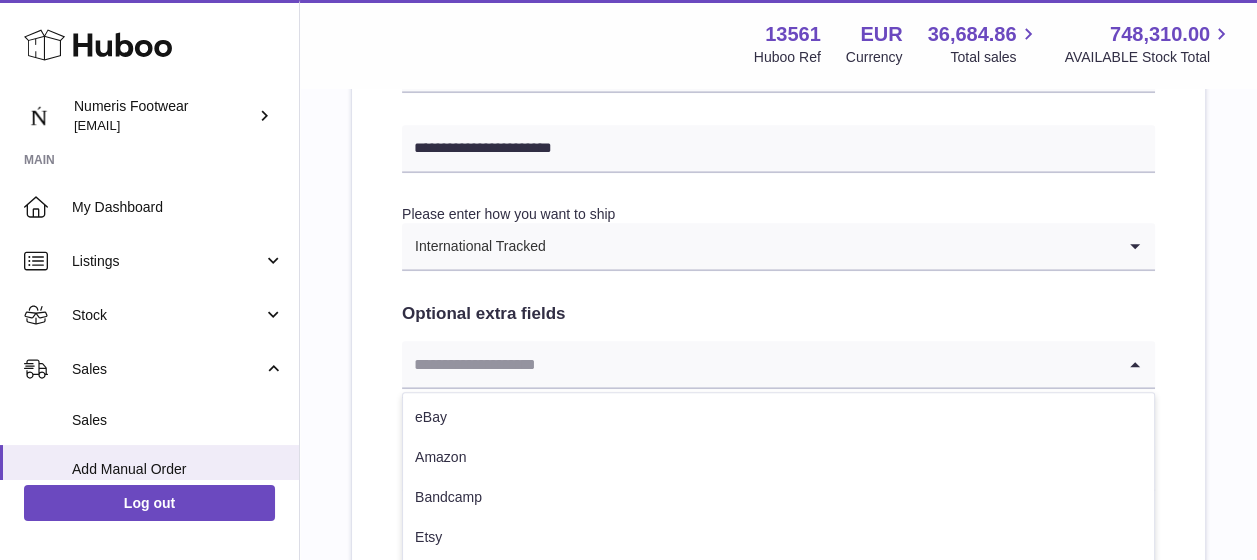 click at bounding box center [758, 364] 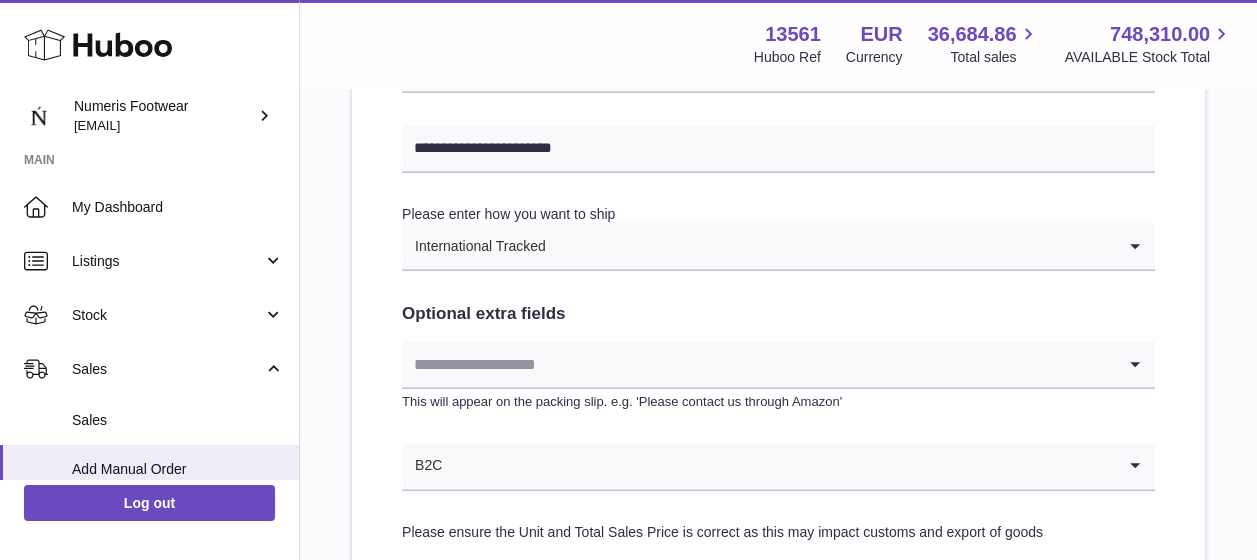 click on "Optional extra fields" at bounding box center [778, 314] 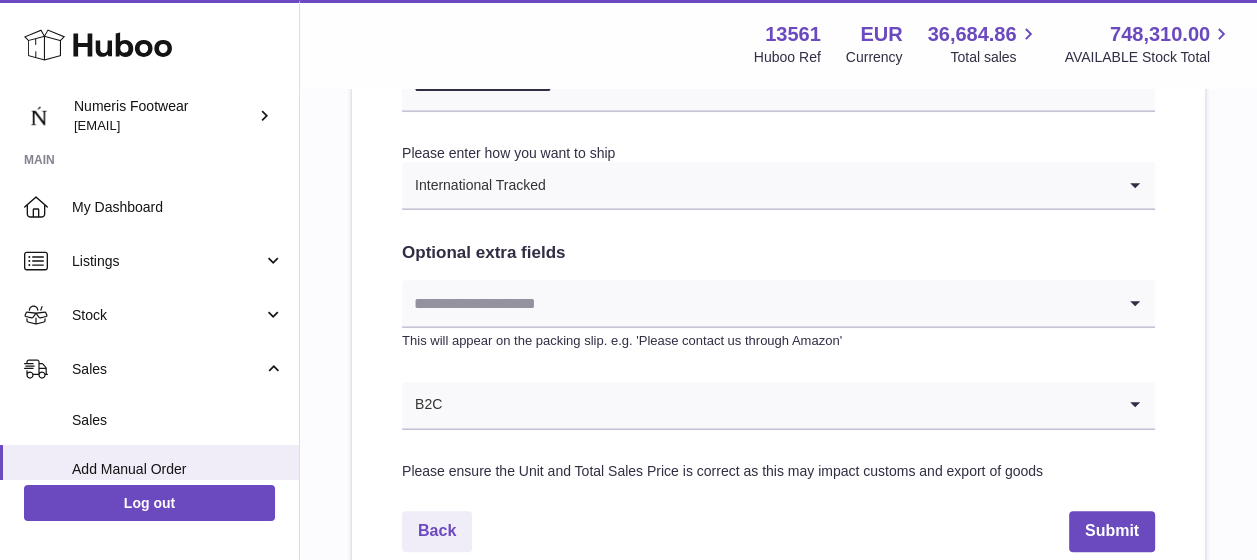 scroll, scrollTop: 1030, scrollLeft: 0, axis: vertical 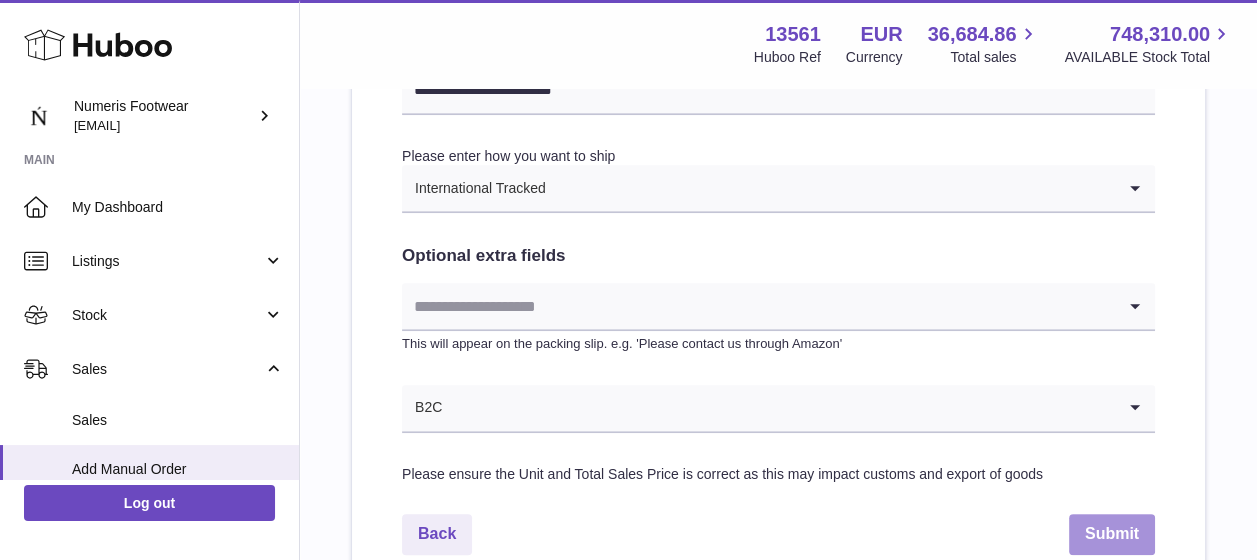 click on "Submit" at bounding box center [1112, 534] 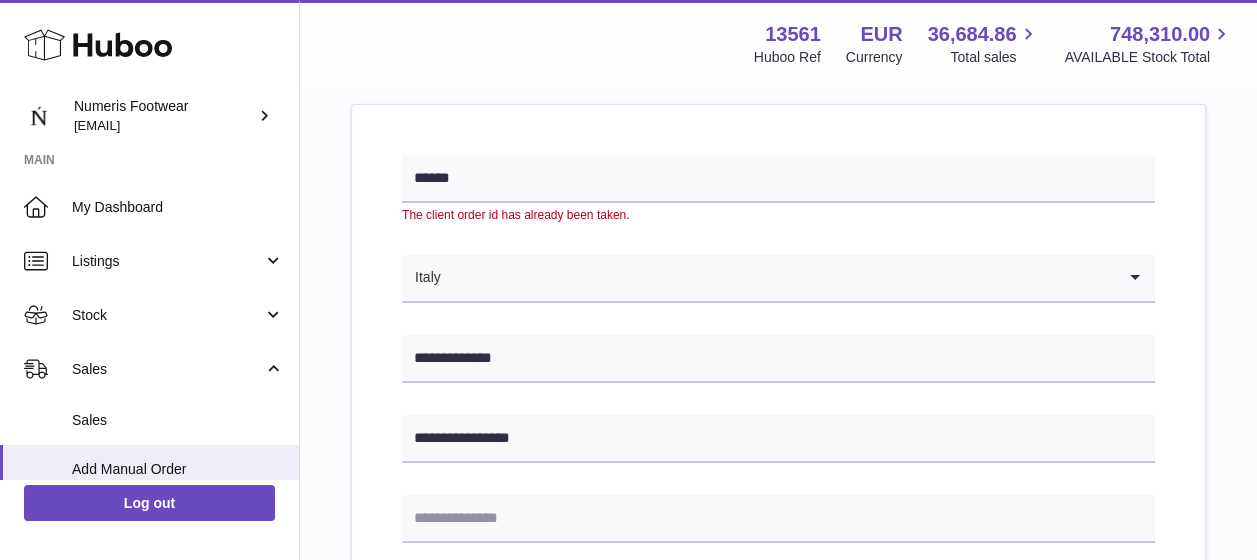 scroll, scrollTop: 196, scrollLeft: 0, axis: vertical 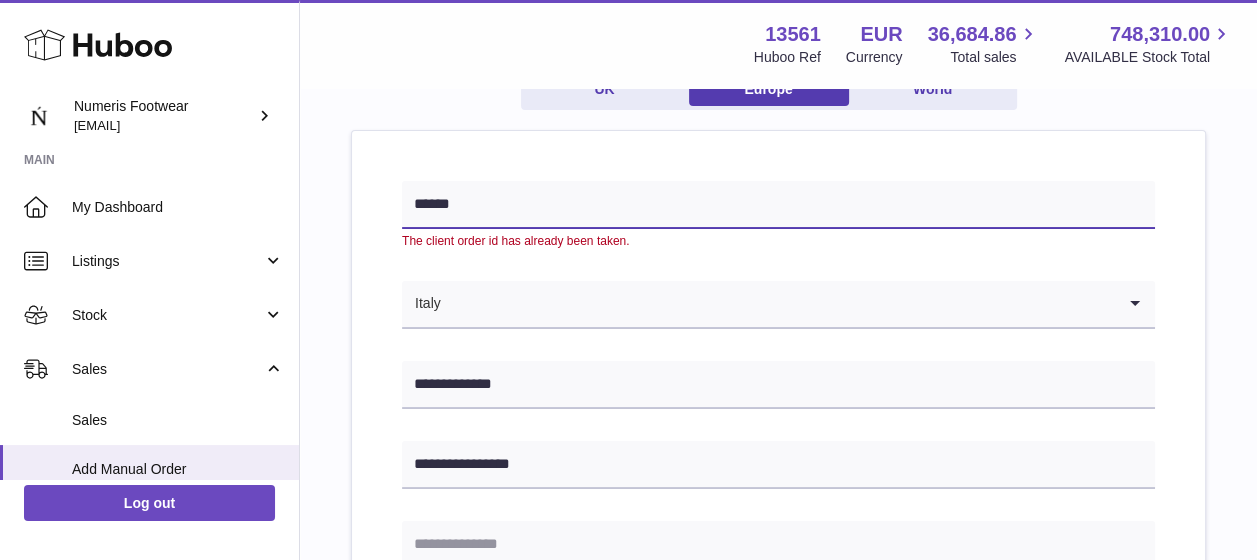click on "******" at bounding box center [778, 205] 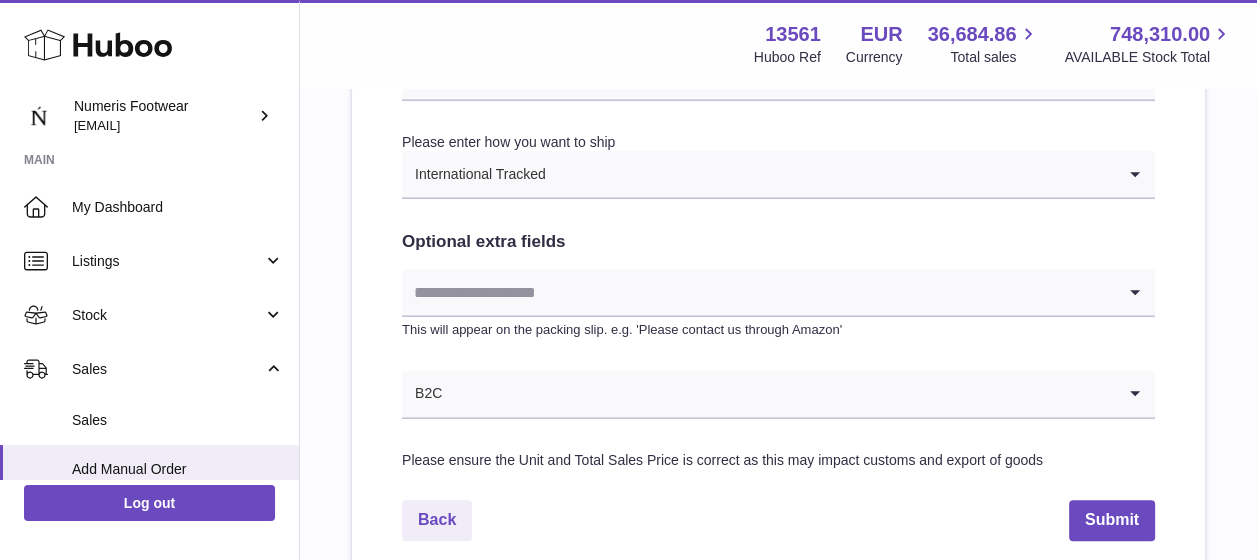 scroll, scrollTop: 1060, scrollLeft: 0, axis: vertical 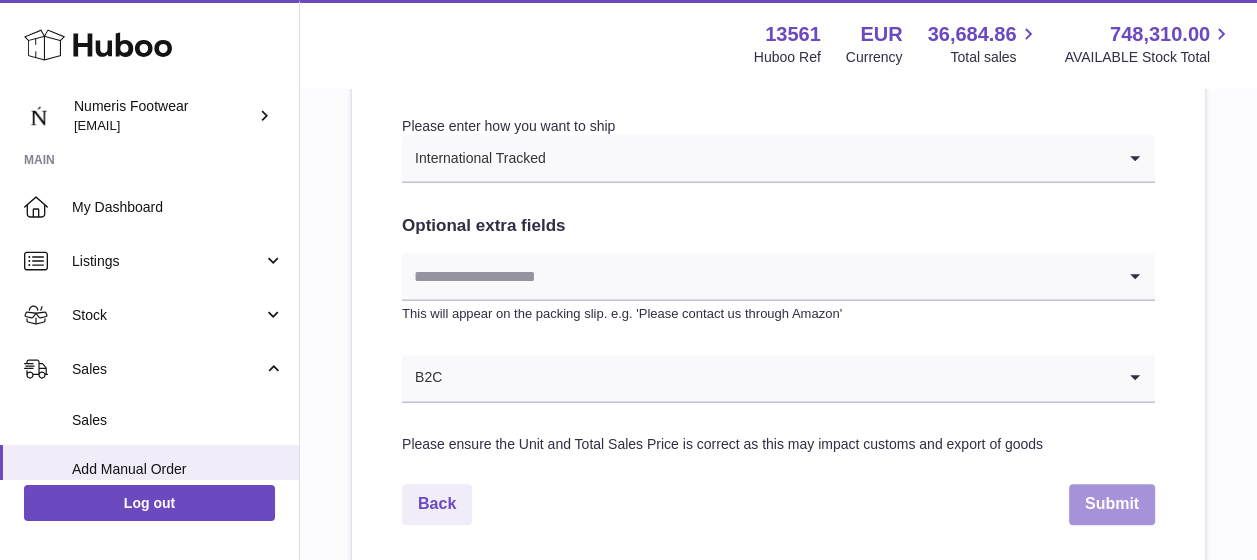 type on "*******" 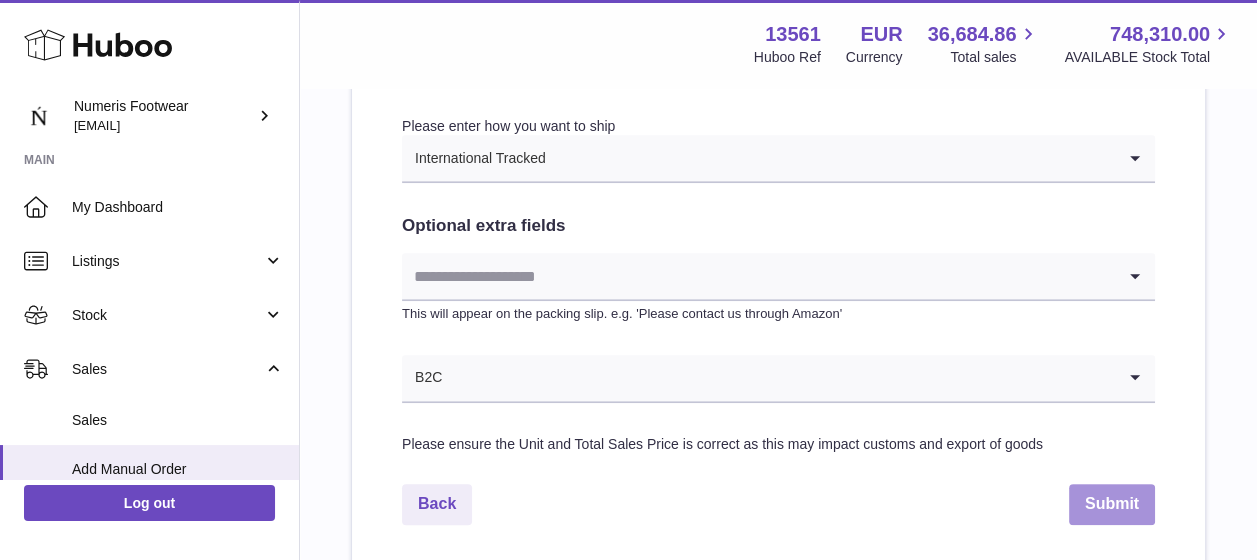 click on "Submit" at bounding box center [1112, 504] 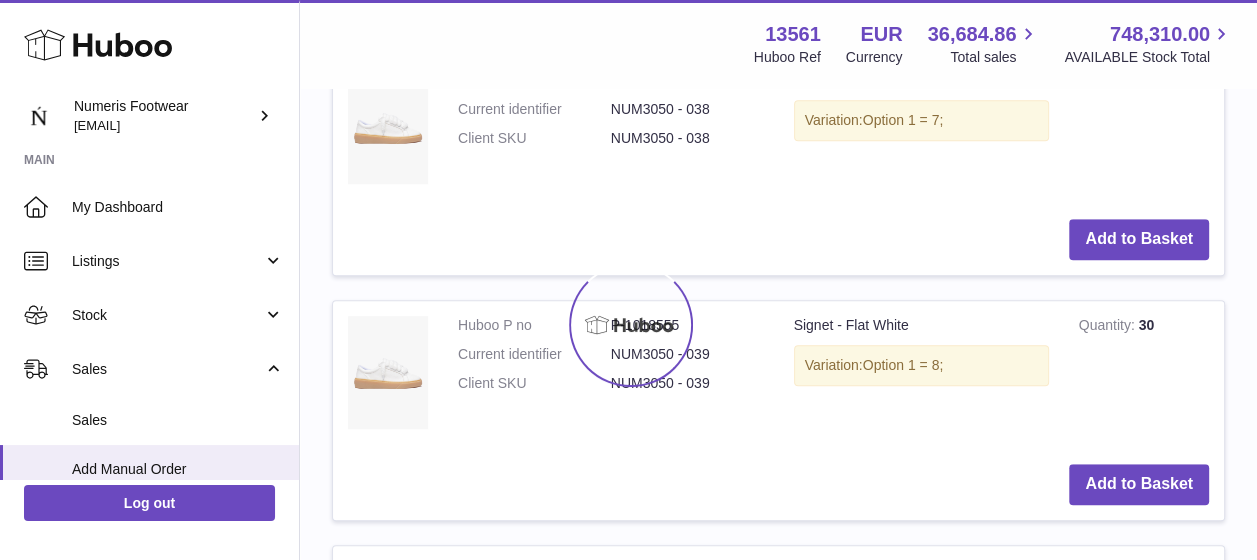scroll, scrollTop: 0, scrollLeft: 0, axis: both 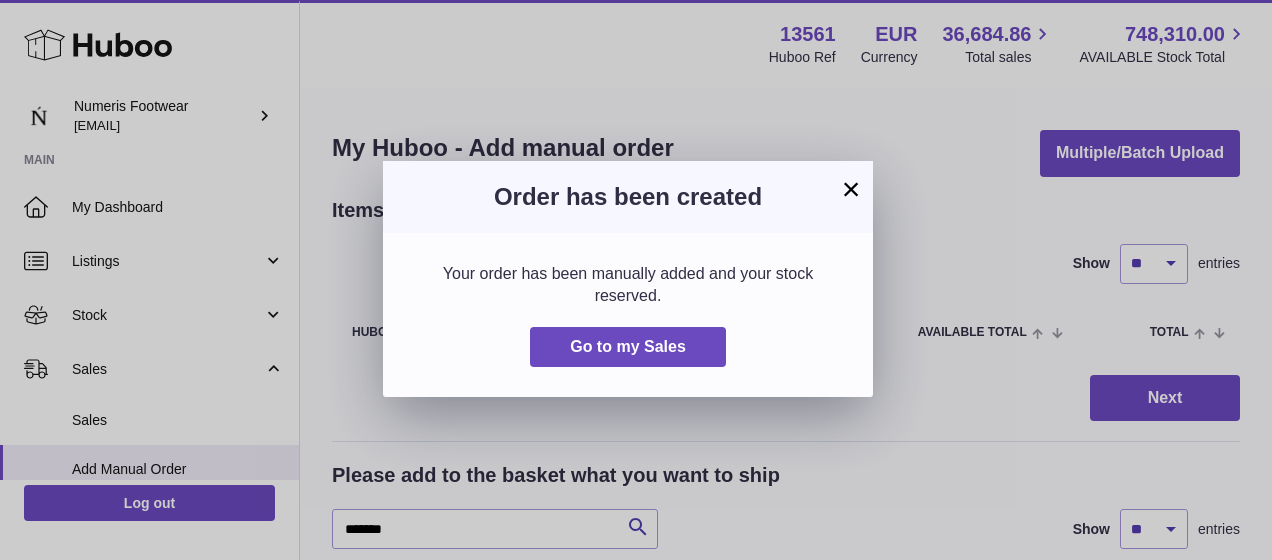 click on "×" at bounding box center (851, 189) 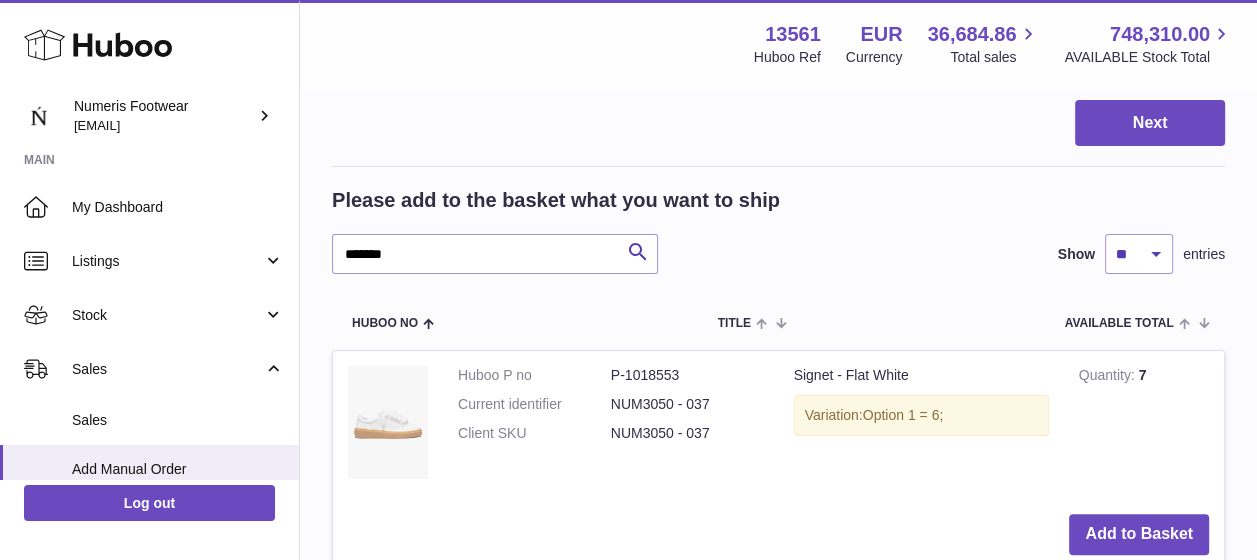scroll, scrollTop: 276, scrollLeft: 0, axis: vertical 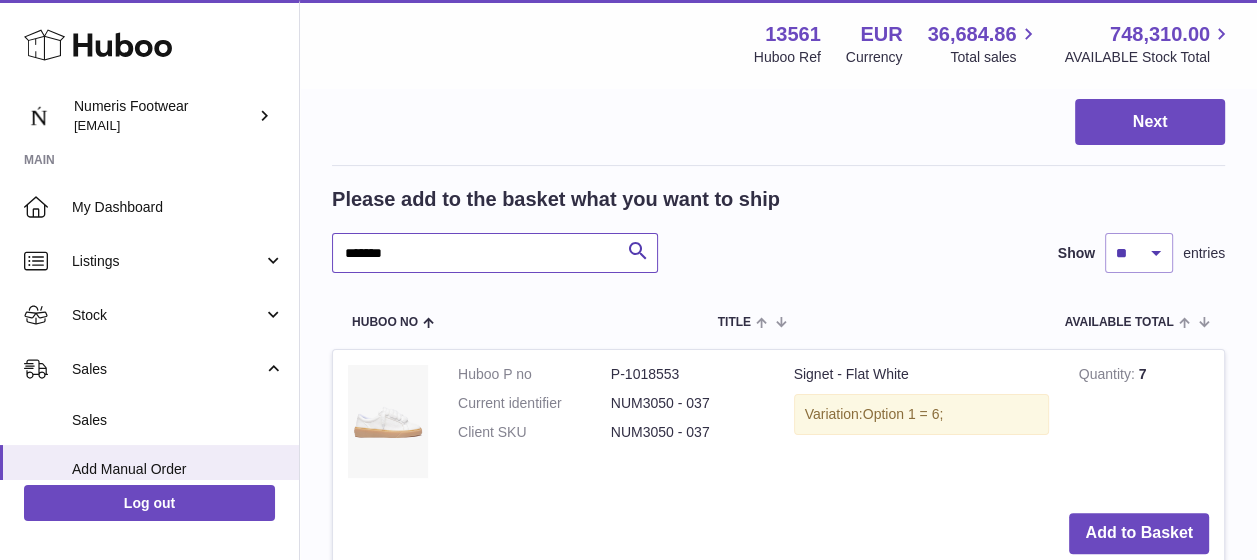 click on "*******" at bounding box center [495, 253] 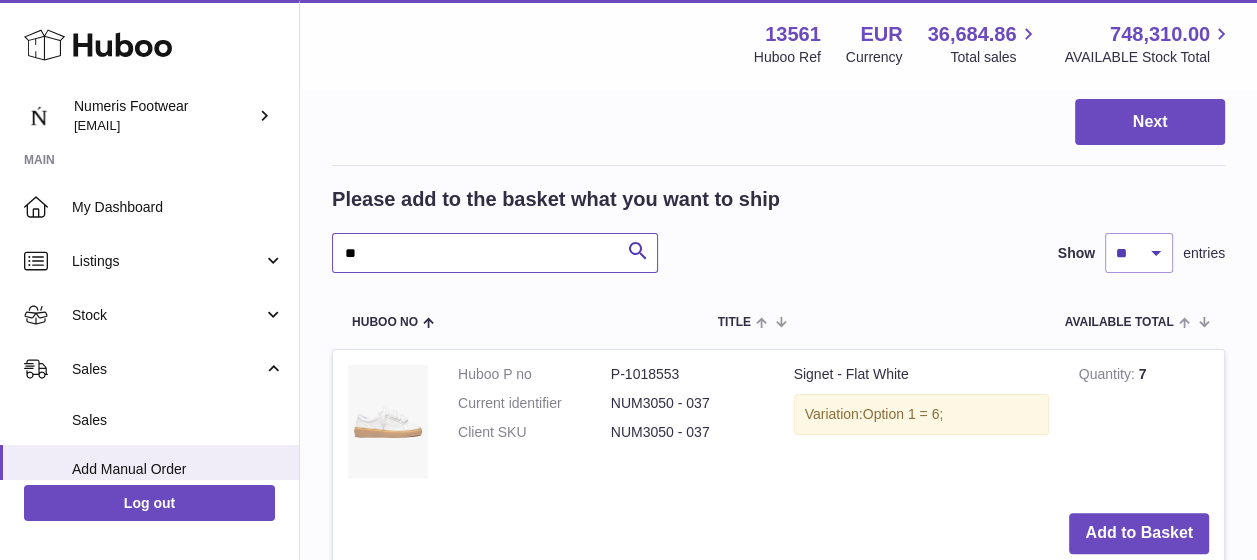 type on "*" 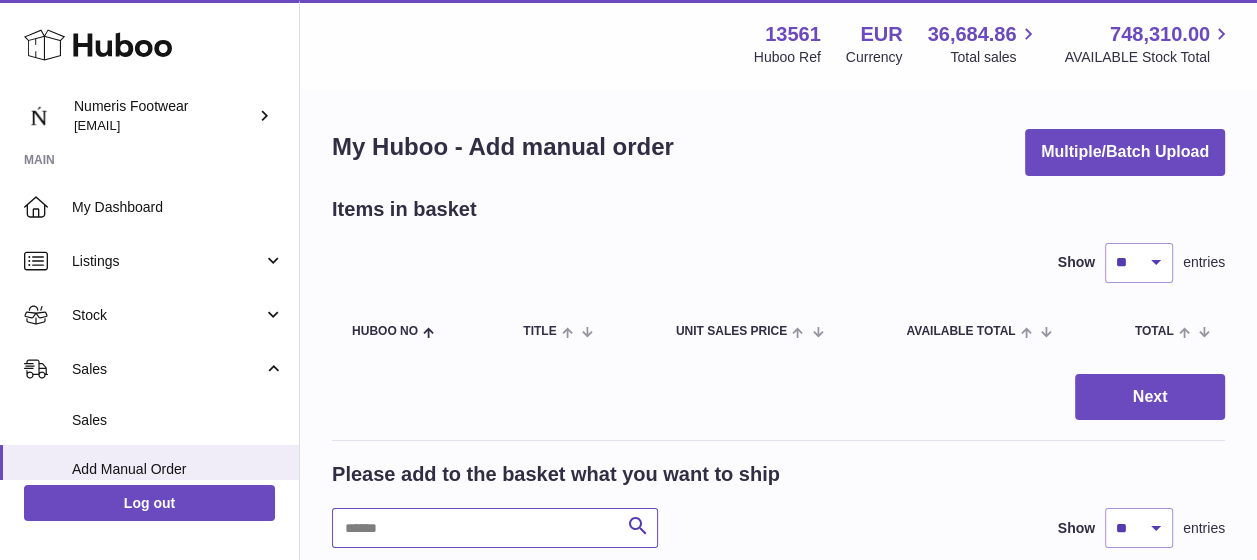 scroll, scrollTop: 0, scrollLeft: 0, axis: both 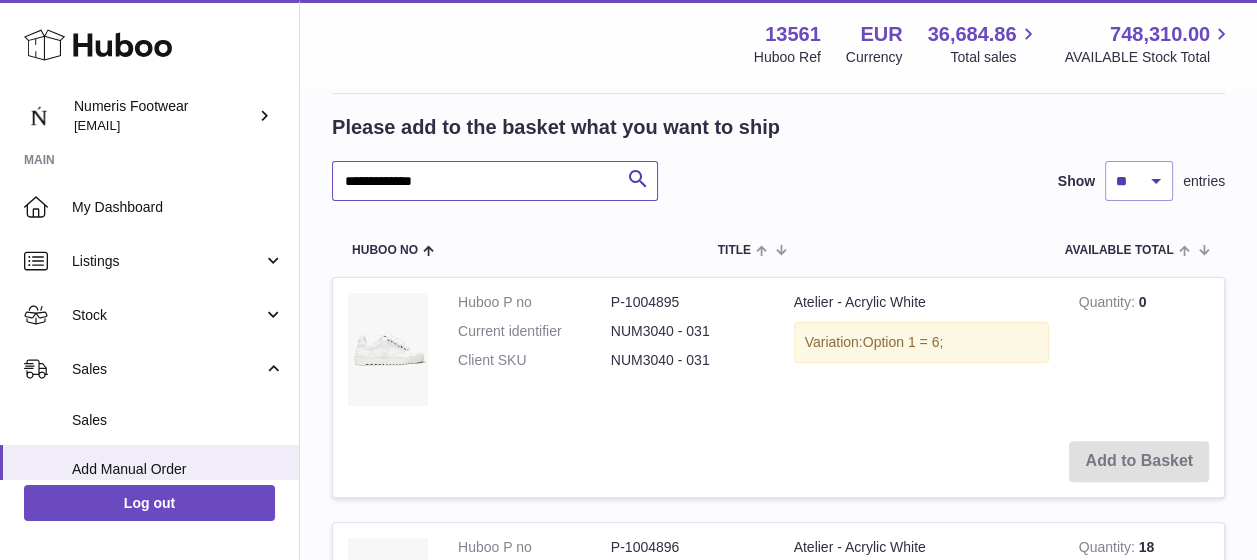 click on "**********" at bounding box center (495, 181) 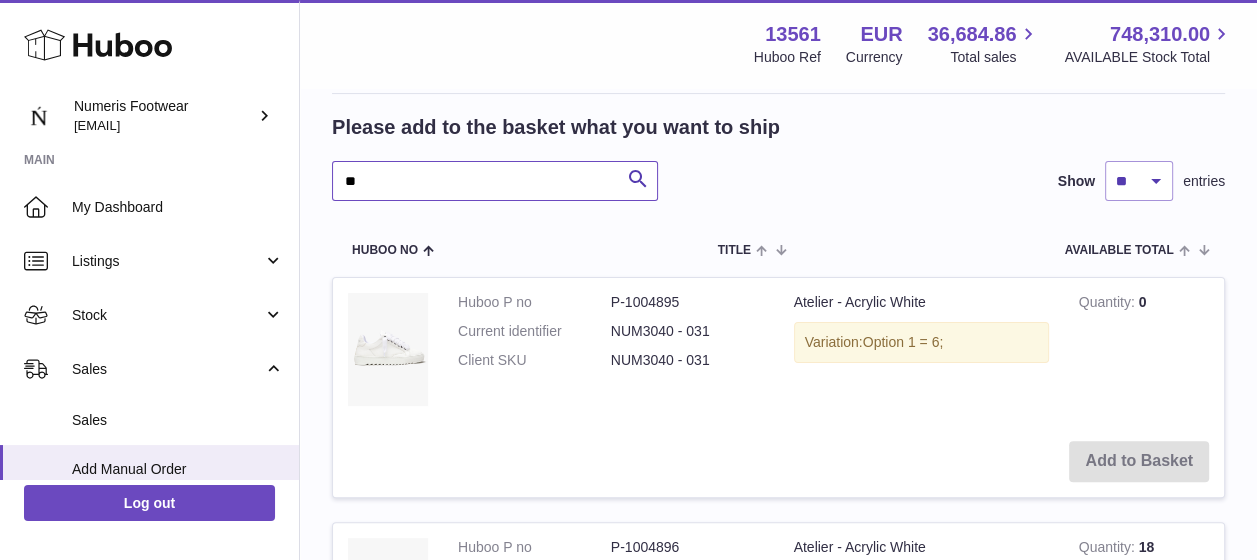 type on "*" 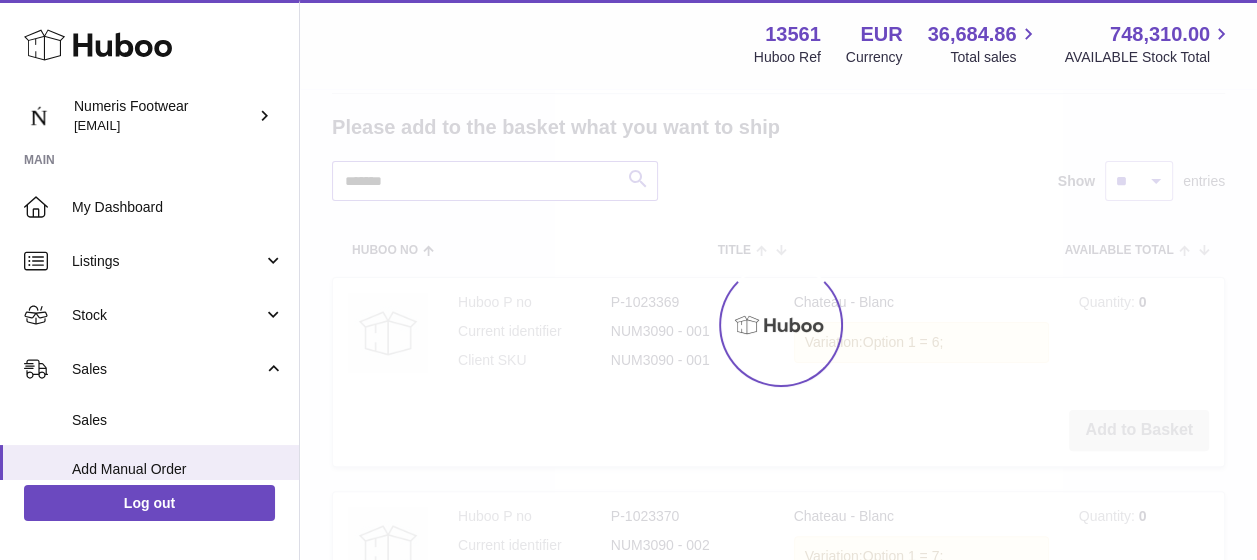 scroll, scrollTop: 269, scrollLeft: 0, axis: vertical 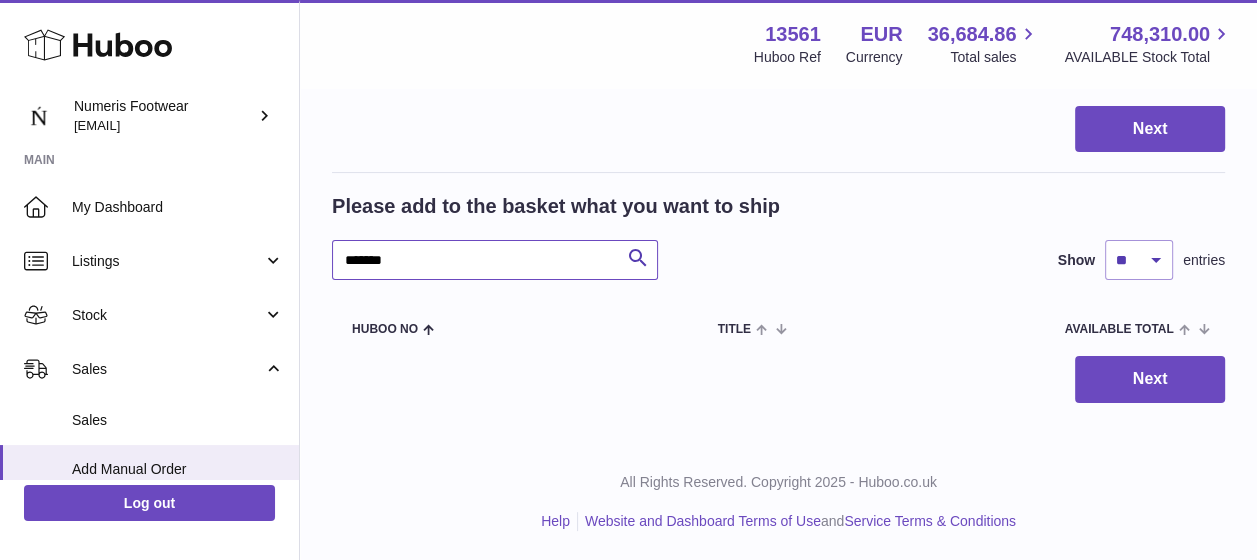 click on "******" at bounding box center [495, 260] 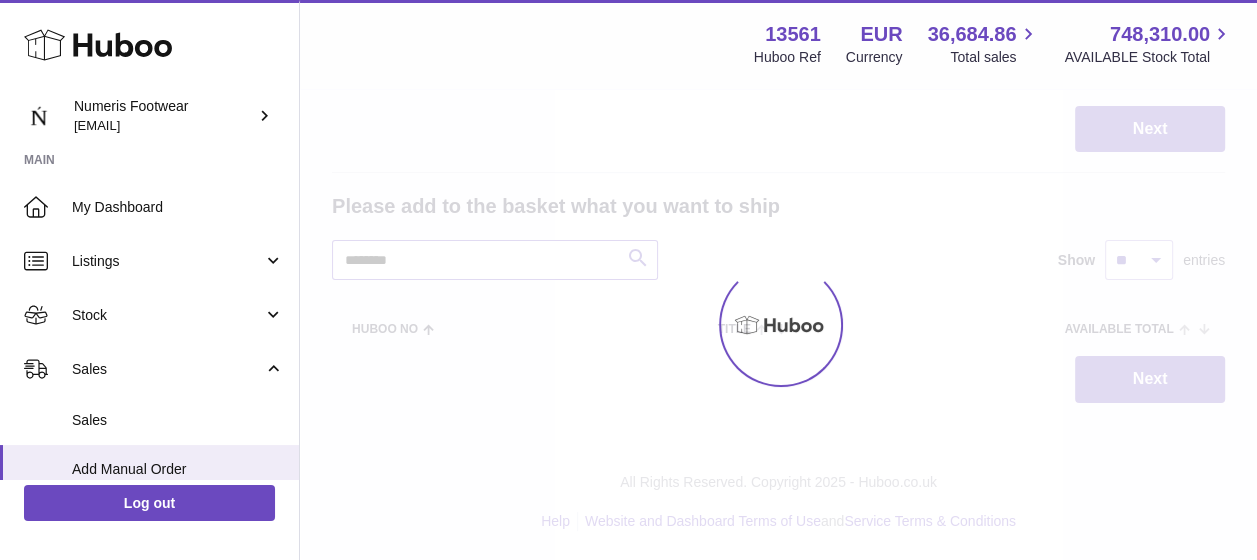 scroll, scrollTop: 348, scrollLeft: 0, axis: vertical 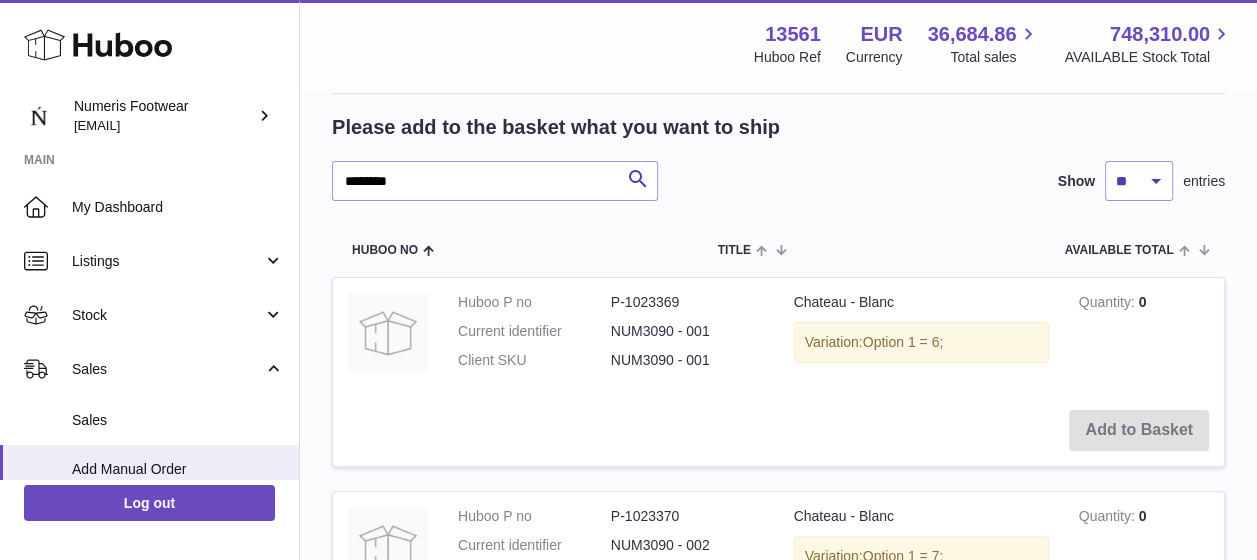 click on "Please add to the basket what you want to ship   *******     Search
Show
** ** ** ***
entries
Huboo no       Title
AVAILABLE Total
Action
Huboo P no   P-1023369   Current identifier   NUM3090 - 001     Client SKU   NUM3090 - 001
Chateau - Blanc
Variation:
Option 1 = 6;
Quantity 0
Add to Basket
Huboo P no   P-1023370   Current identifier   NUM3090 - 002     Client SKU   NUM3090 - 002
Chateau - Blanc
Variation:
Option 1 = 7;
Quantity 0
Add to Basket
Huboo P no   P-1023371   Current identifier   NUM3090 - 003     Client SKU   NUM3090 - 003
Chateau - Blanc
Variation:
Option 1 = 8;
Quantity -1        Huboo P no   P-1023372" at bounding box center [778, 1281] 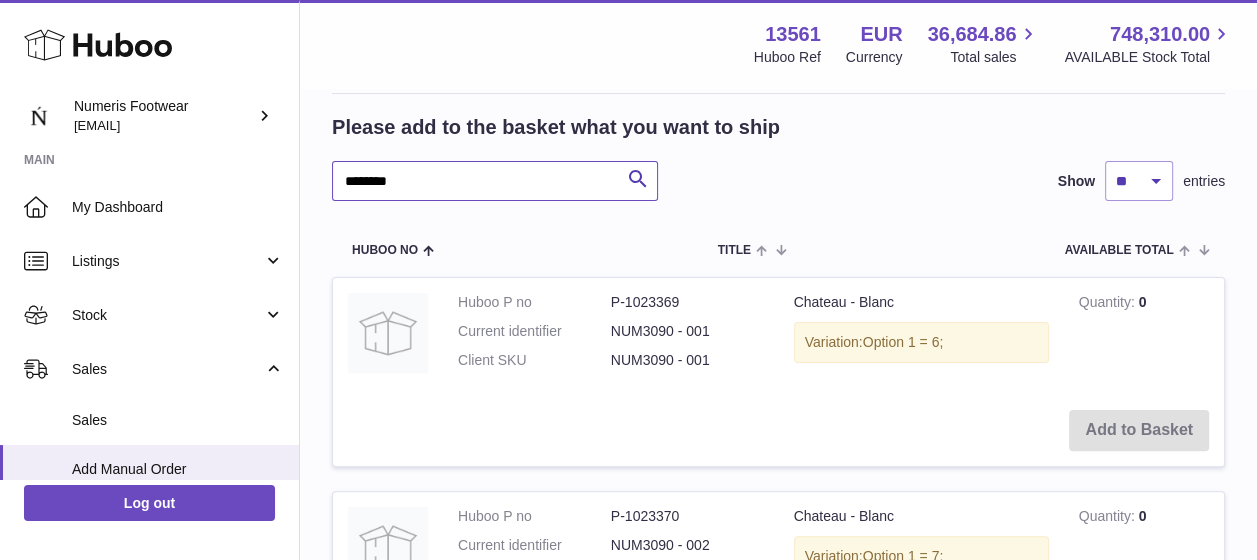 click on "*******" at bounding box center [495, 181] 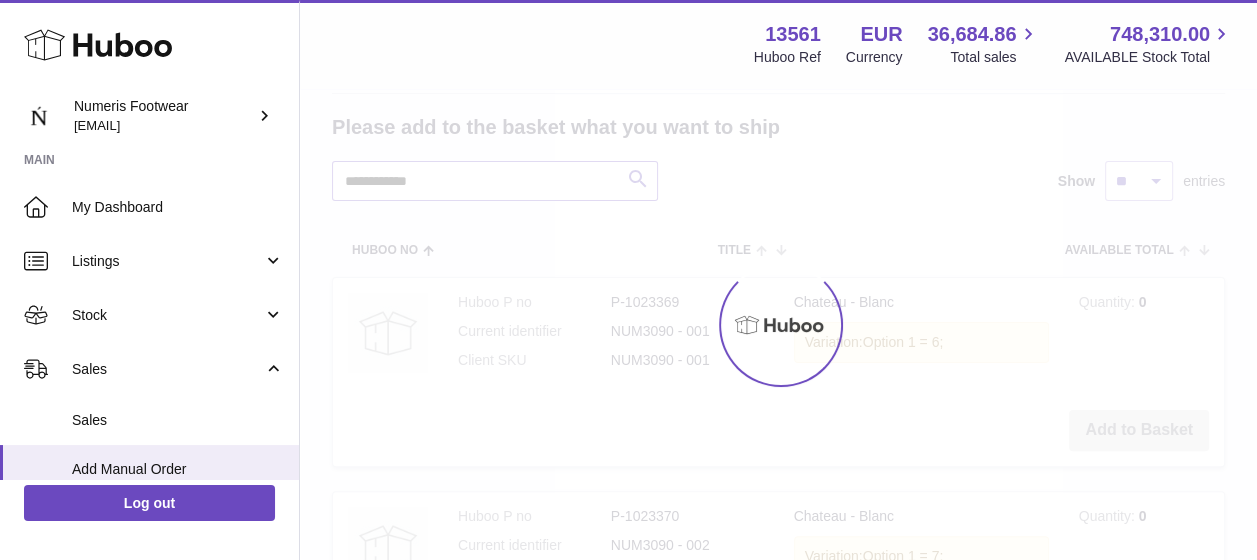 scroll, scrollTop: 269, scrollLeft: 0, axis: vertical 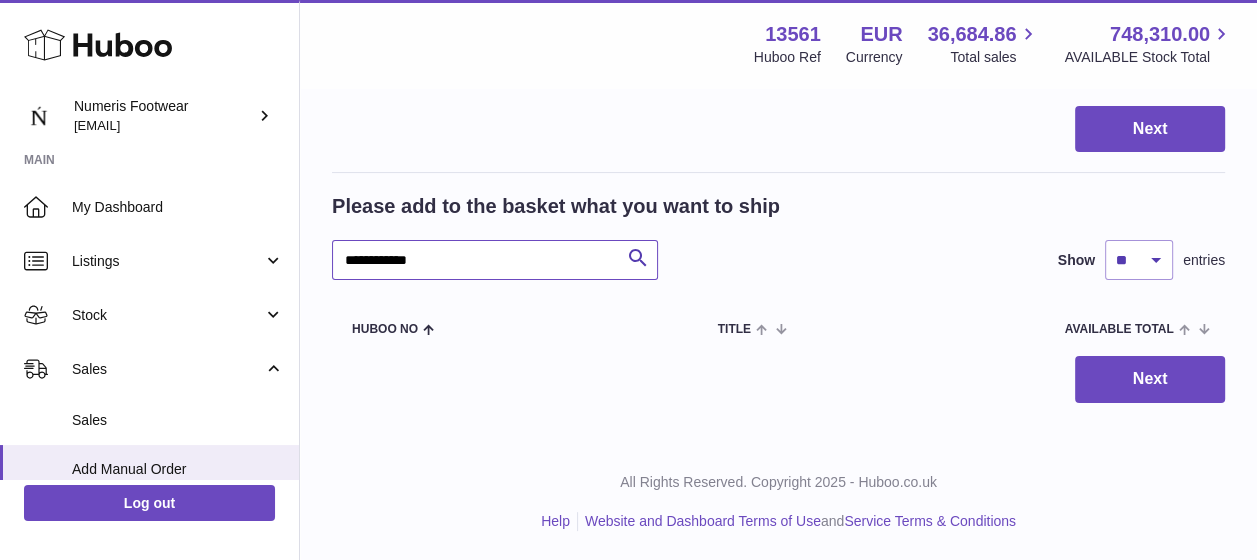 click on "**********" at bounding box center [495, 260] 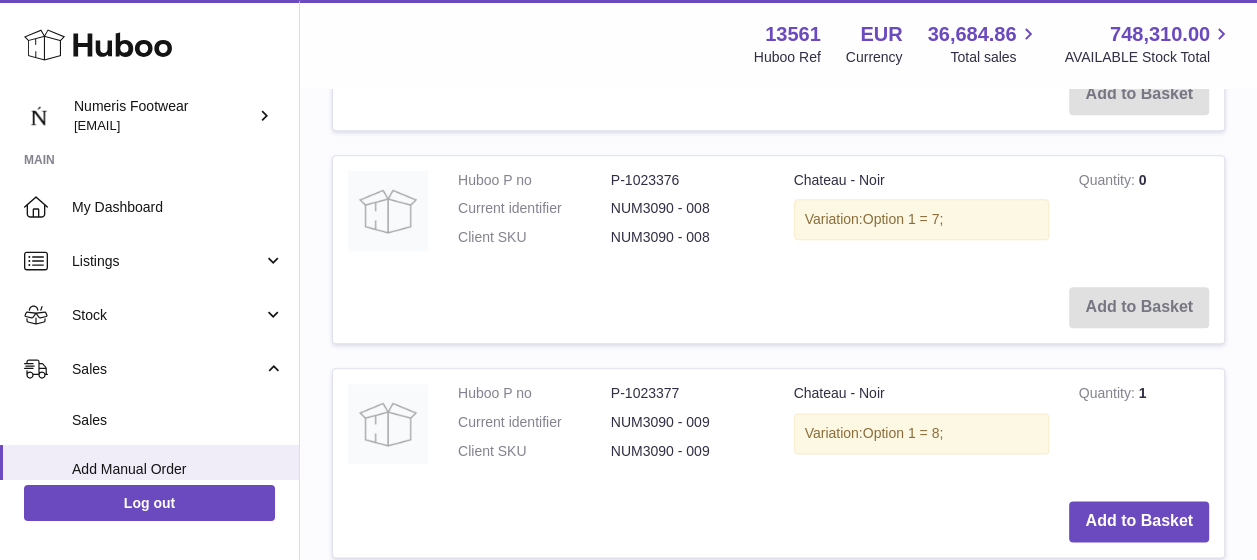 scroll, scrollTop: 1925, scrollLeft: 0, axis: vertical 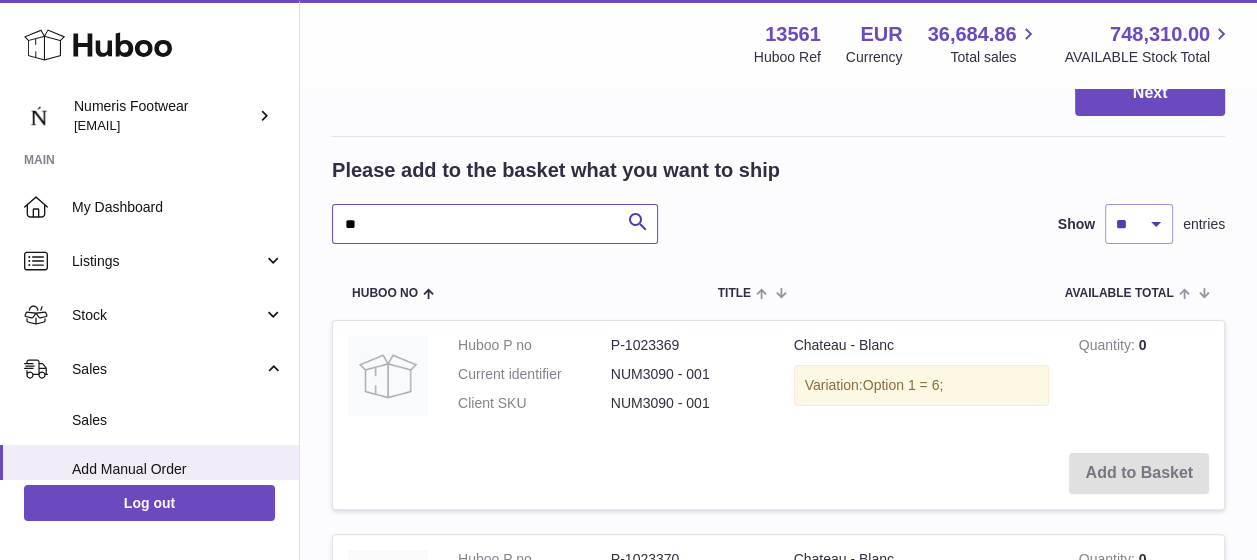type on "*" 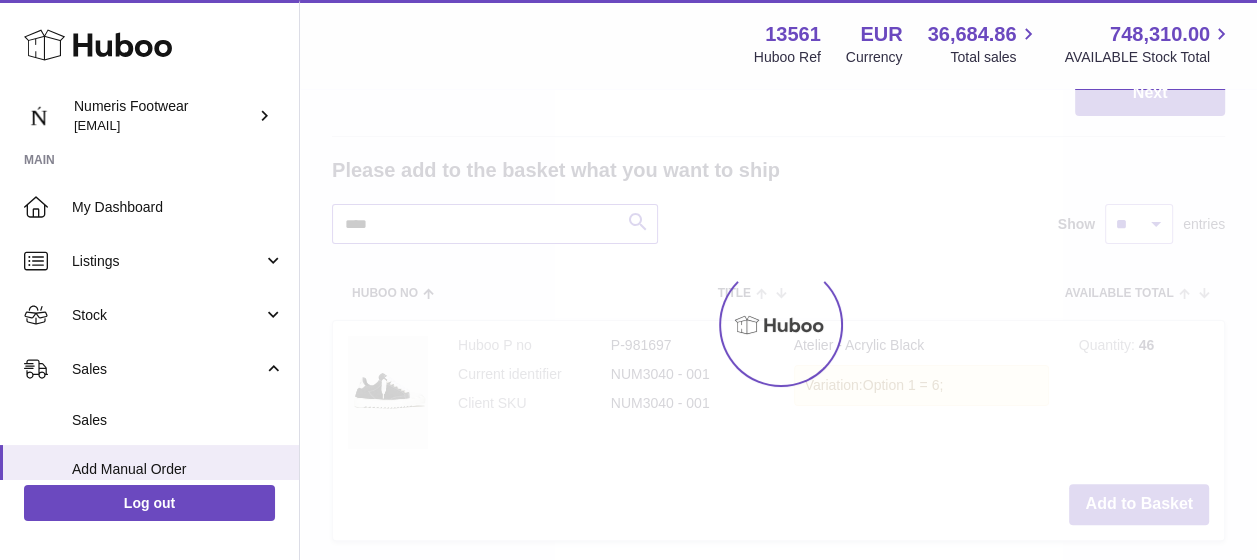 scroll, scrollTop: 269, scrollLeft: 0, axis: vertical 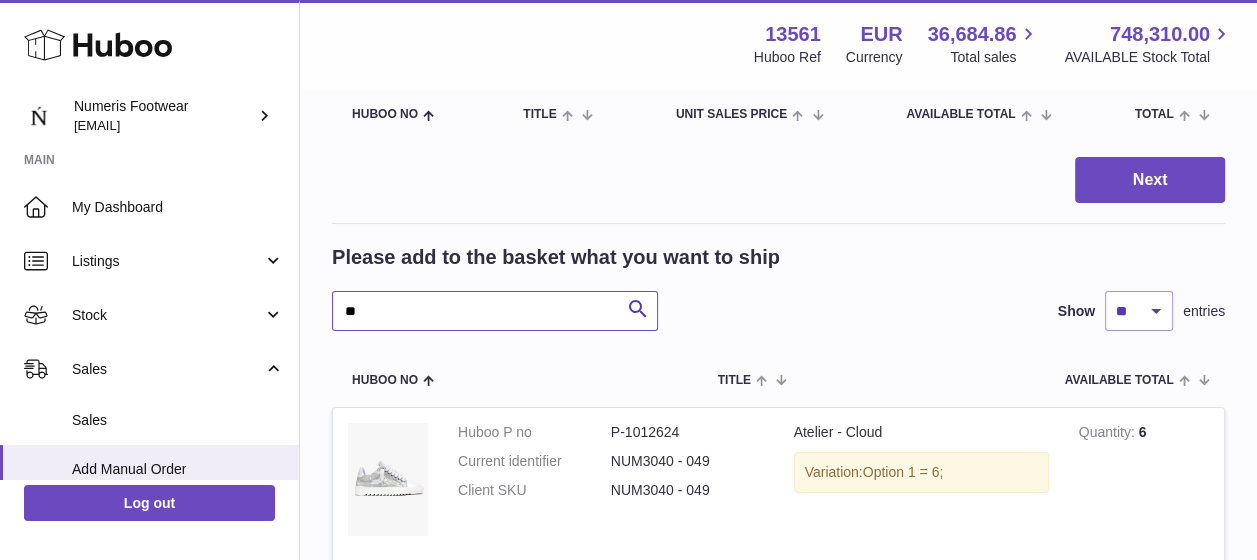 type on "*" 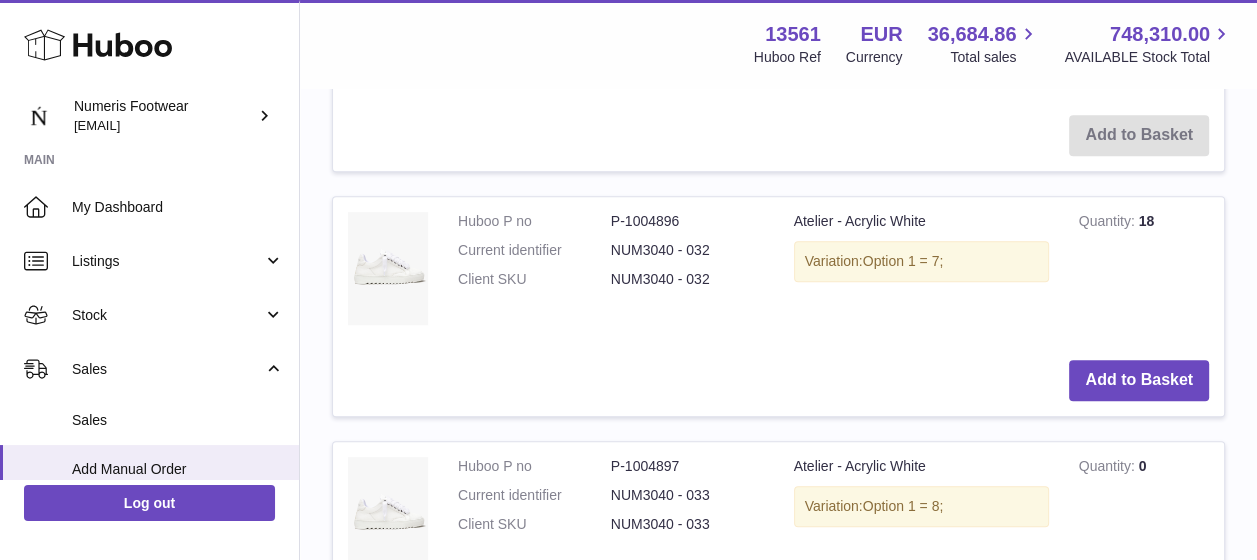scroll, scrollTop: 678, scrollLeft: 0, axis: vertical 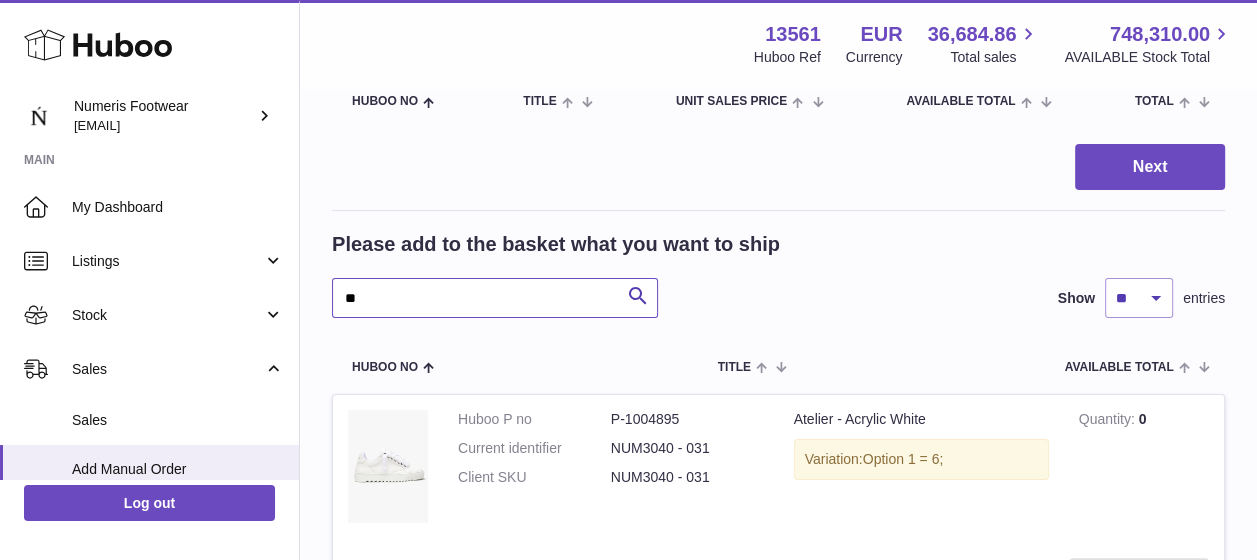 type on "*" 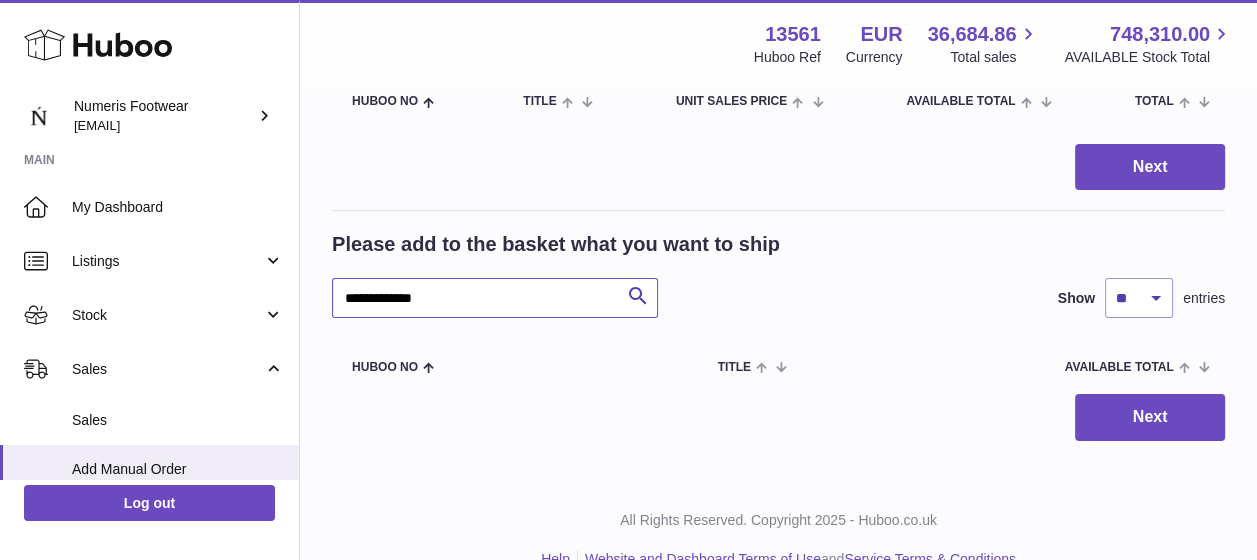 scroll, scrollTop: 269, scrollLeft: 0, axis: vertical 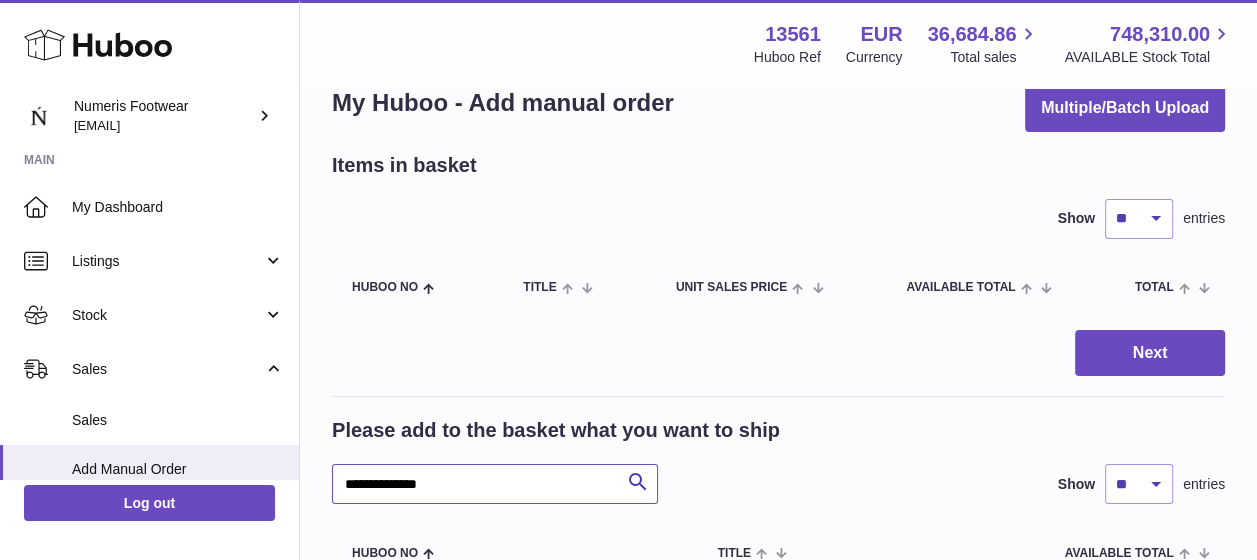 click on "**********" at bounding box center (495, 484) 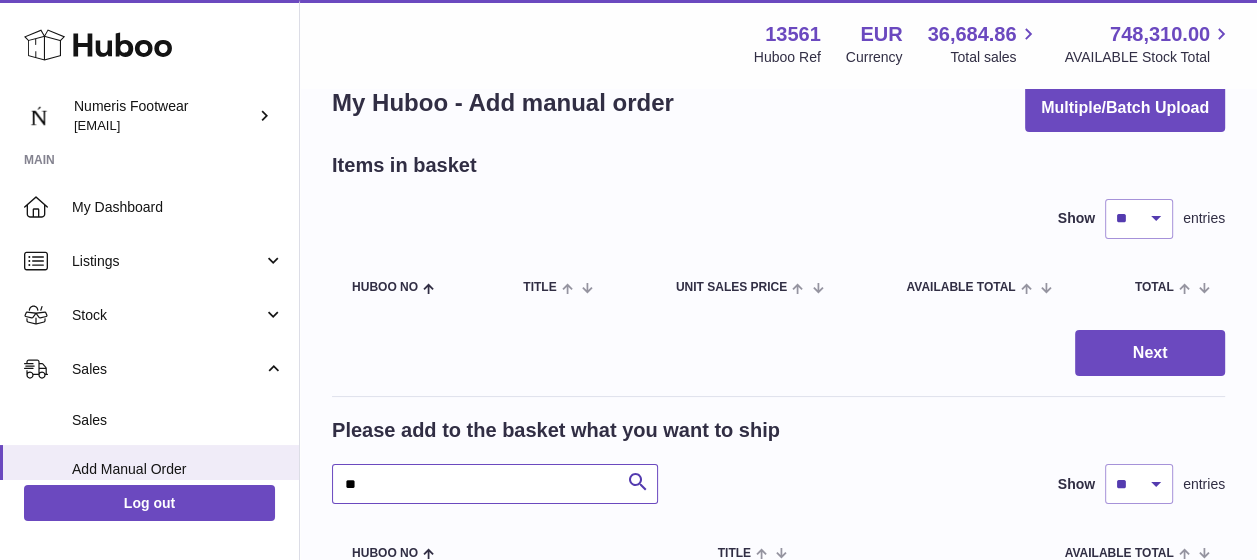 type on "*" 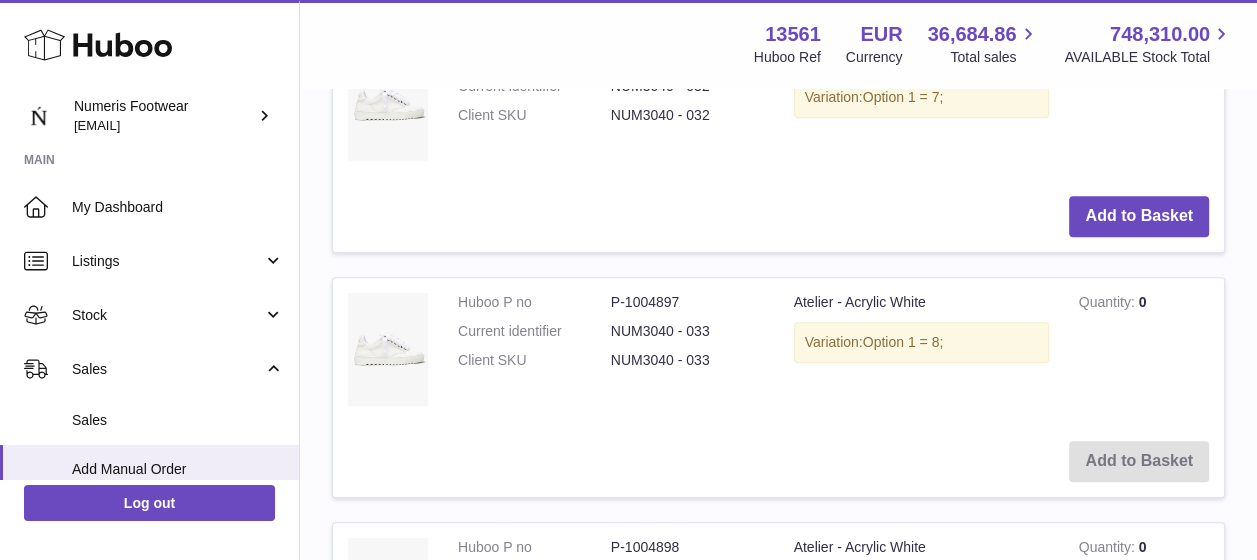 scroll, scrollTop: 840, scrollLeft: 0, axis: vertical 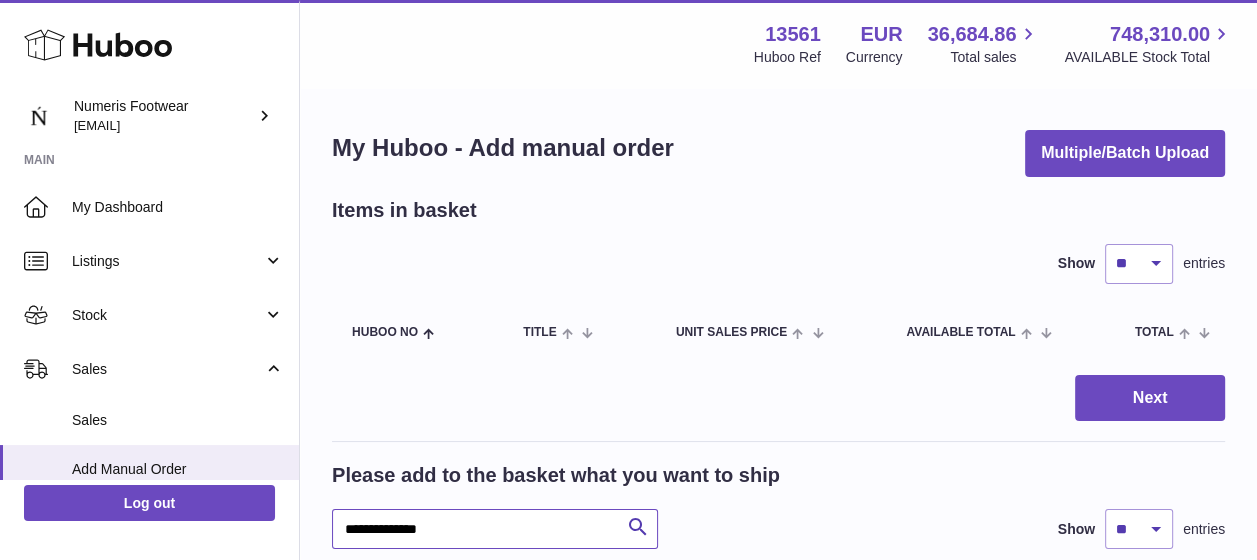 click on "**********" at bounding box center [495, 529] 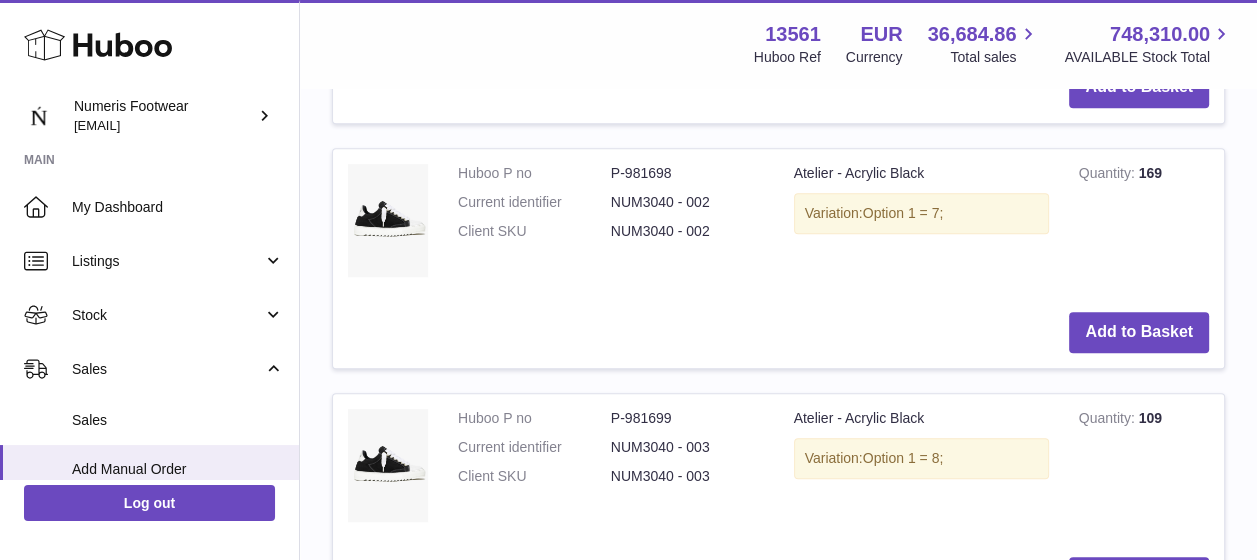 scroll, scrollTop: 759, scrollLeft: 0, axis: vertical 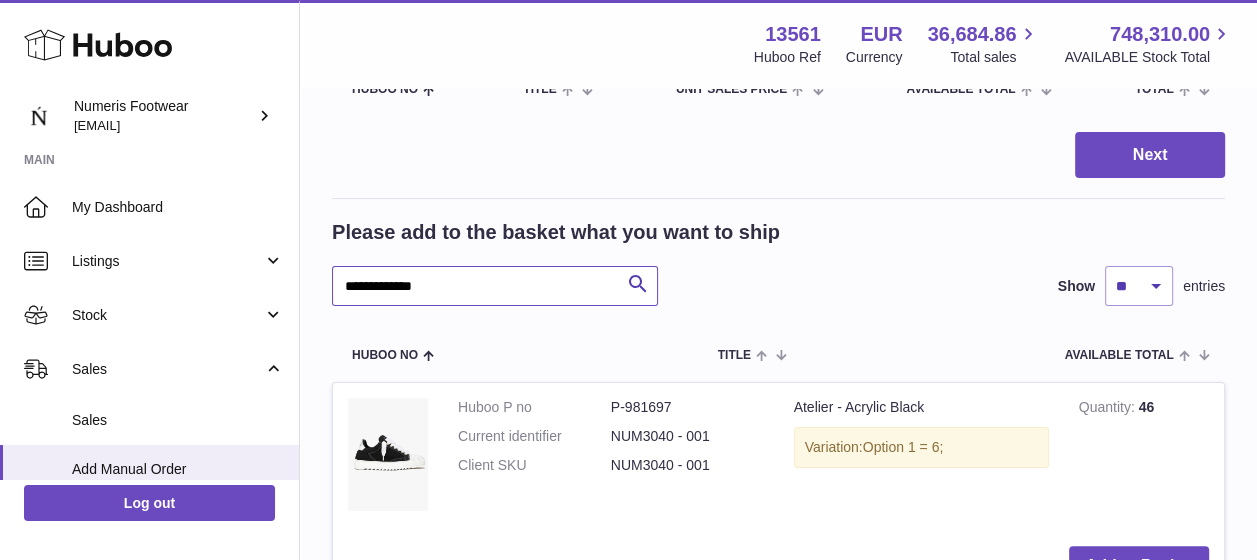 click on "**********" at bounding box center [495, 286] 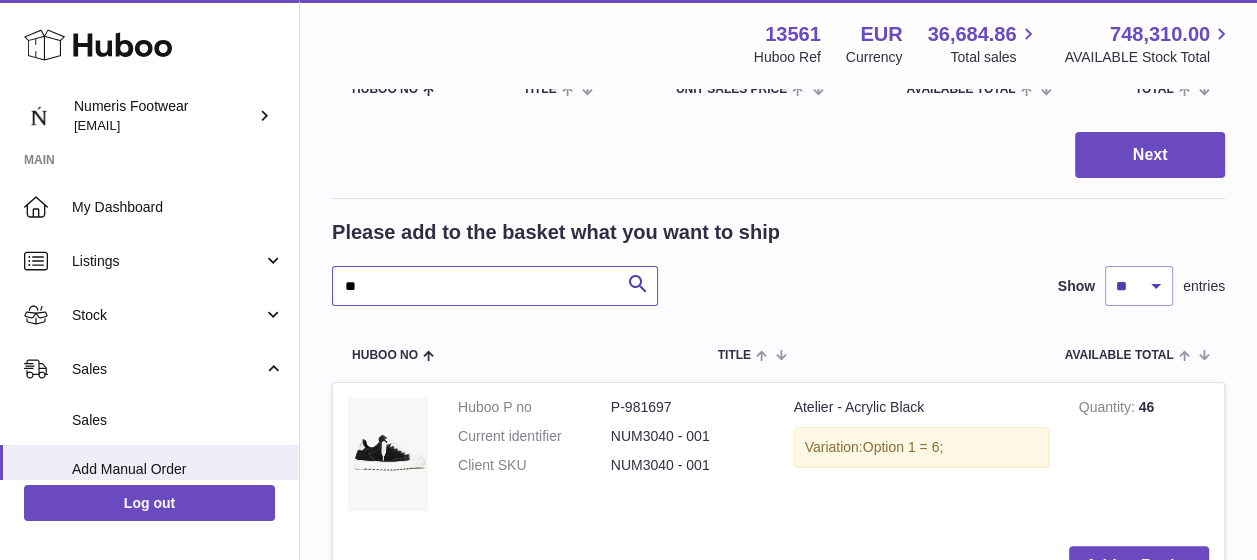 type on "*" 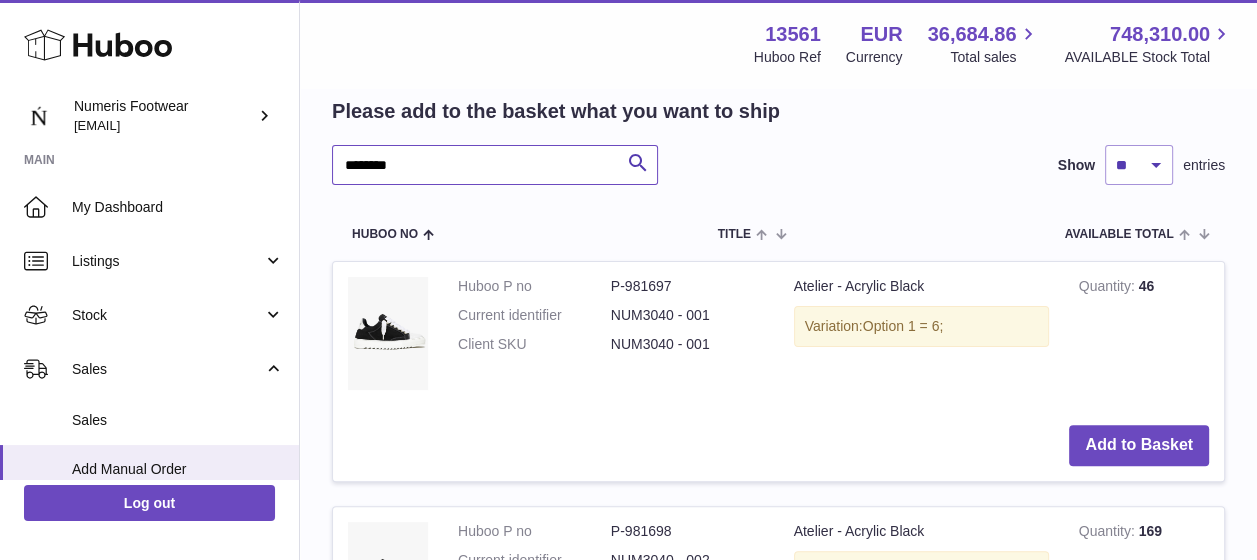 scroll, scrollTop: 365, scrollLeft: 0, axis: vertical 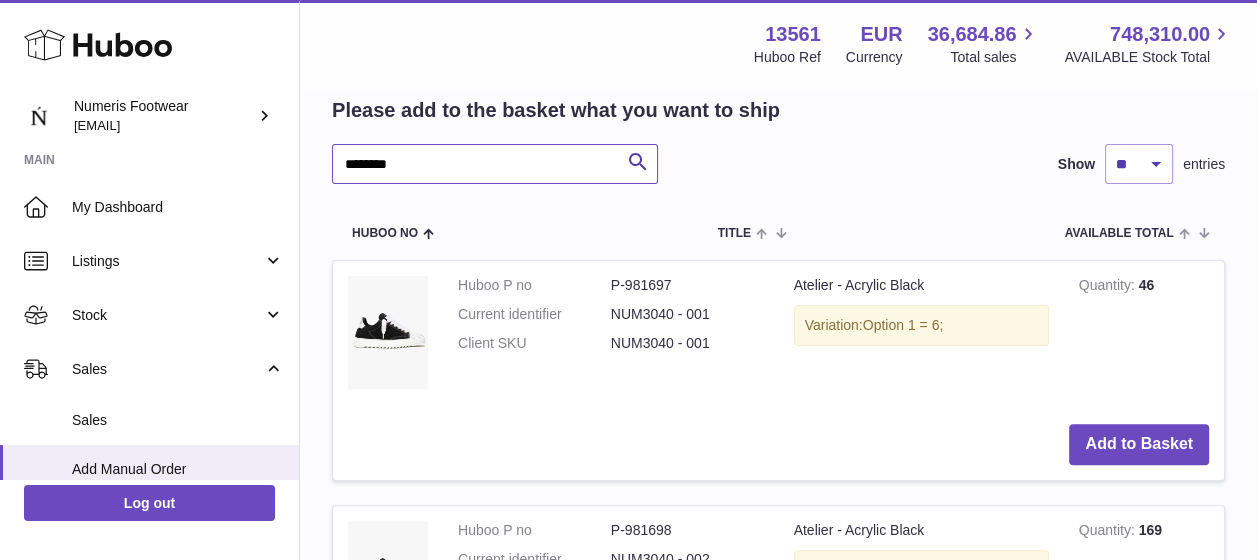 click on "*******" at bounding box center [495, 164] 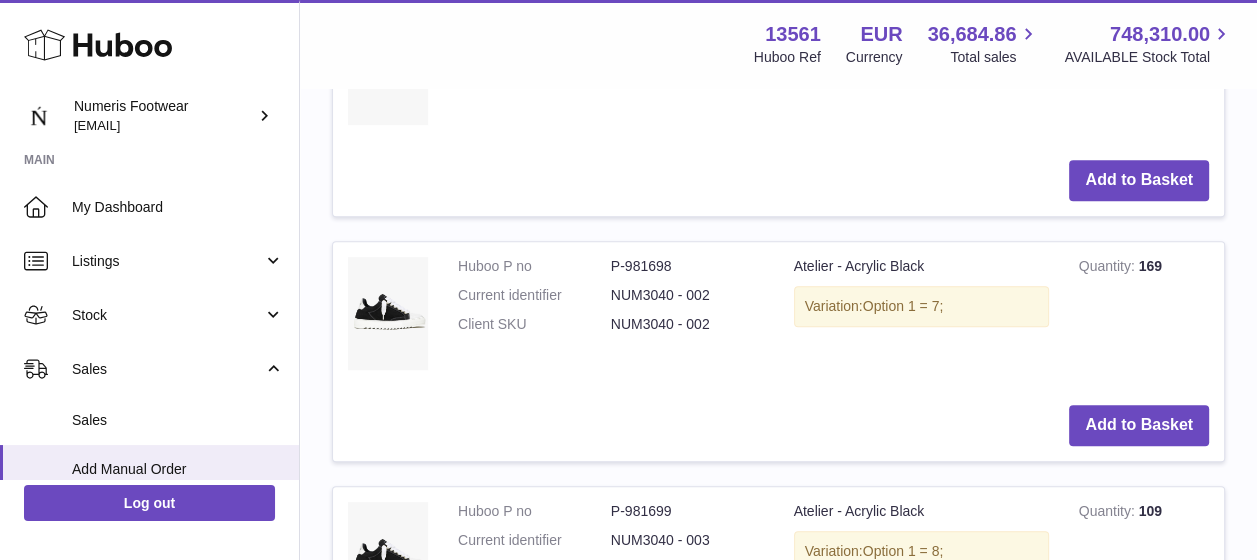 scroll, scrollTop: 630, scrollLeft: 0, axis: vertical 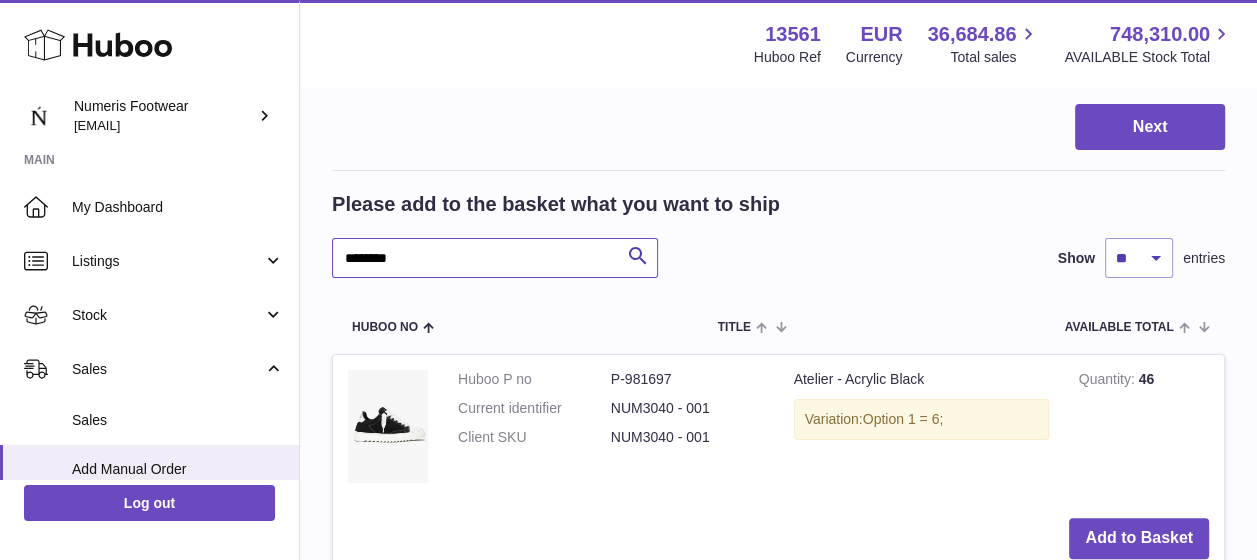 click on "*******" at bounding box center [495, 258] 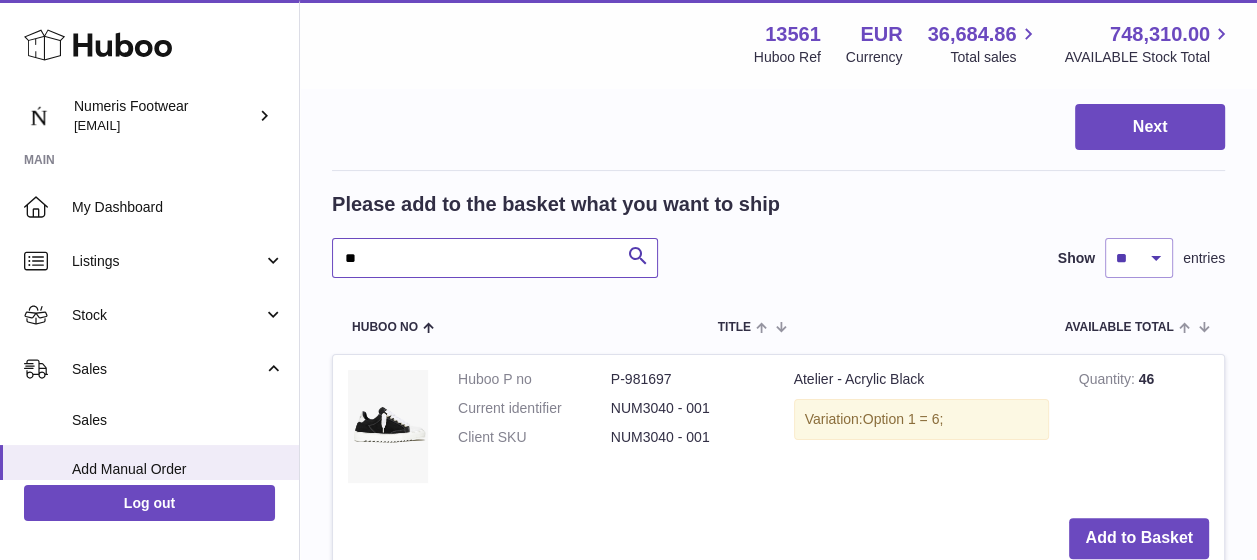 type on "*" 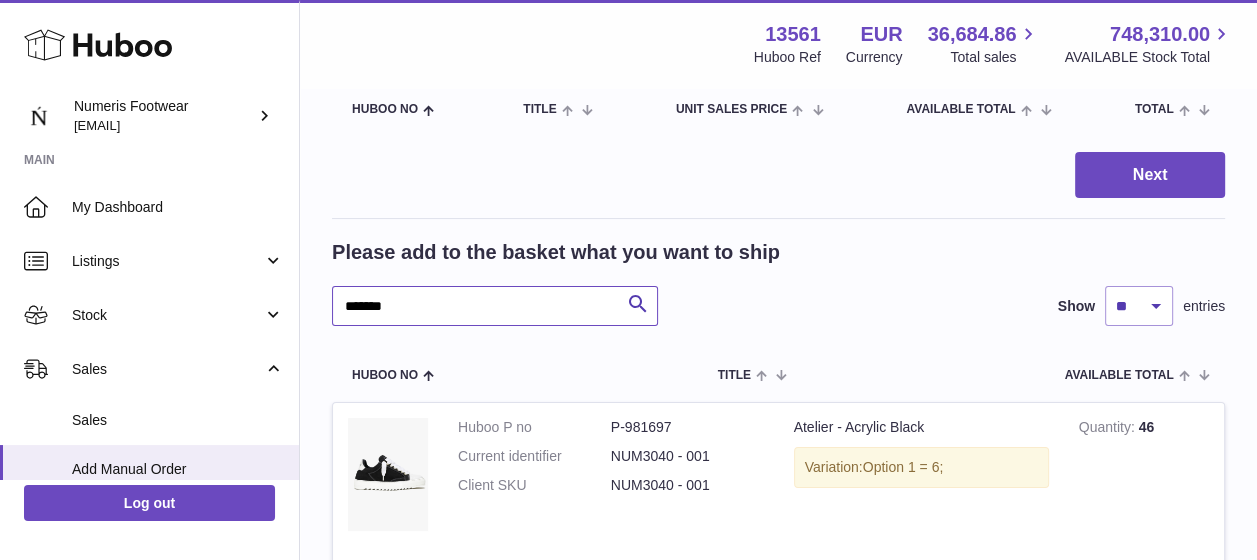 scroll, scrollTop: 229, scrollLeft: 0, axis: vertical 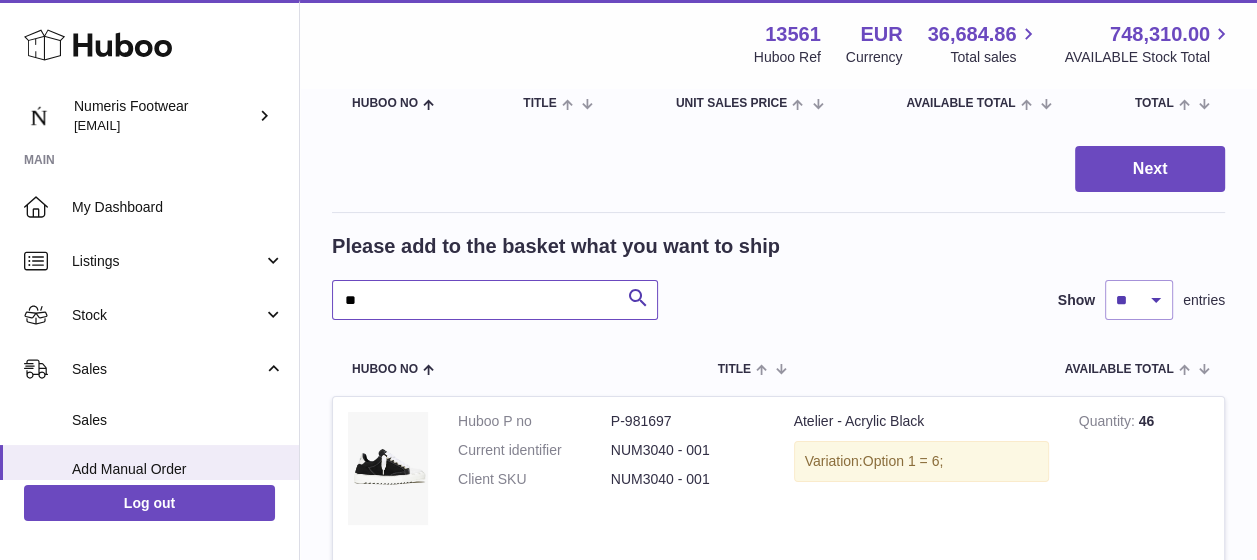 type on "*" 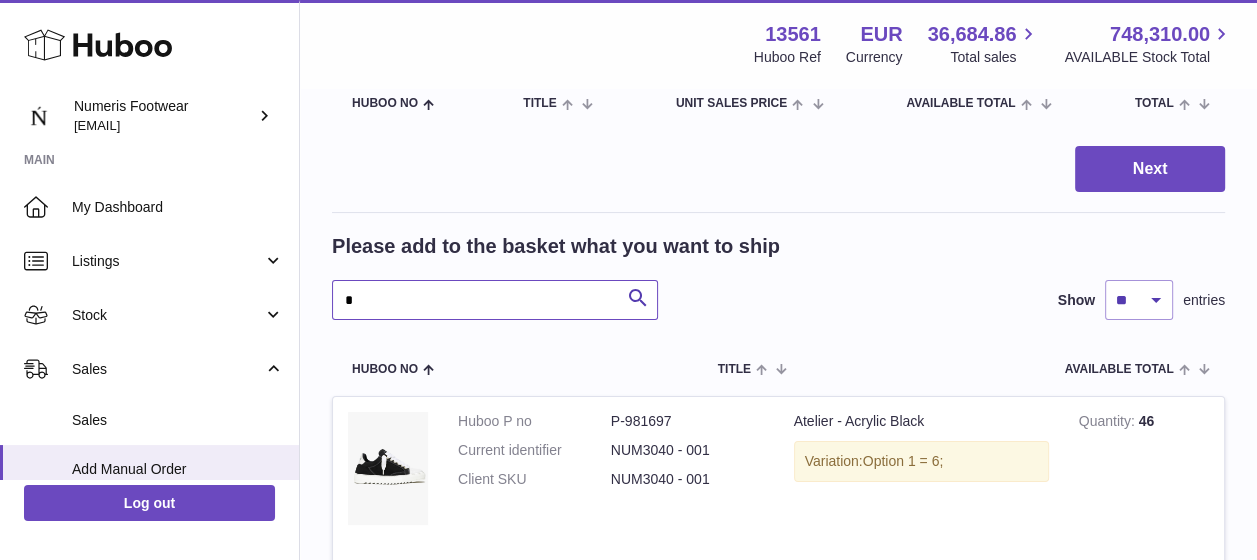 type 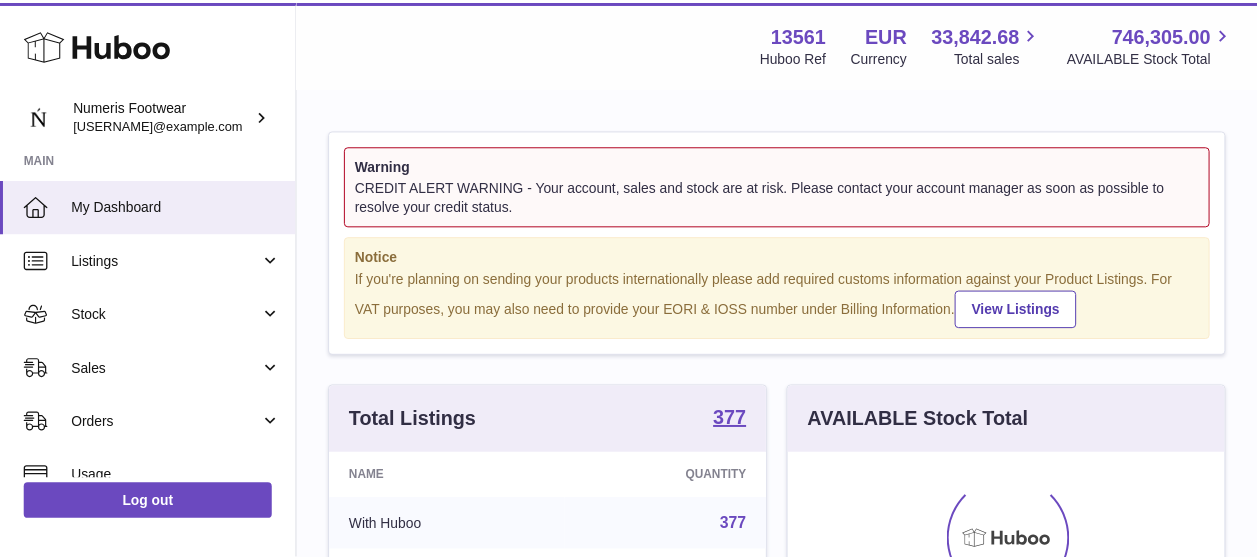 scroll, scrollTop: 0, scrollLeft: 0, axis: both 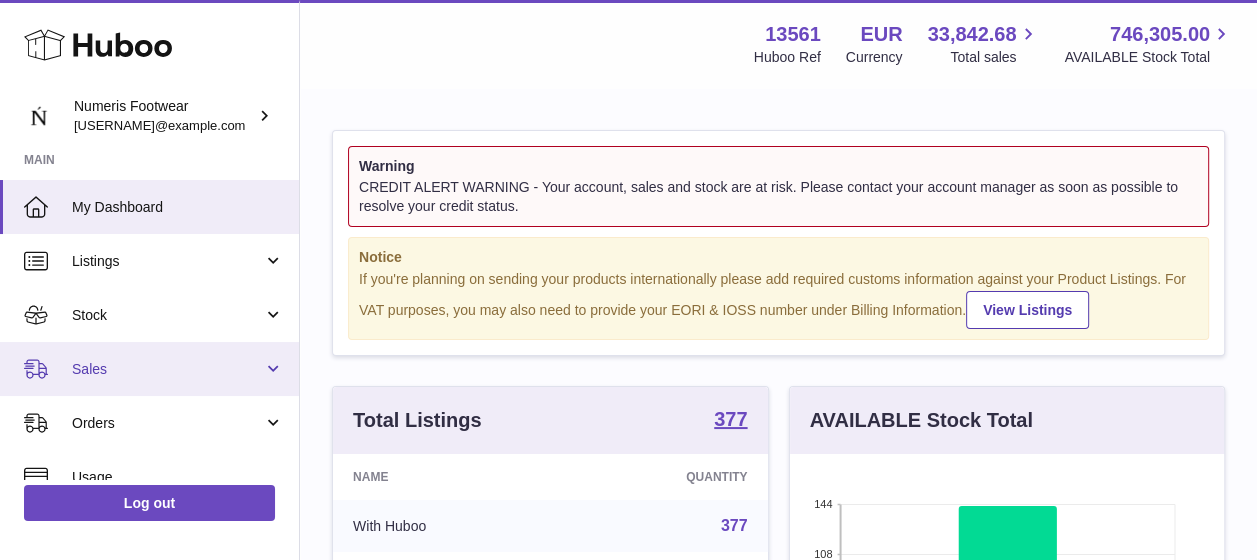 click on "Sales" at bounding box center (167, 369) 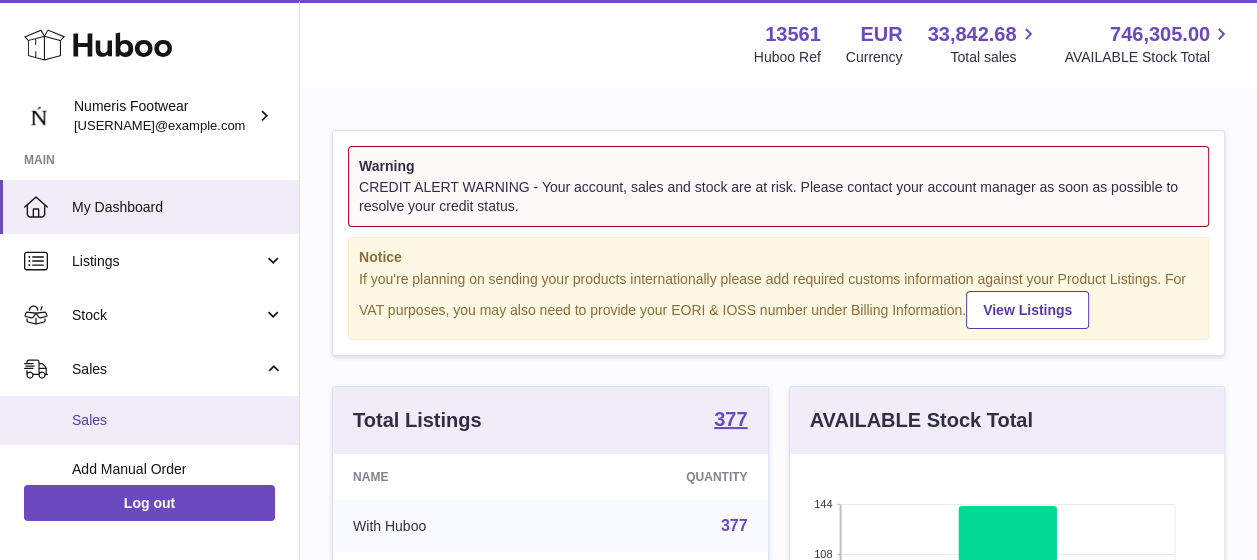 scroll, scrollTop: 45, scrollLeft: 0, axis: vertical 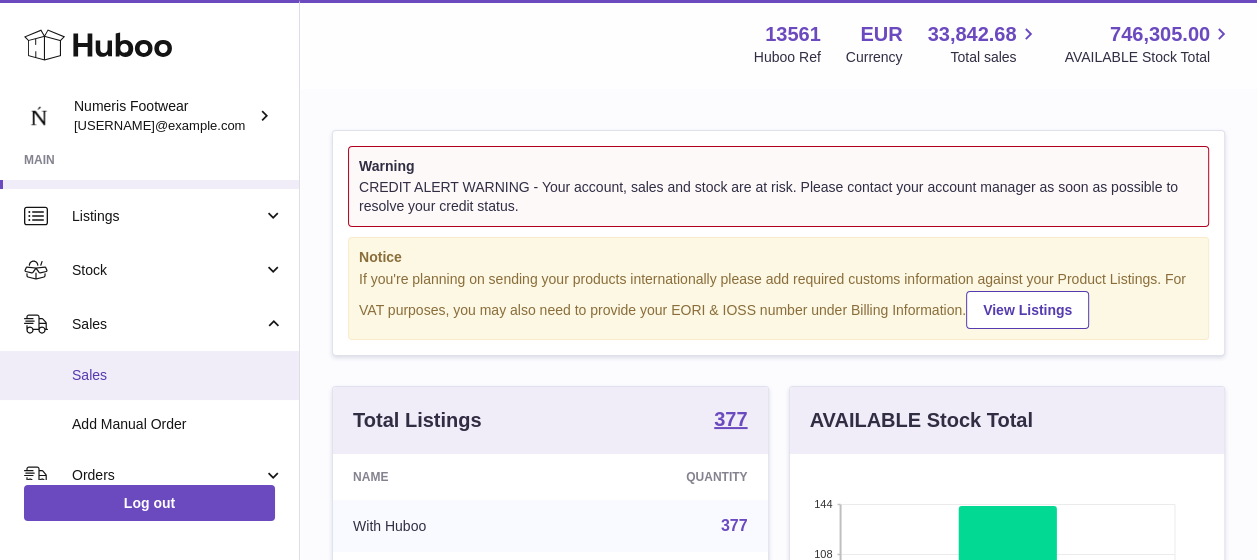click on "Add Manual Order" at bounding box center [178, 424] 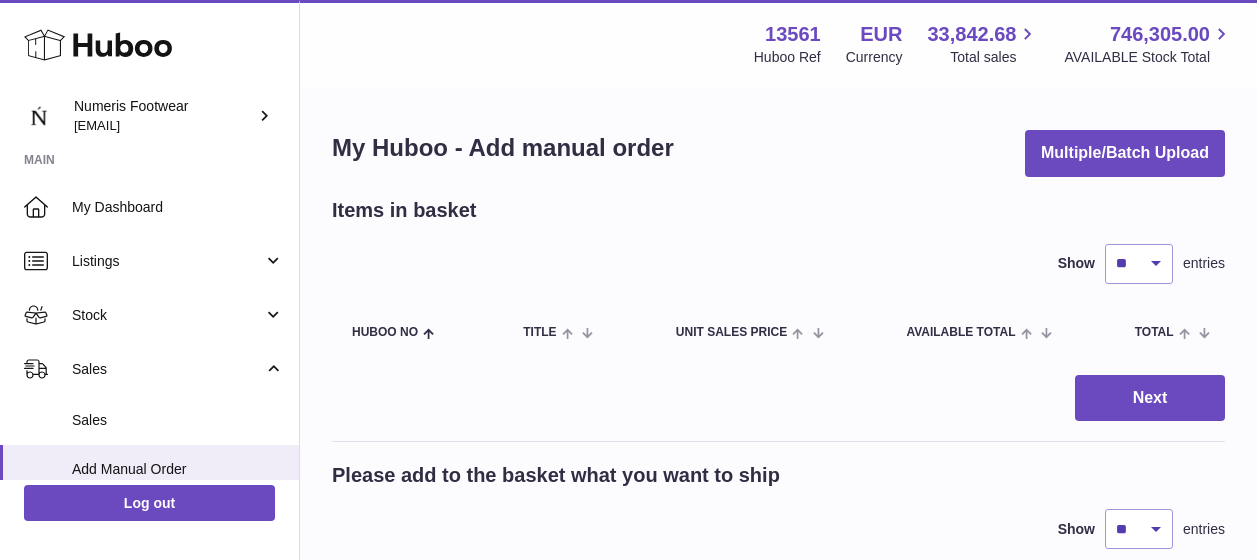 scroll, scrollTop: 0, scrollLeft: 0, axis: both 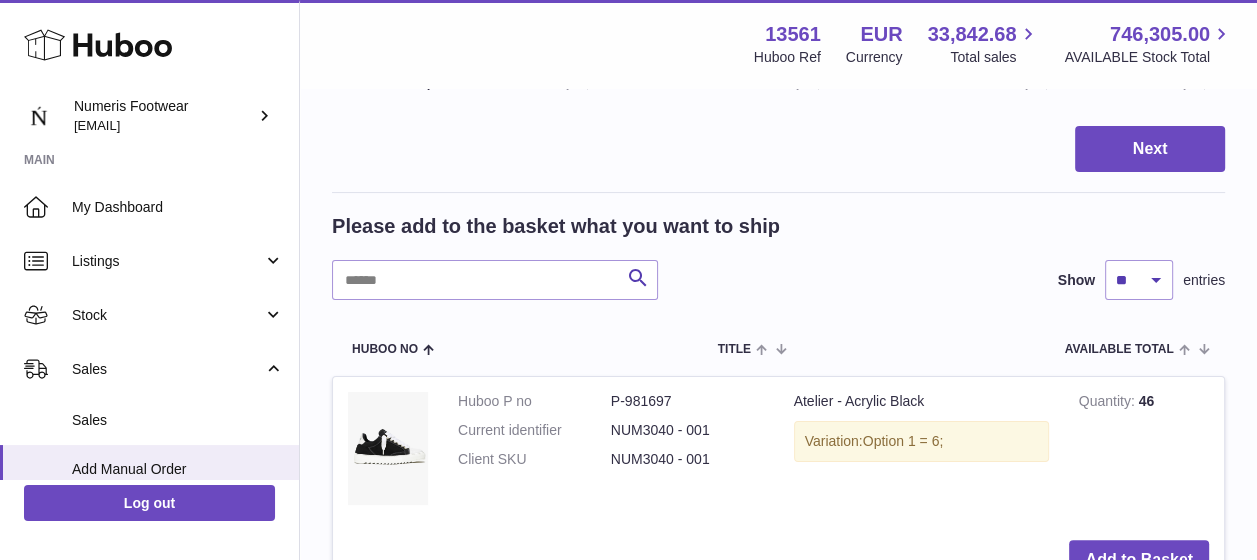 click on "Please add to the basket what you want to ship       Search
Show
** ** ** ***
entries
Huboo no       Title
AVAILABLE Total
Action
Huboo P no   P-981697   Current identifier   NUM3040 - 001     Client SKU   NUM3040 - 001
Atelier - Acrylic Black
Variation:
Option 1 = 6;
Quantity 46
Add to Basket
Huboo P no   P-981698   Current identifier   NUM3040 - 002     Client SKU   NUM3040 - 002
Atelier - Acrylic Black
Variation:
Option 1 = 7;
Quantity 169
Add to Basket
Huboo P no   P-981699   Current identifier   NUM3040 - 003     Client SKU   NUM3040 - 003
Atelier - Acrylic Black
Variation:
Option 1 = 8;
Quantity 109" at bounding box center (778, 1536) 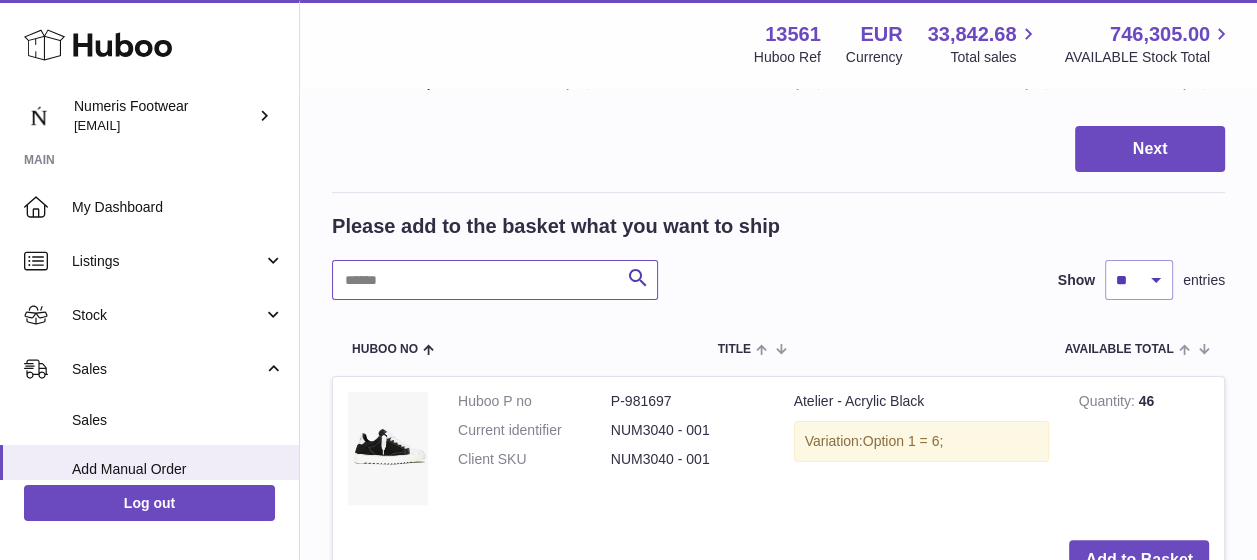 click at bounding box center [495, 280] 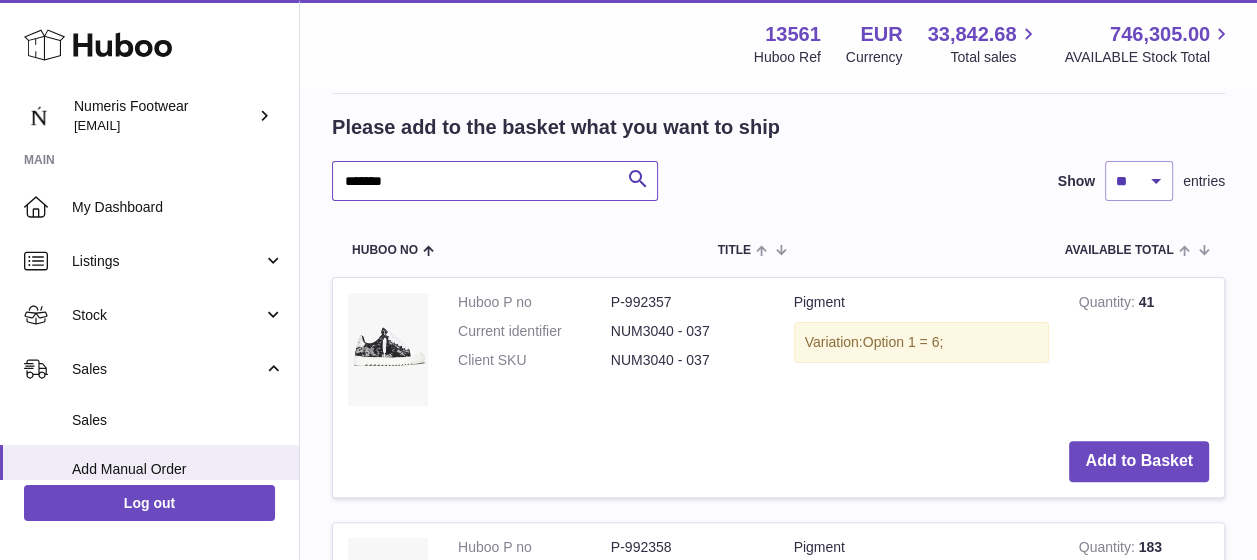 scroll, scrollTop: 346, scrollLeft: 0, axis: vertical 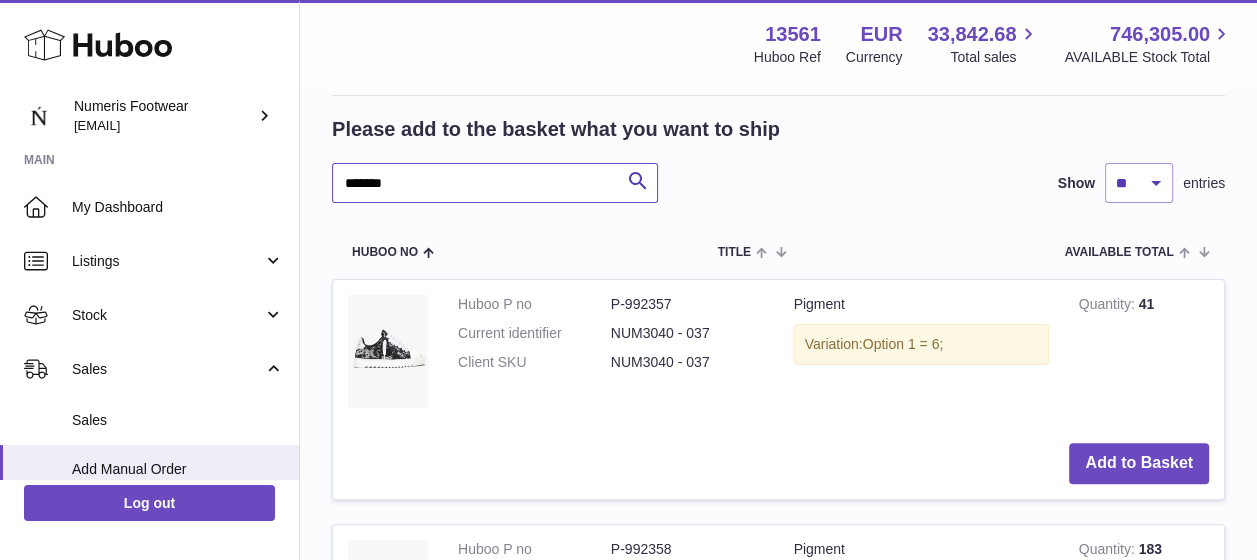 type on "*******" 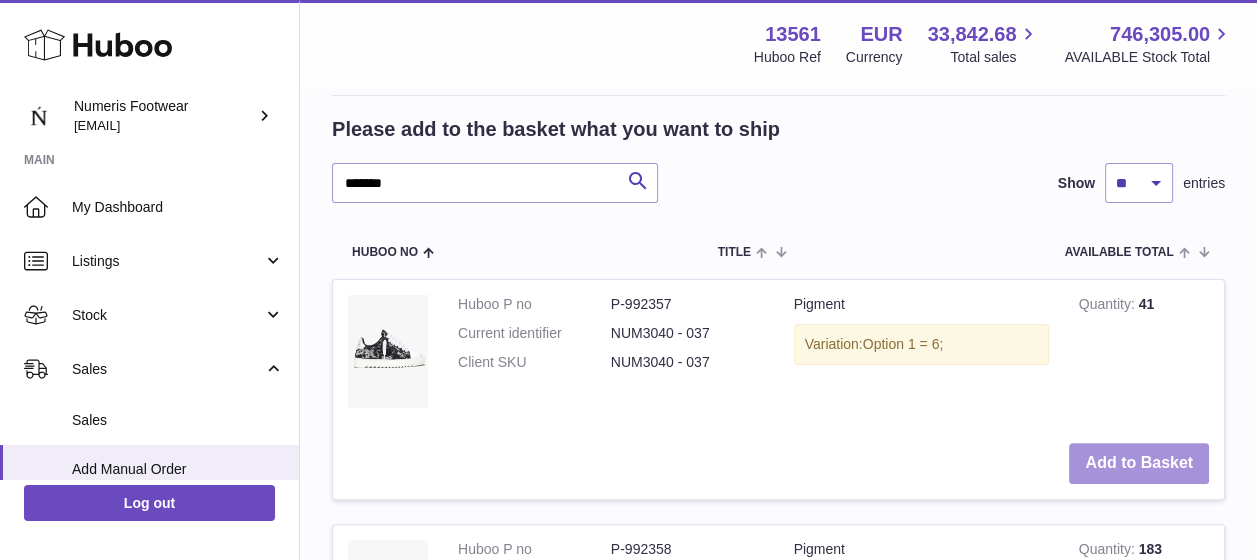 click on "Add to Basket" at bounding box center (1139, 463) 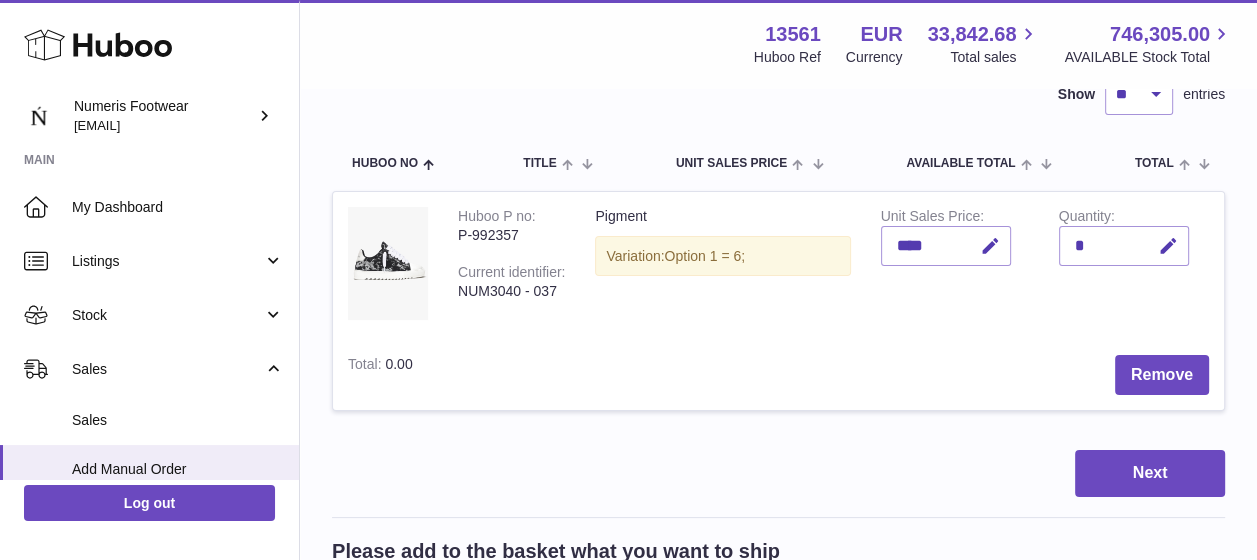 scroll, scrollTop: 196, scrollLeft: 0, axis: vertical 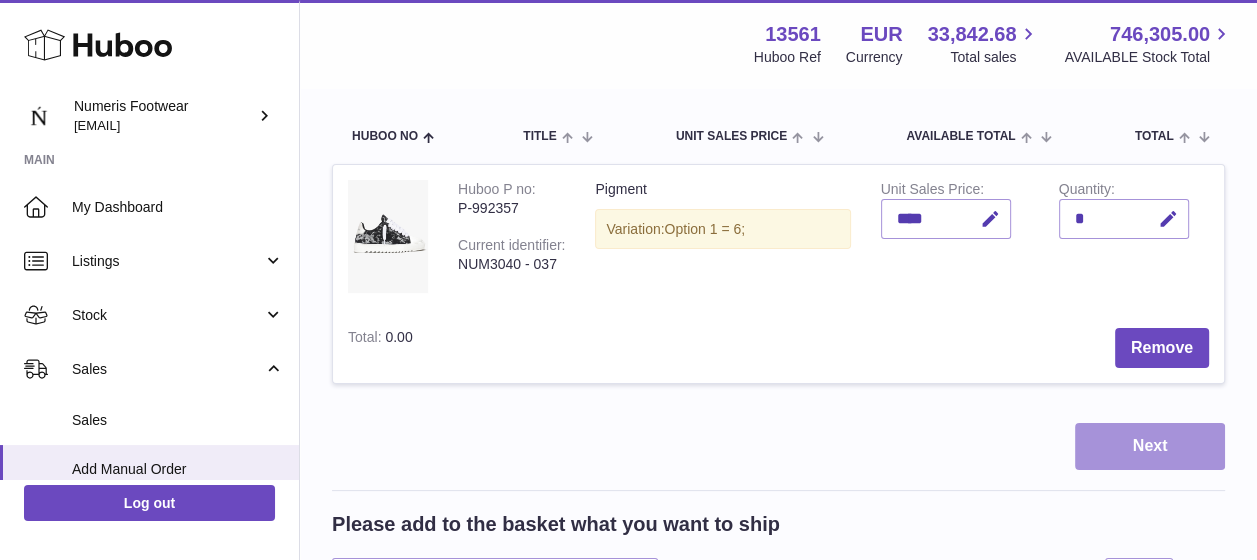 click on "Next" at bounding box center [1150, 446] 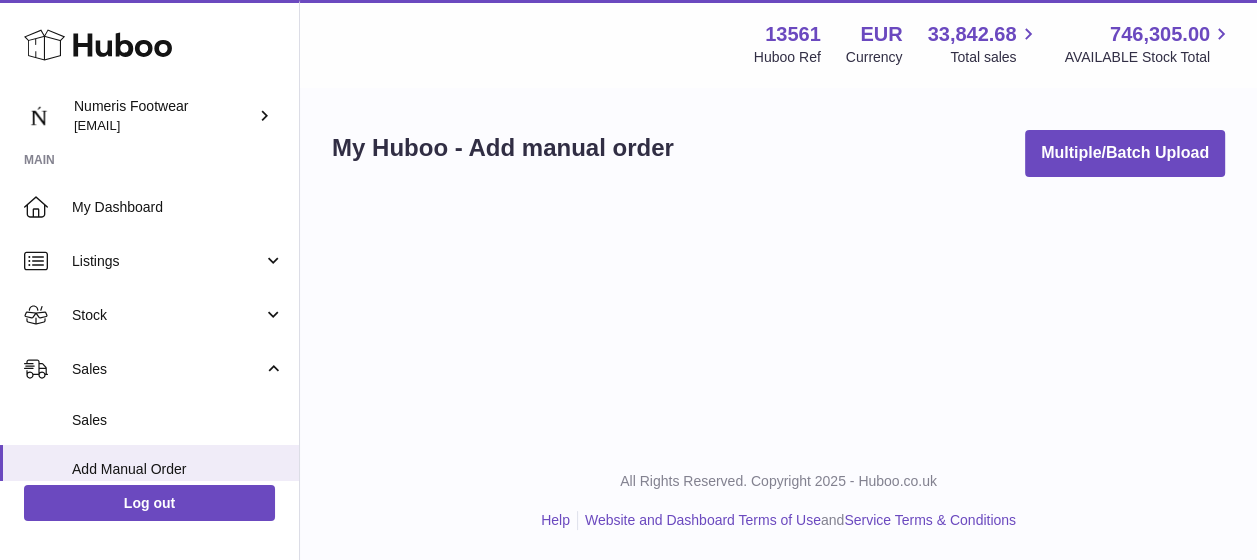 scroll, scrollTop: 0, scrollLeft: 0, axis: both 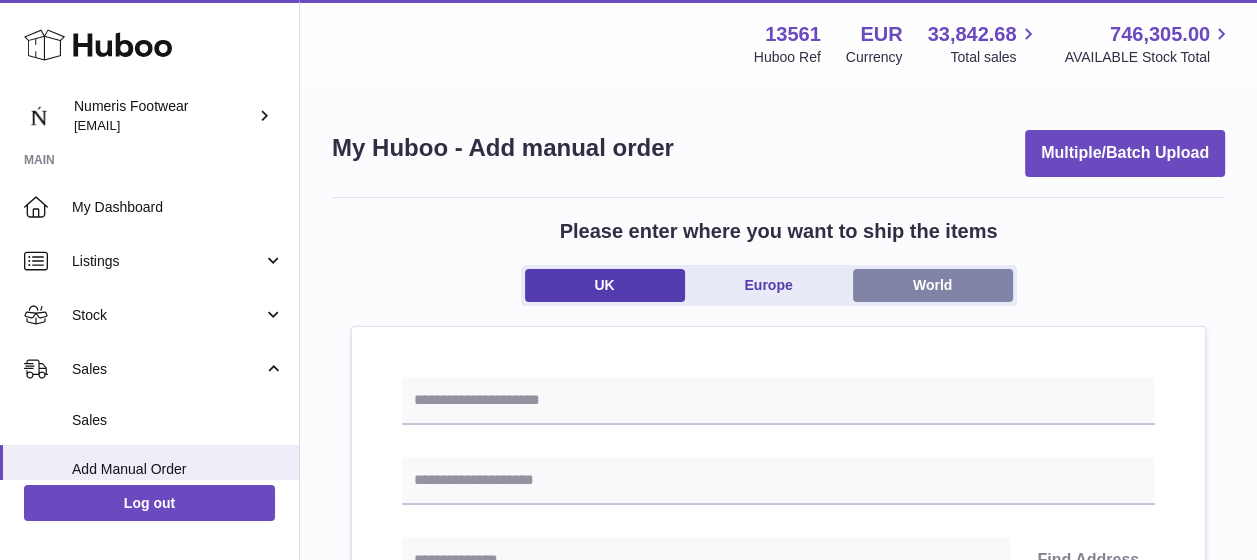 click on "World" at bounding box center [933, 285] 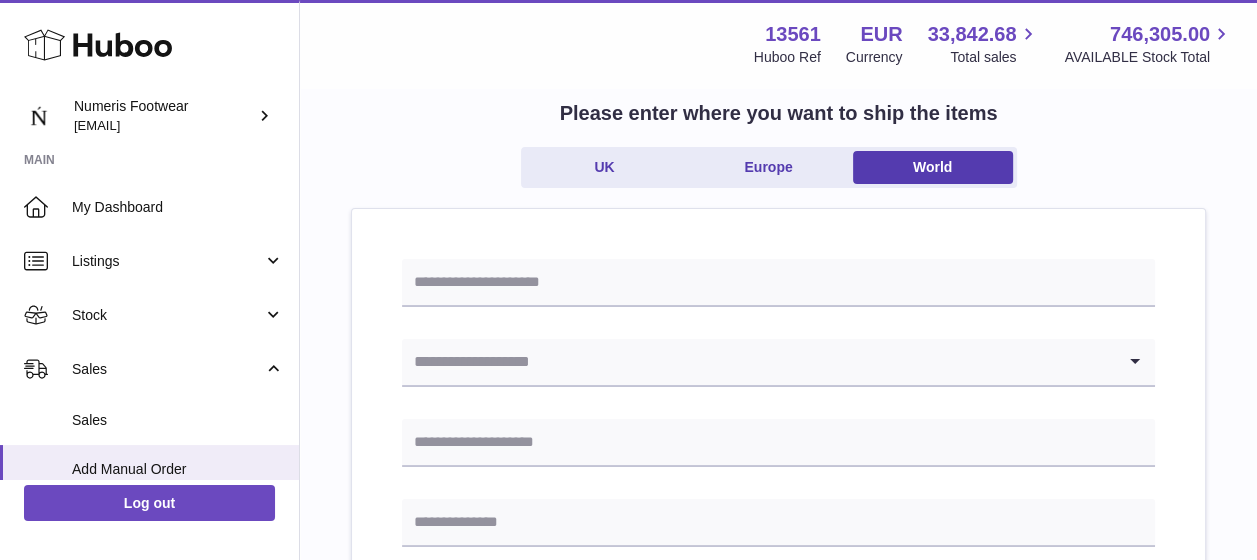 scroll, scrollTop: 119, scrollLeft: 0, axis: vertical 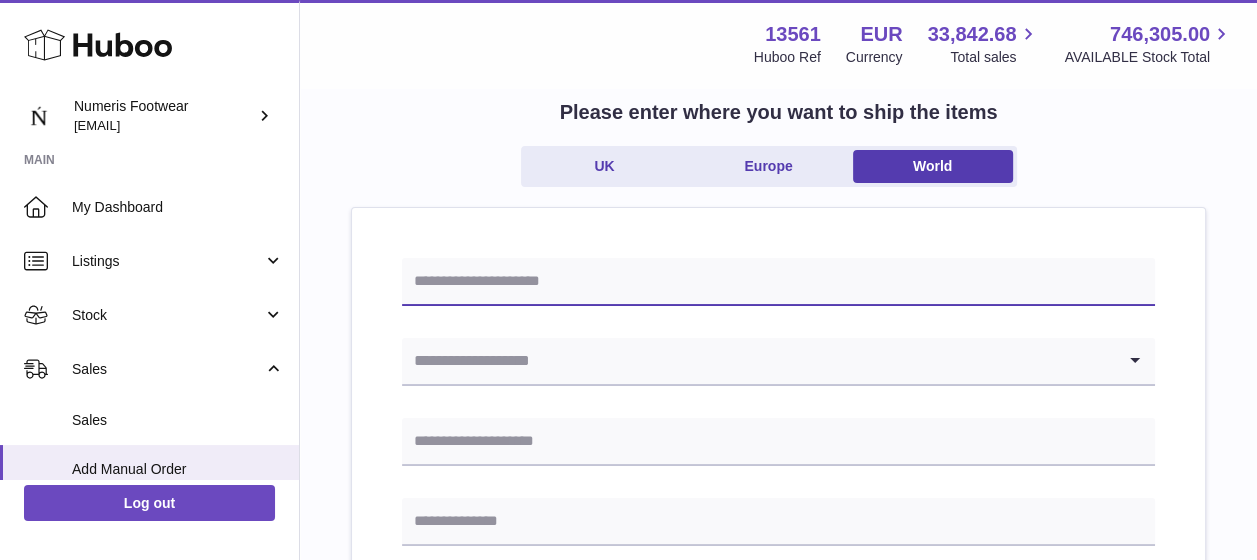 click at bounding box center [778, 282] 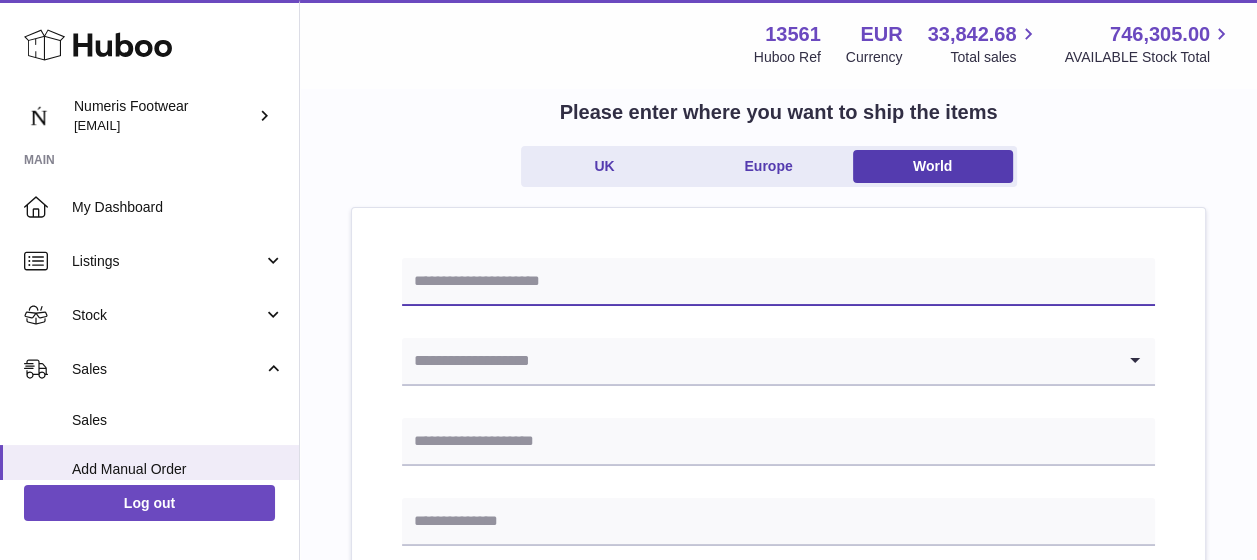 paste on "******" 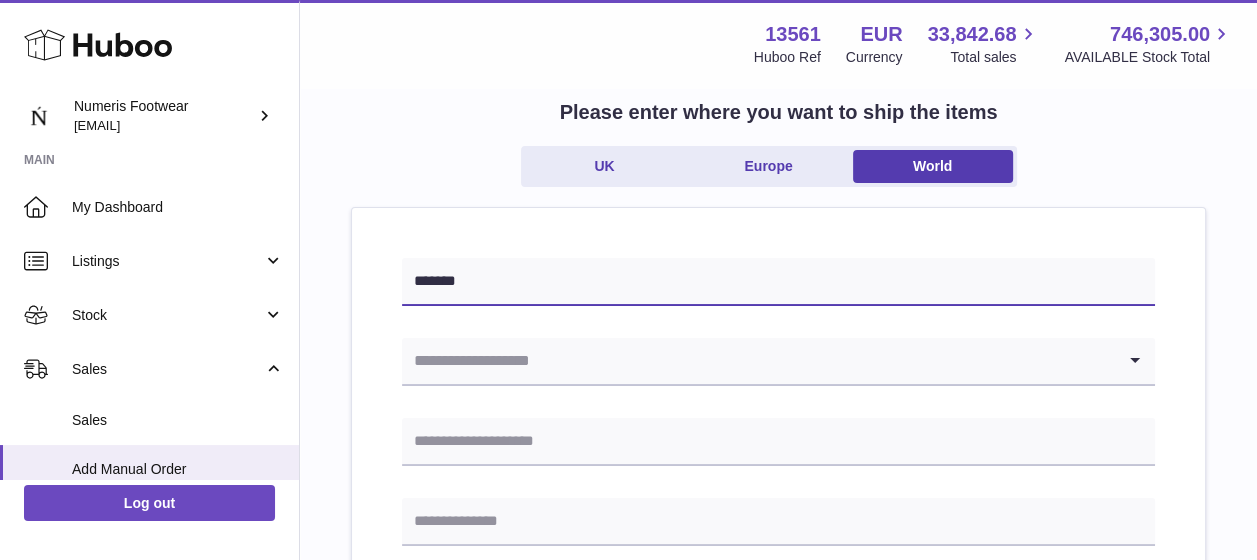 type on "*******" 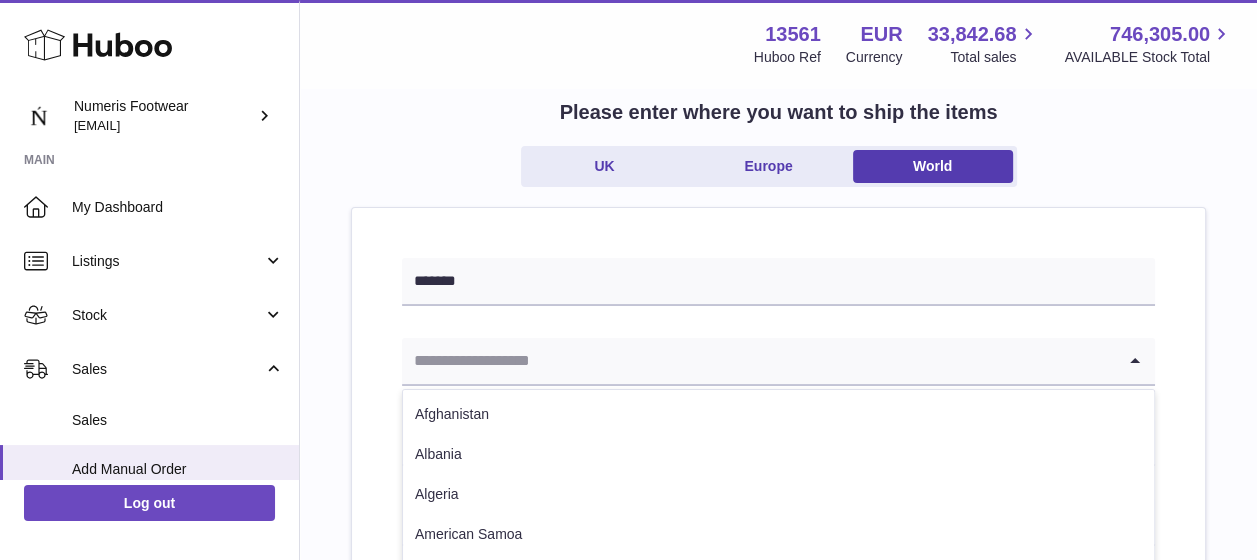 click at bounding box center (758, 361) 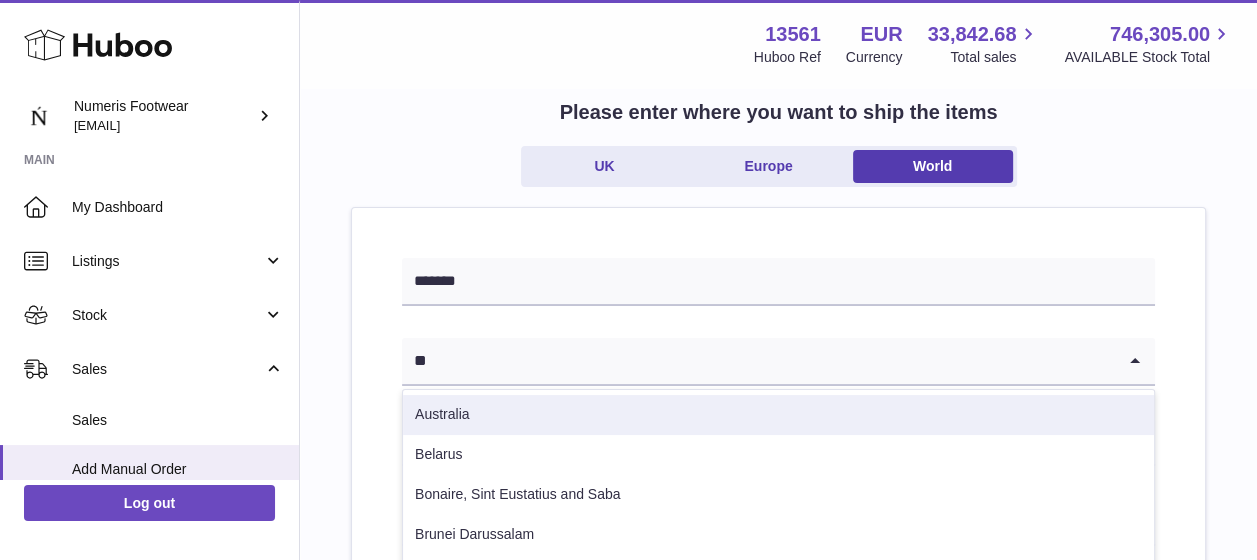 type on "*" 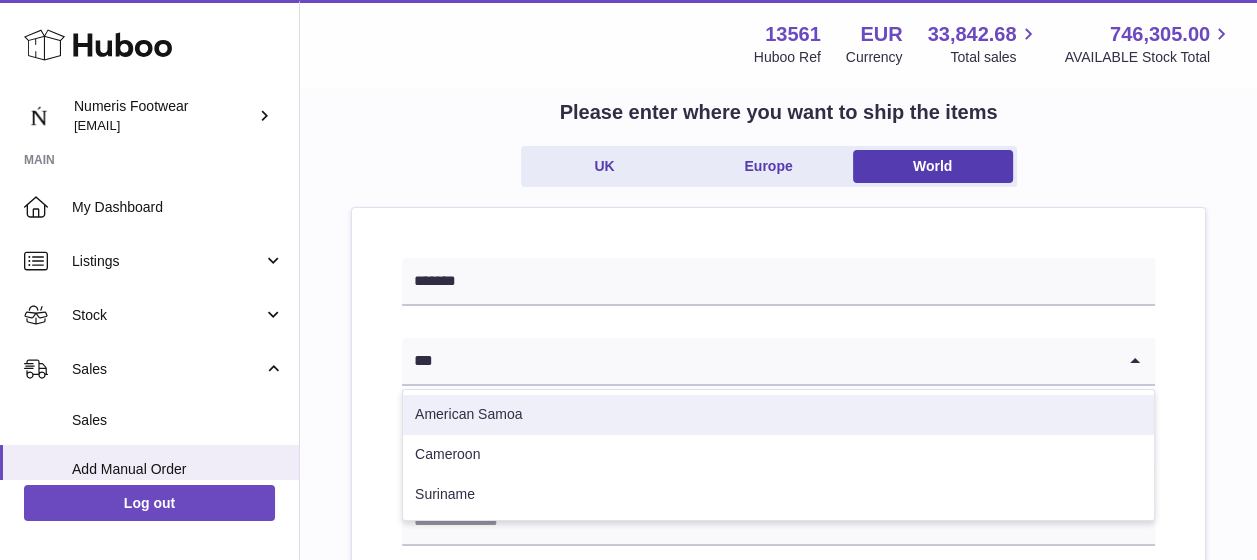 scroll, scrollTop: 247, scrollLeft: 0, axis: vertical 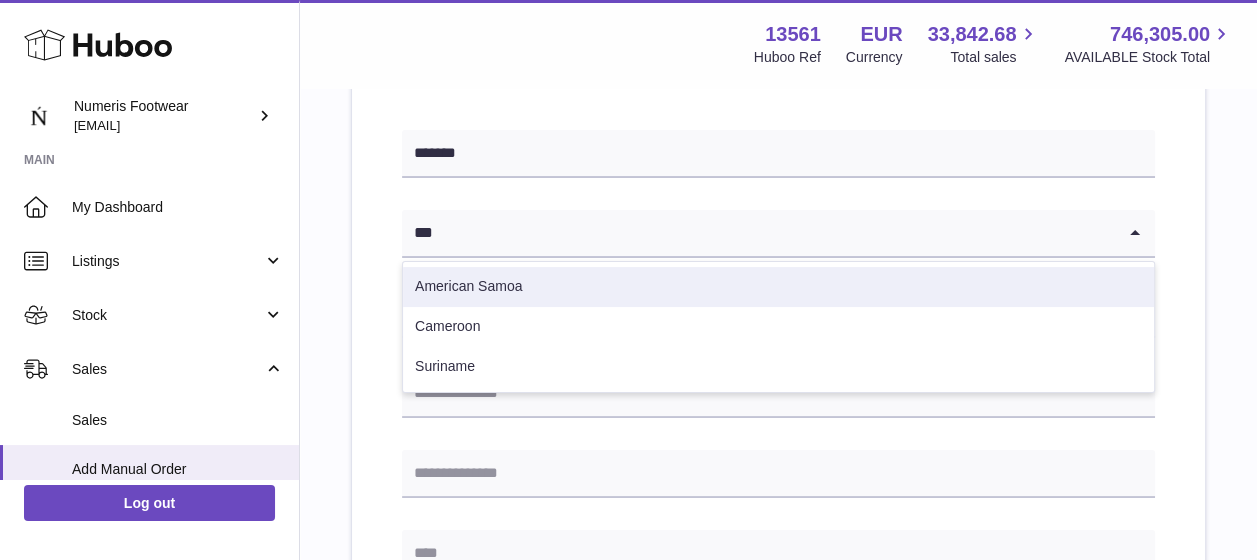type on "***" 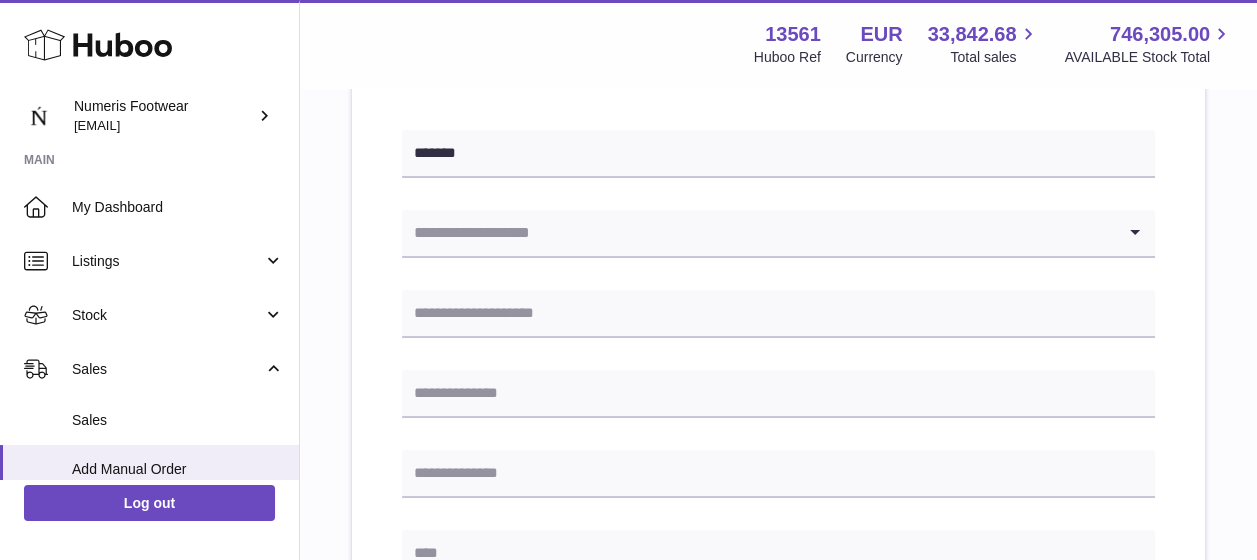 click 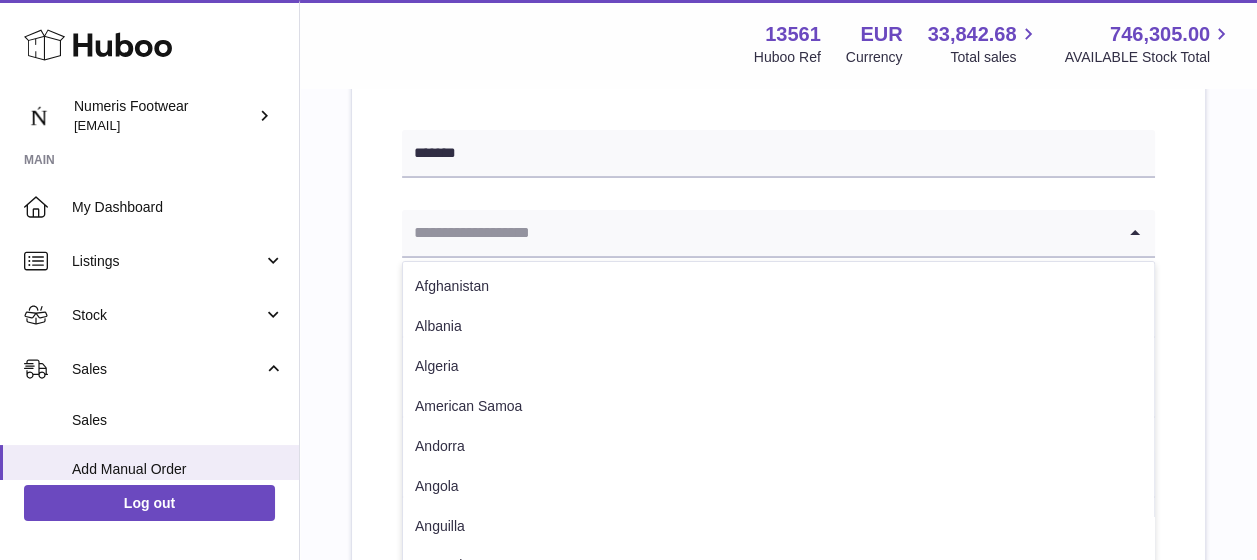 click at bounding box center (758, 233) 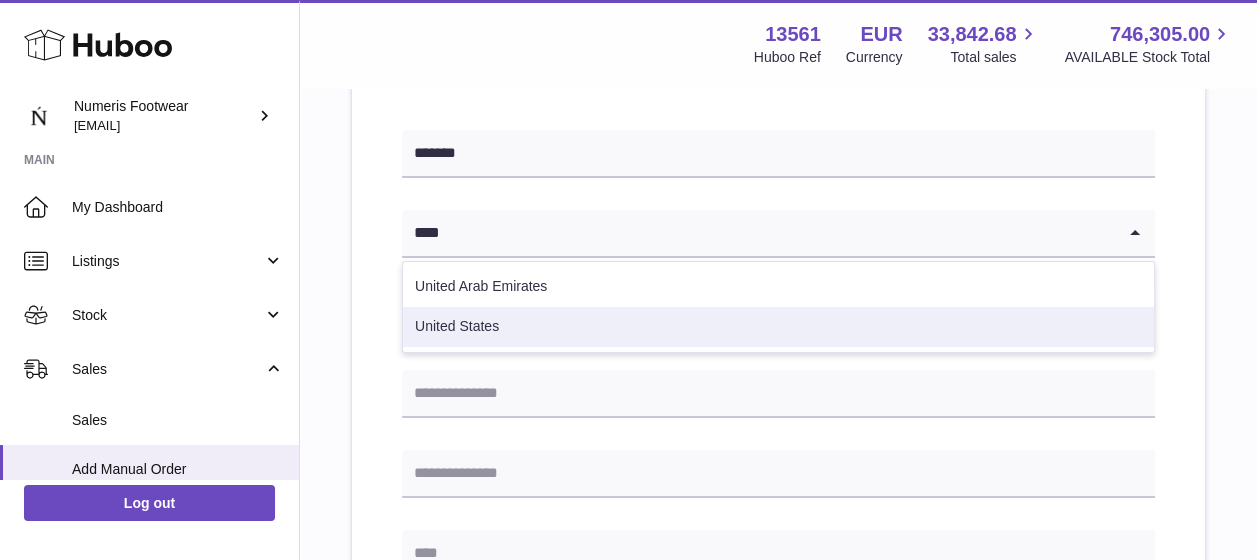 click on "United States" at bounding box center (778, 327) 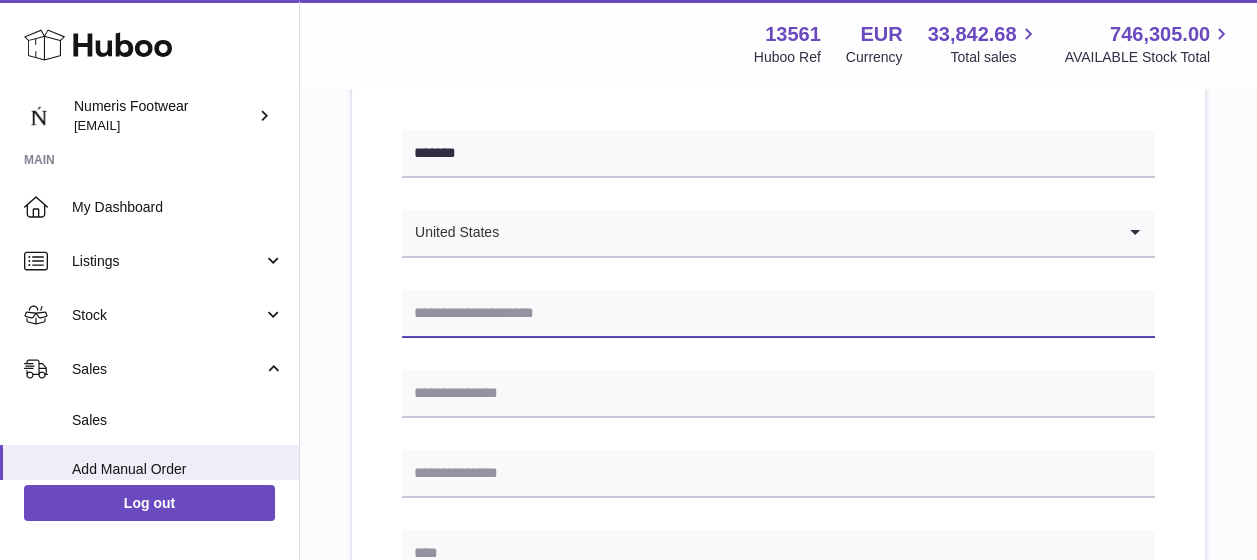 click at bounding box center [778, 314] 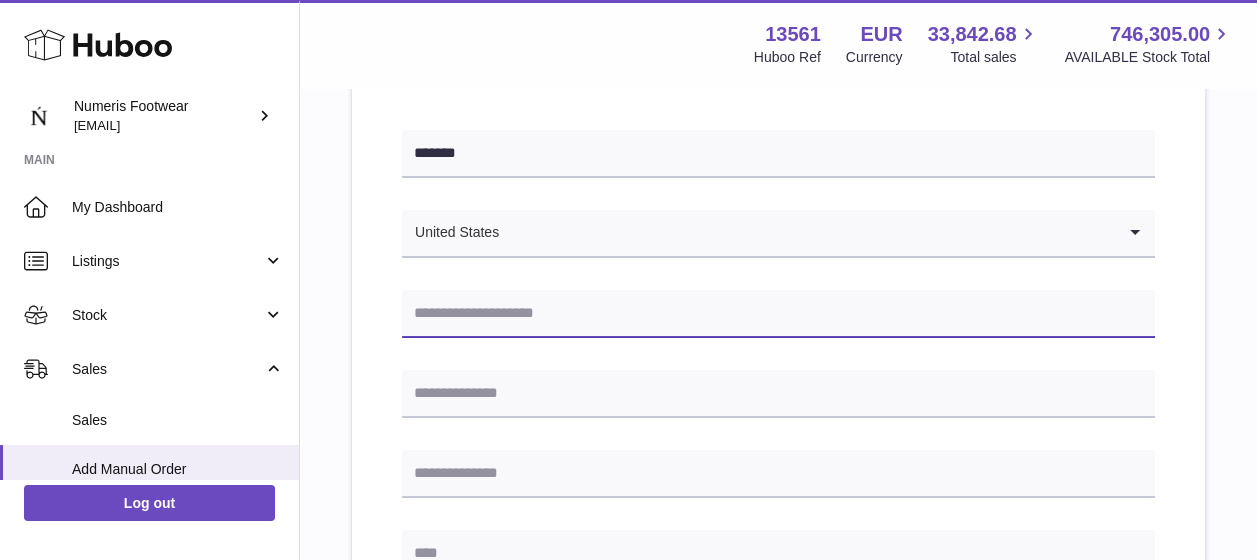 type on "*" 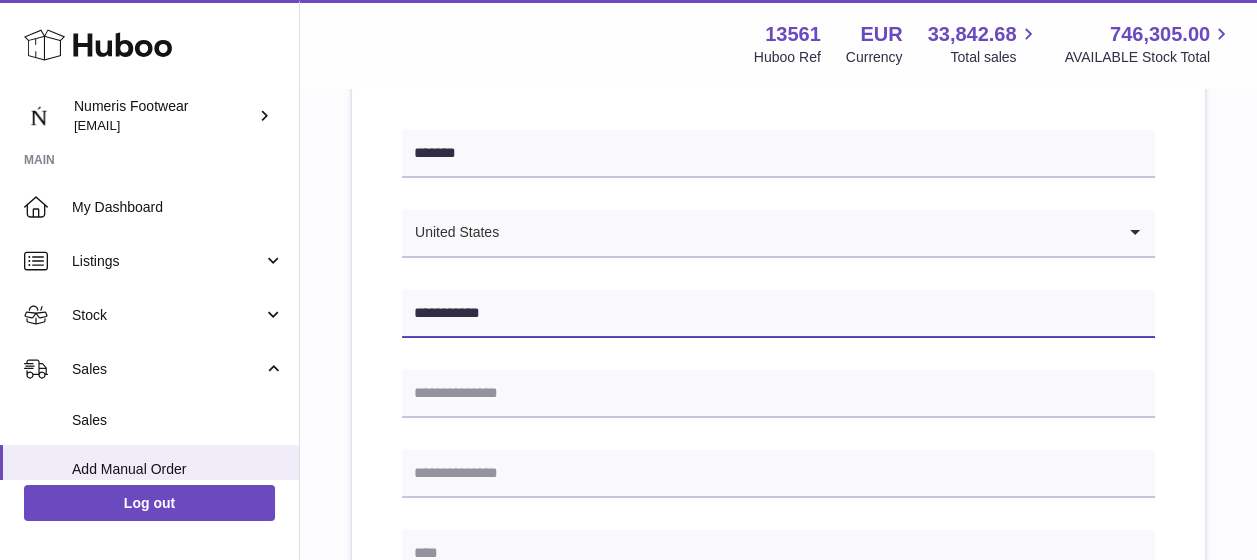 type on "**********" 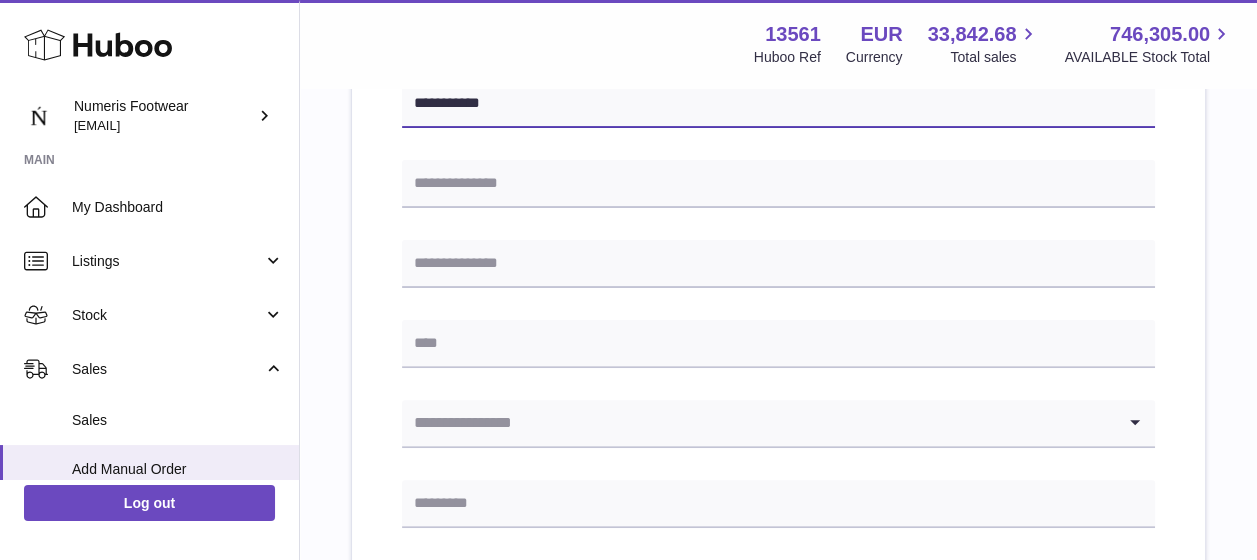 scroll, scrollTop: 519, scrollLeft: 0, axis: vertical 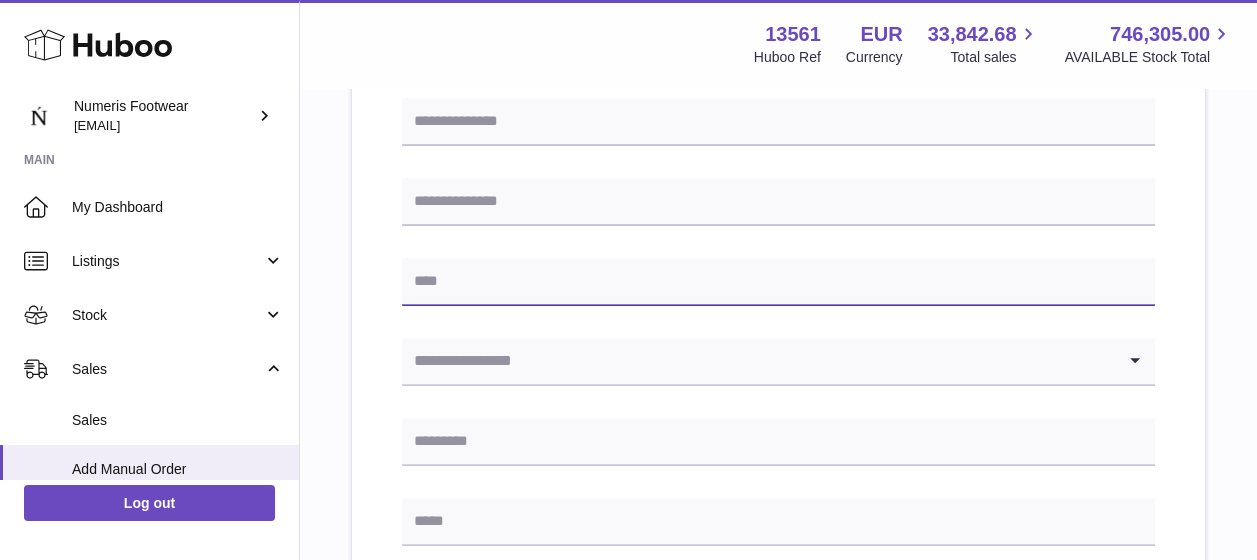 click at bounding box center (778, 282) 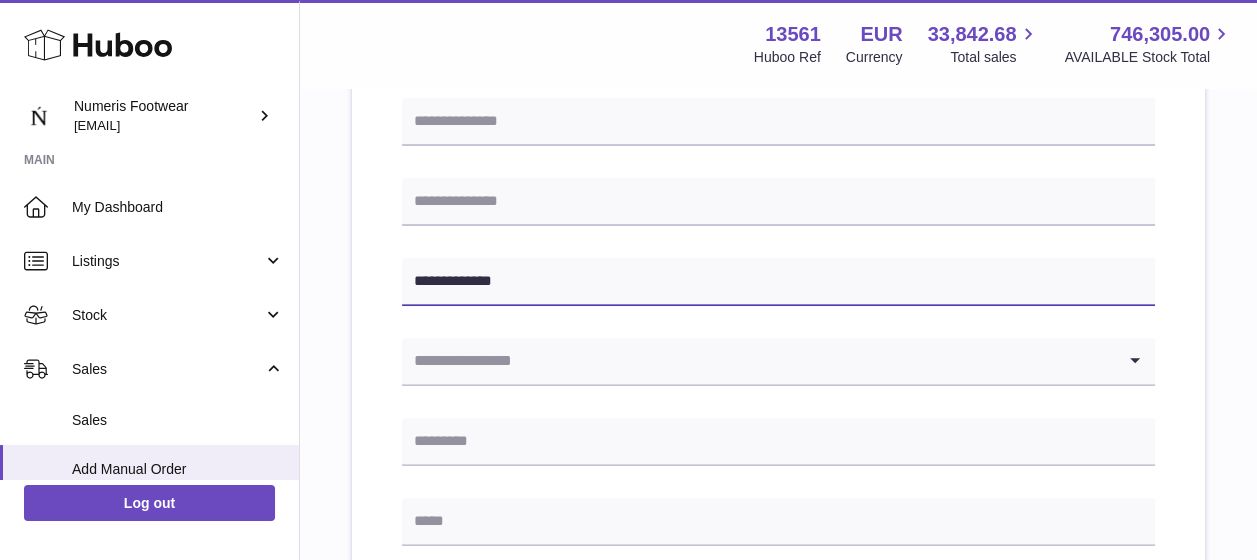 type on "**********" 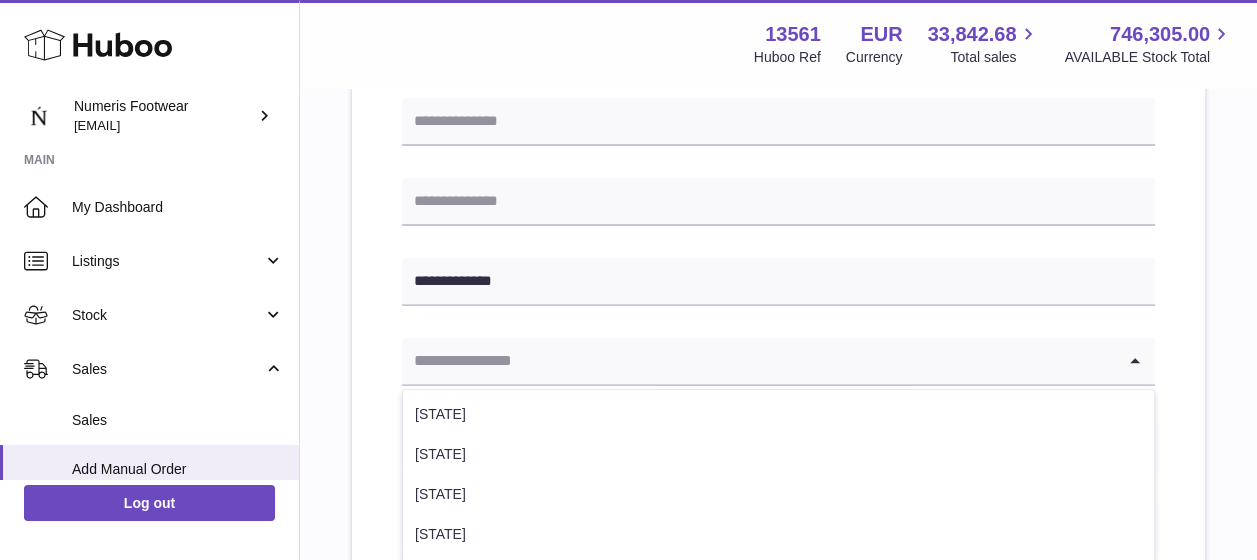 click at bounding box center (758, 361) 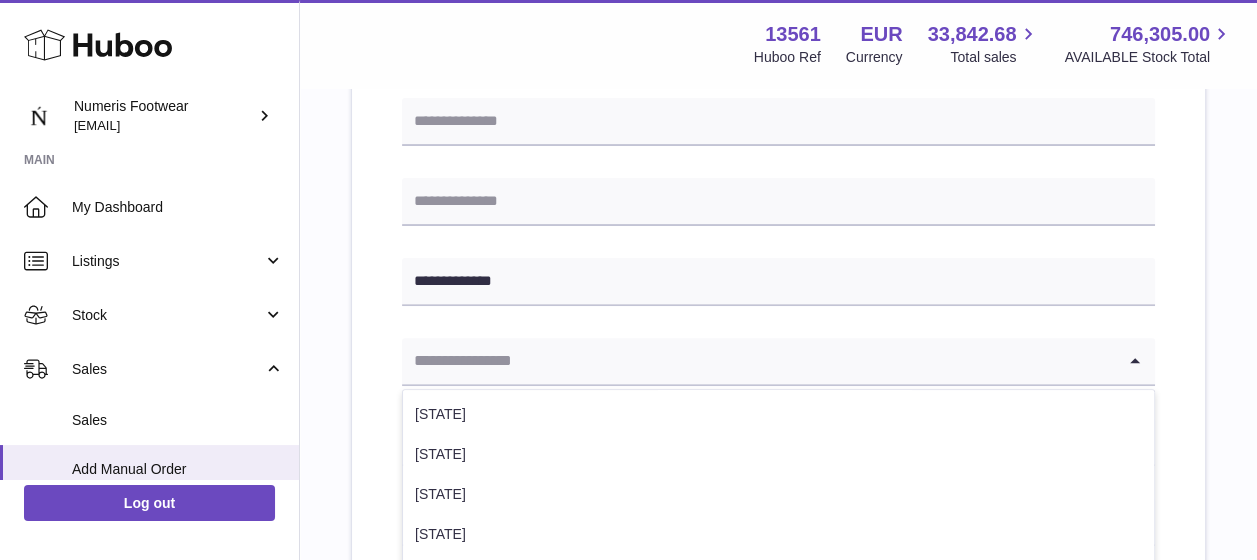 paste on "********" 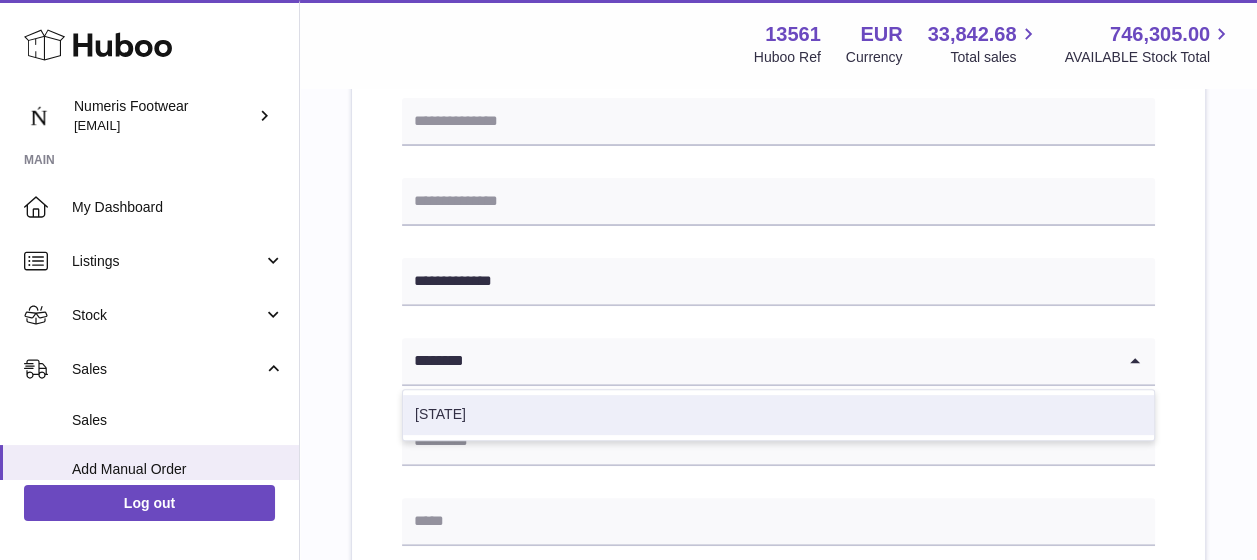 click on "Colorado" at bounding box center (778, 415) 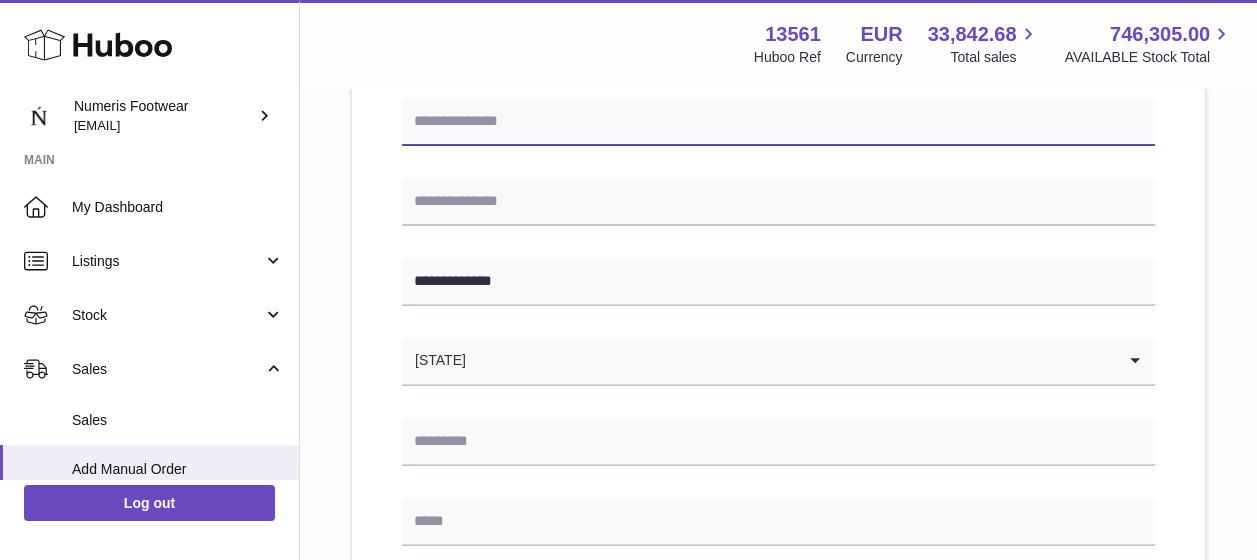 drag, startPoint x: 633, startPoint y: 106, endPoint x: 628, endPoint y: 91, distance: 15.811388 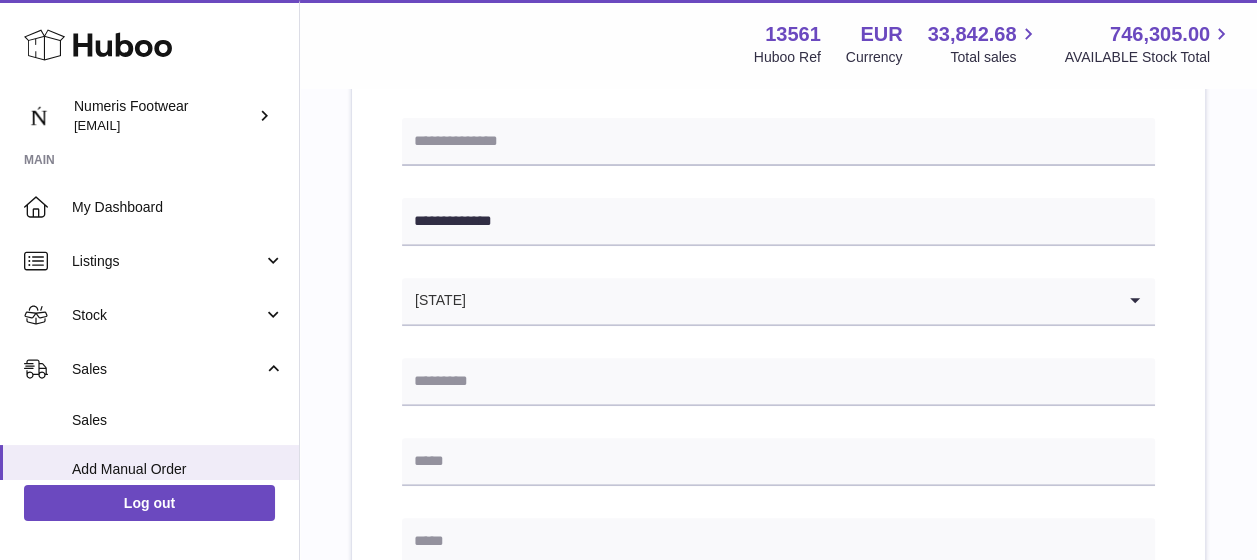 scroll, scrollTop: 709, scrollLeft: 0, axis: vertical 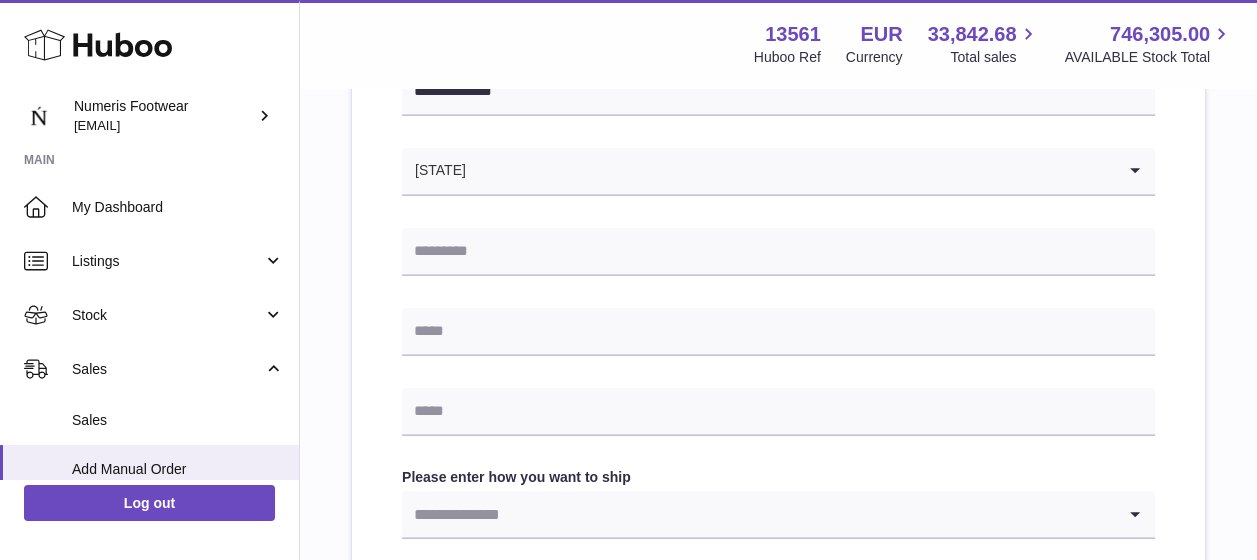 type on "**********" 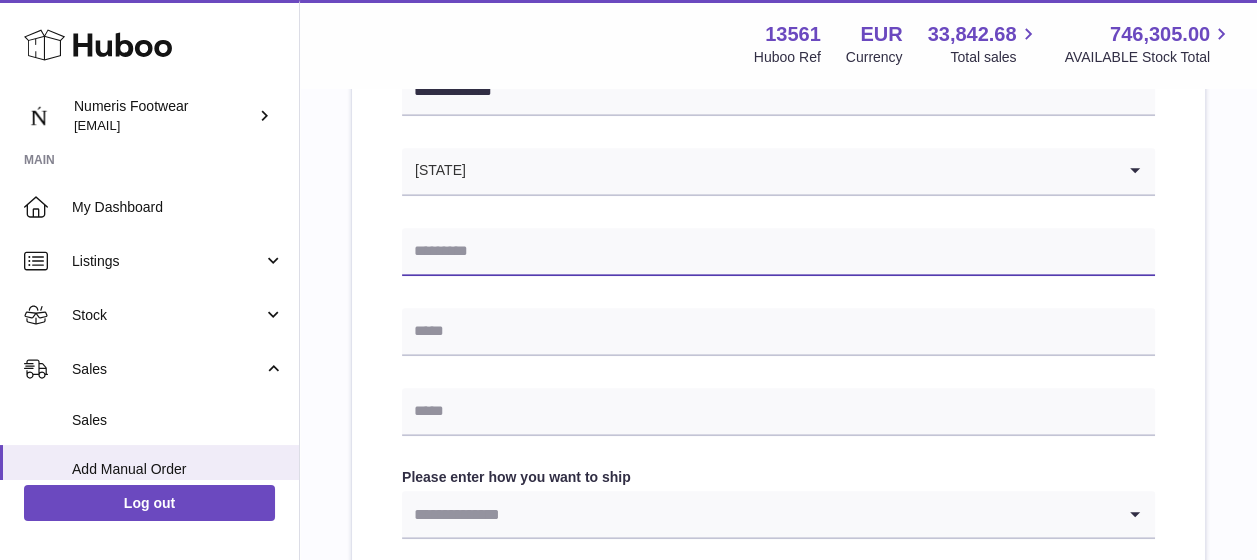 click at bounding box center (778, 252) 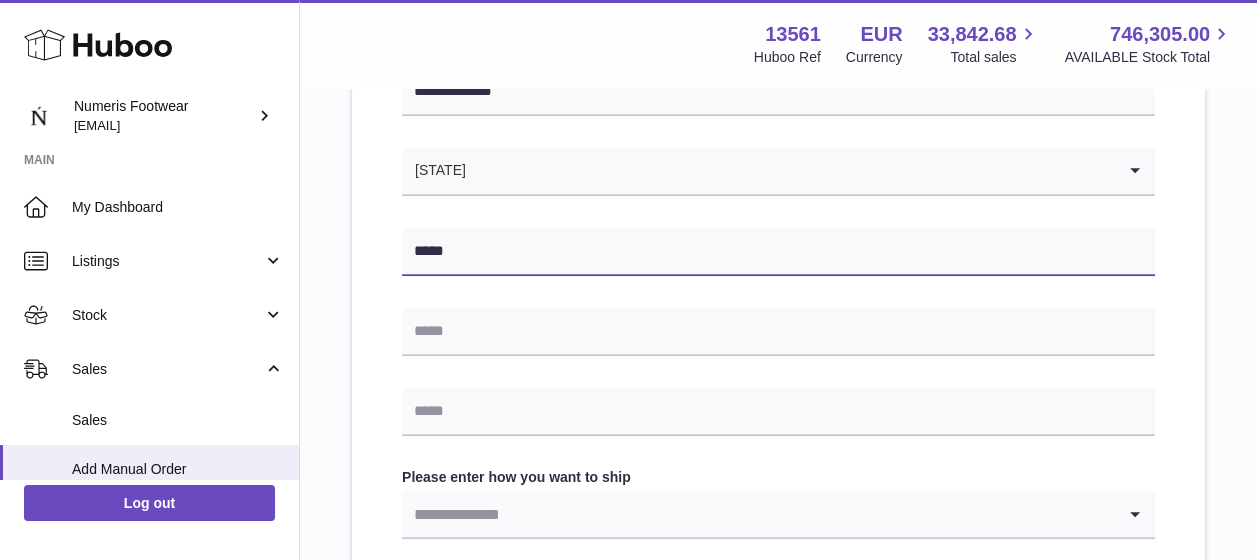 type on "*****" 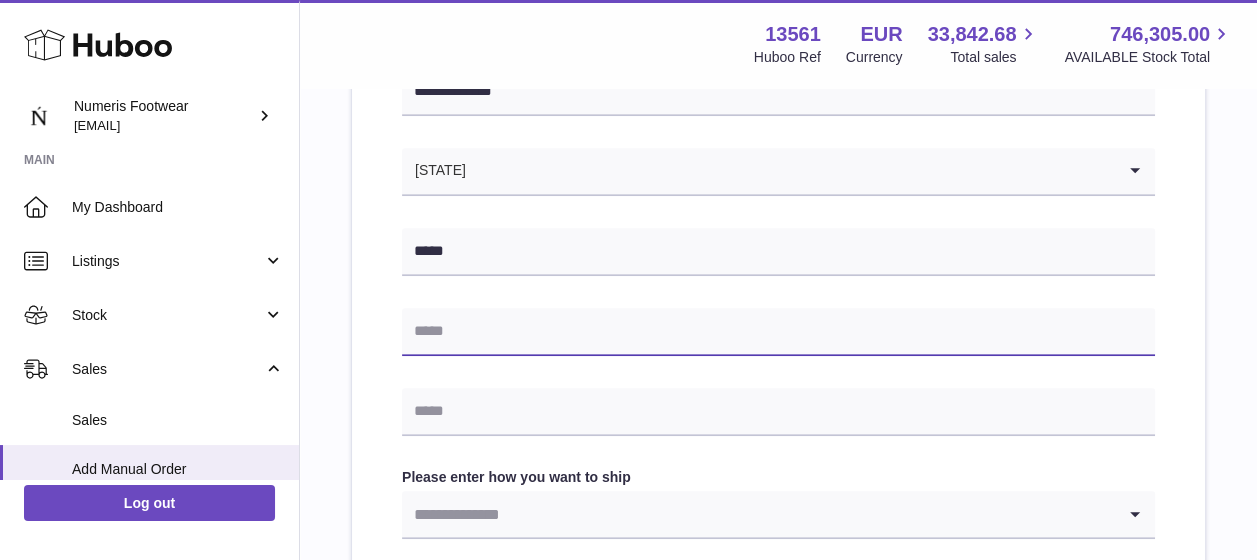 click at bounding box center (778, 332) 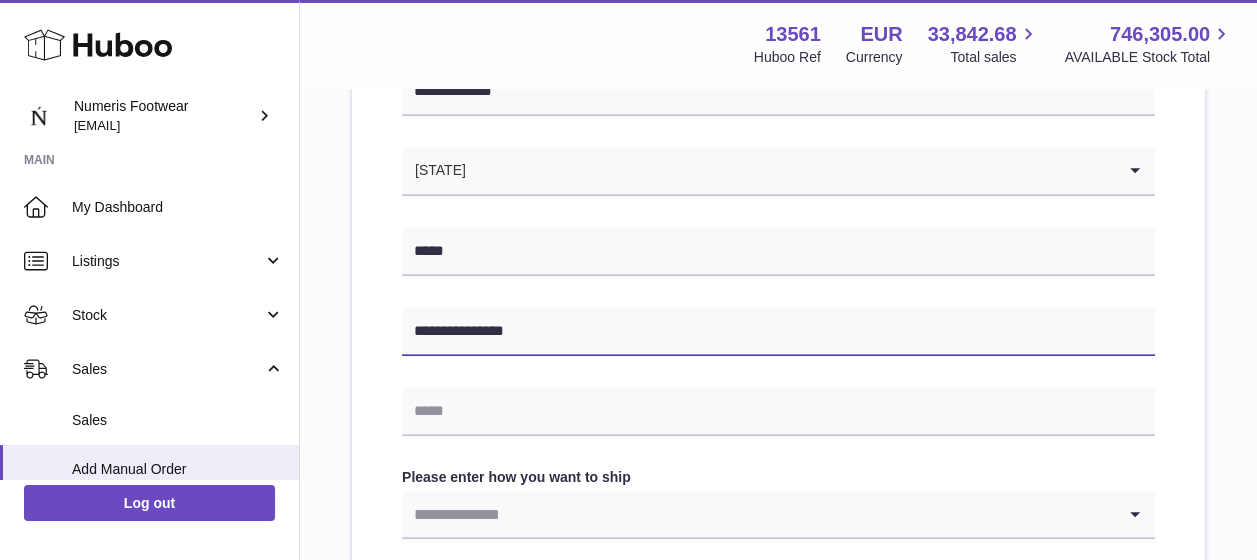 type on "**********" 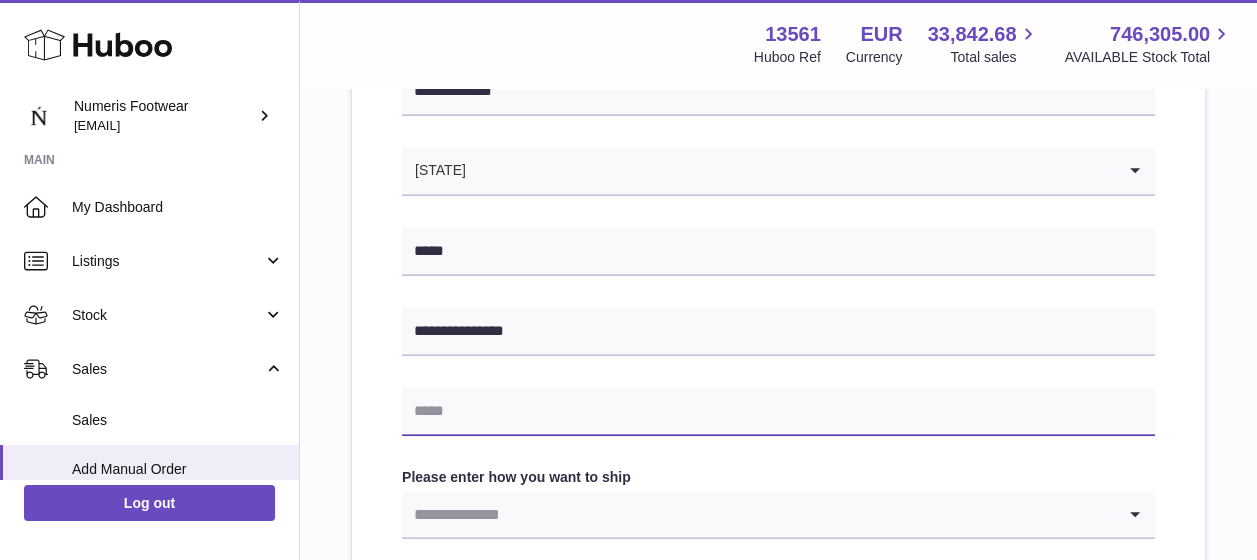 click at bounding box center (778, 412) 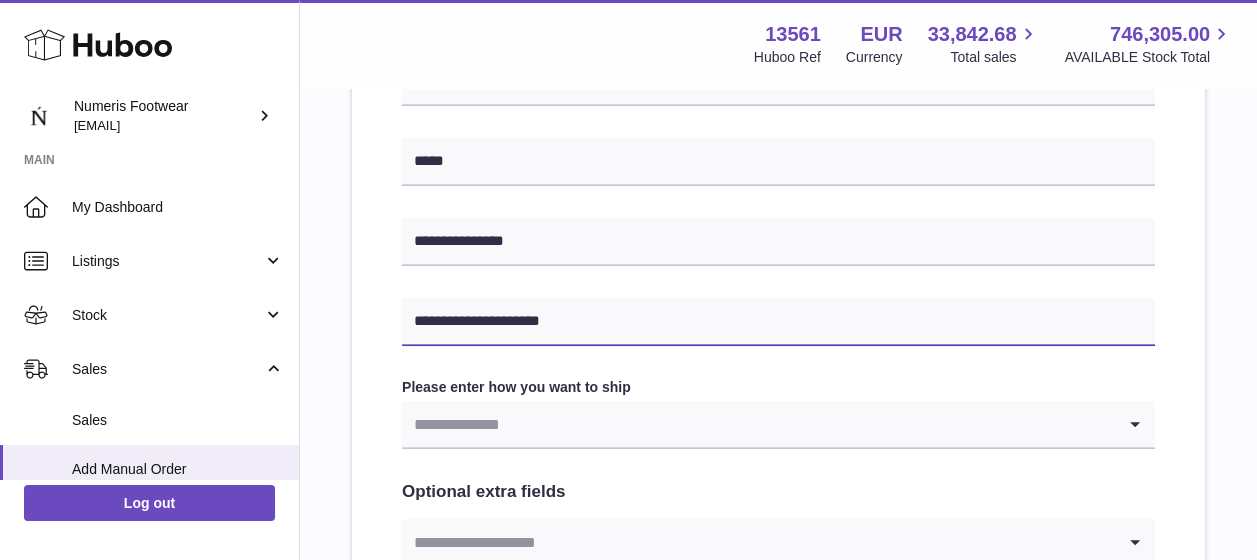 scroll, scrollTop: 804, scrollLeft: 0, axis: vertical 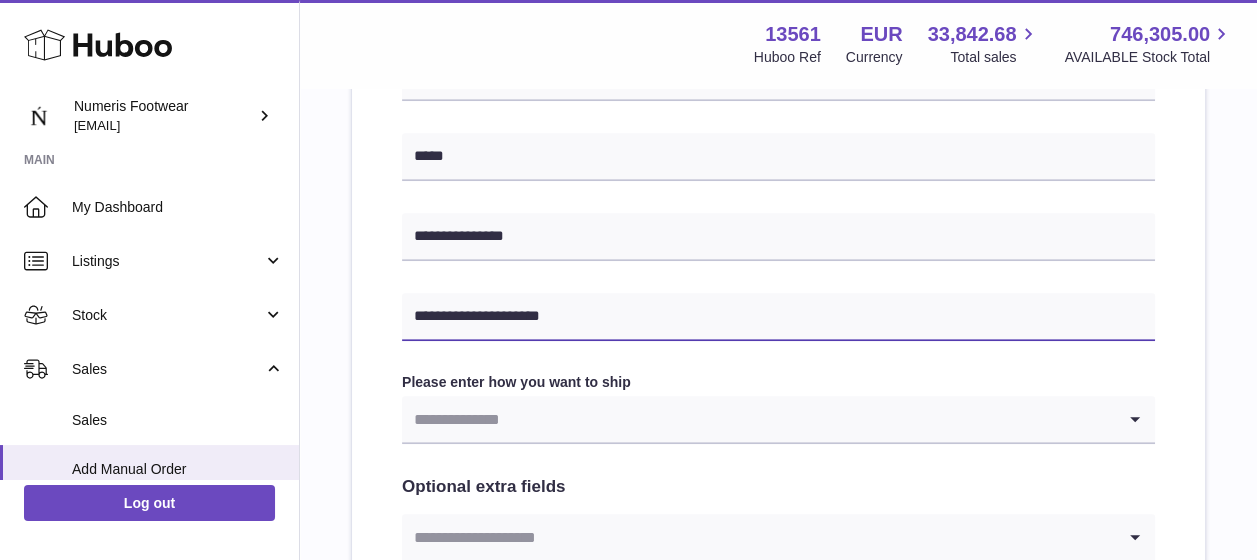 type on "**********" 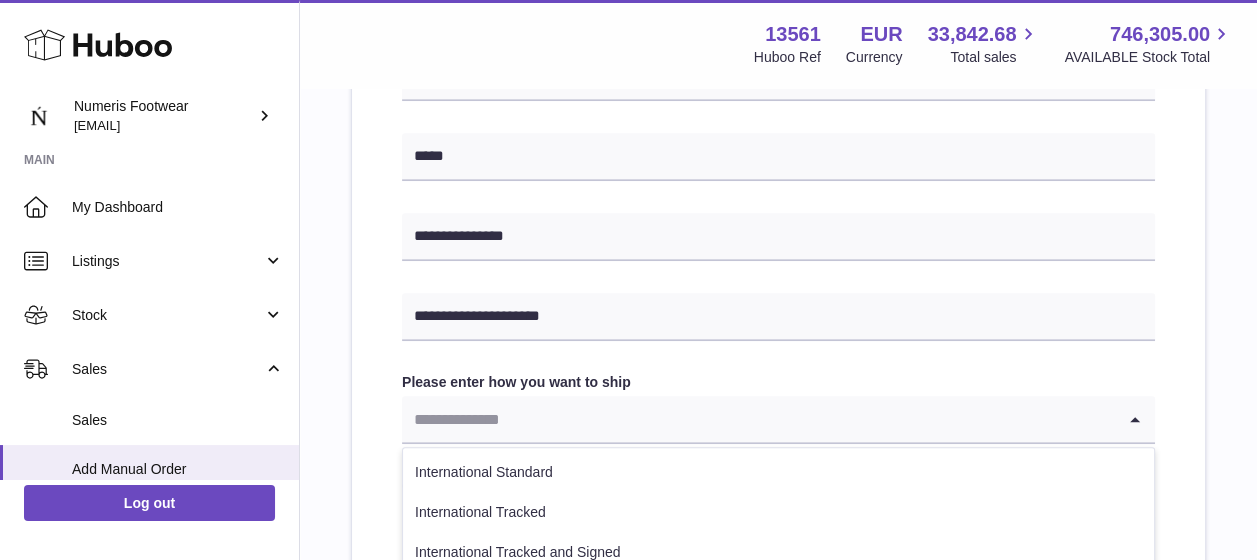 click at bounding box center [758, 419] 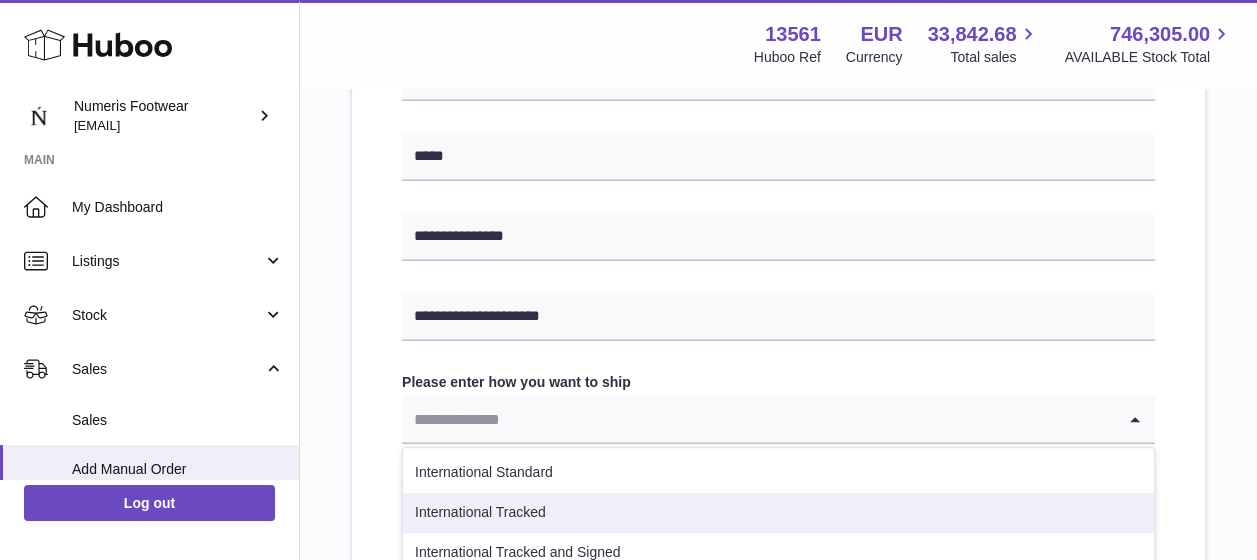 click on "International Tracked" at bounding box center [778, 513] 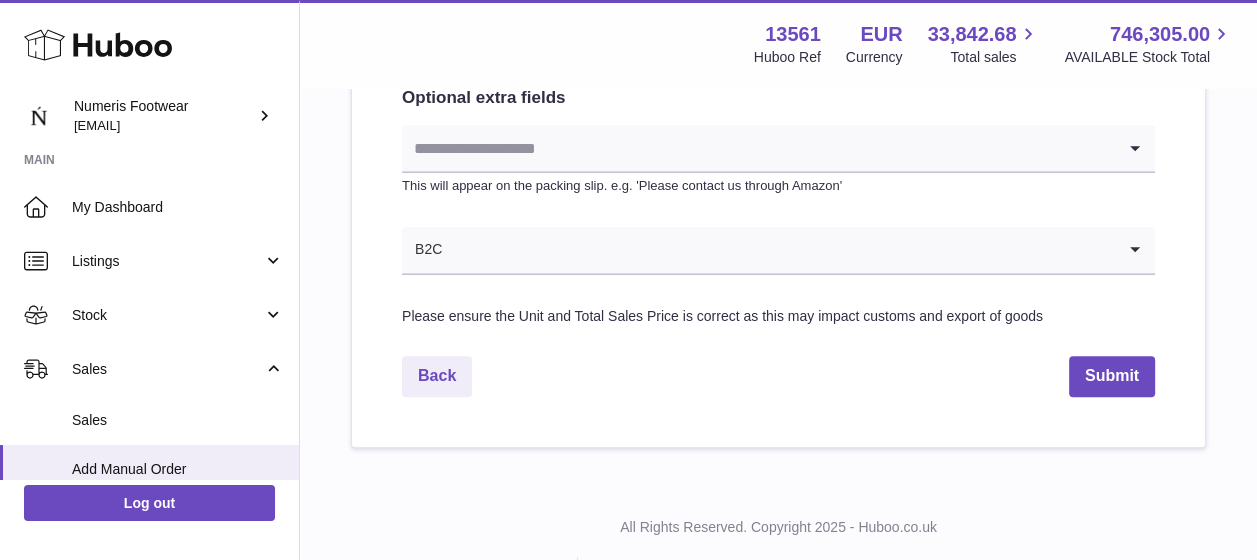 scroll, scrollTop: 1238, scrollLeft: 0, axis: vertical 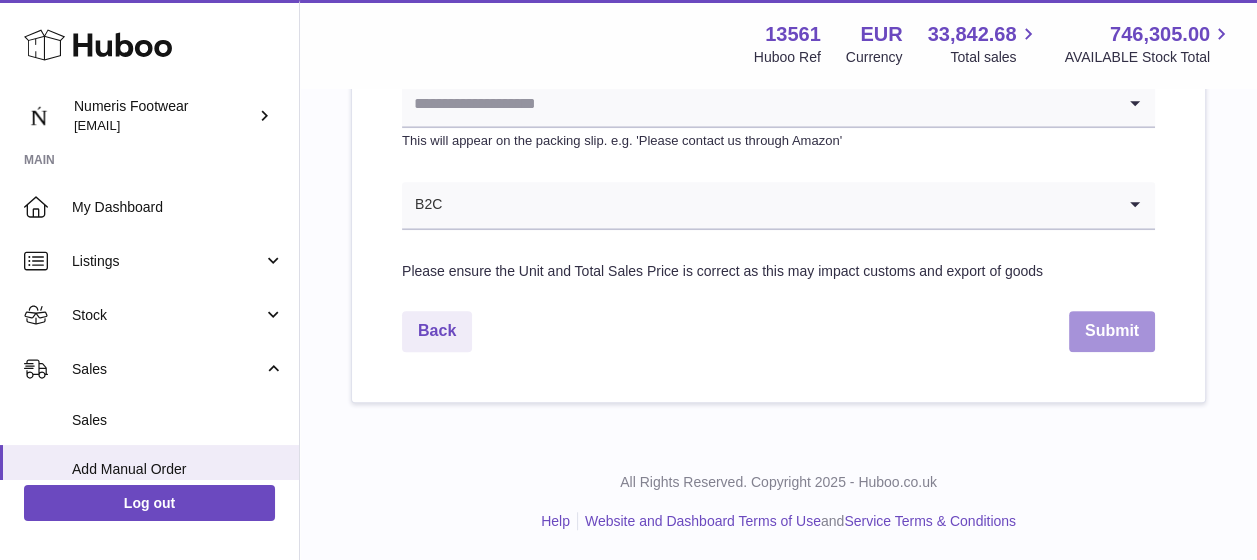 click on "Submit" at bounding box center (1112, 331) 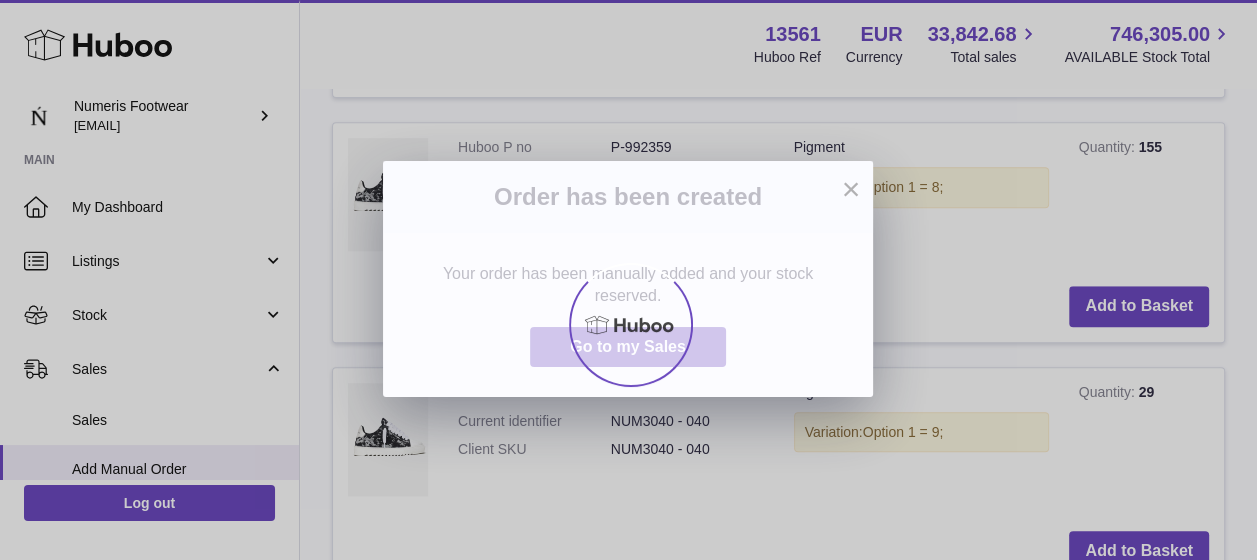 scroll, scrollTop: 0, scrollLeft: 0, axis: both 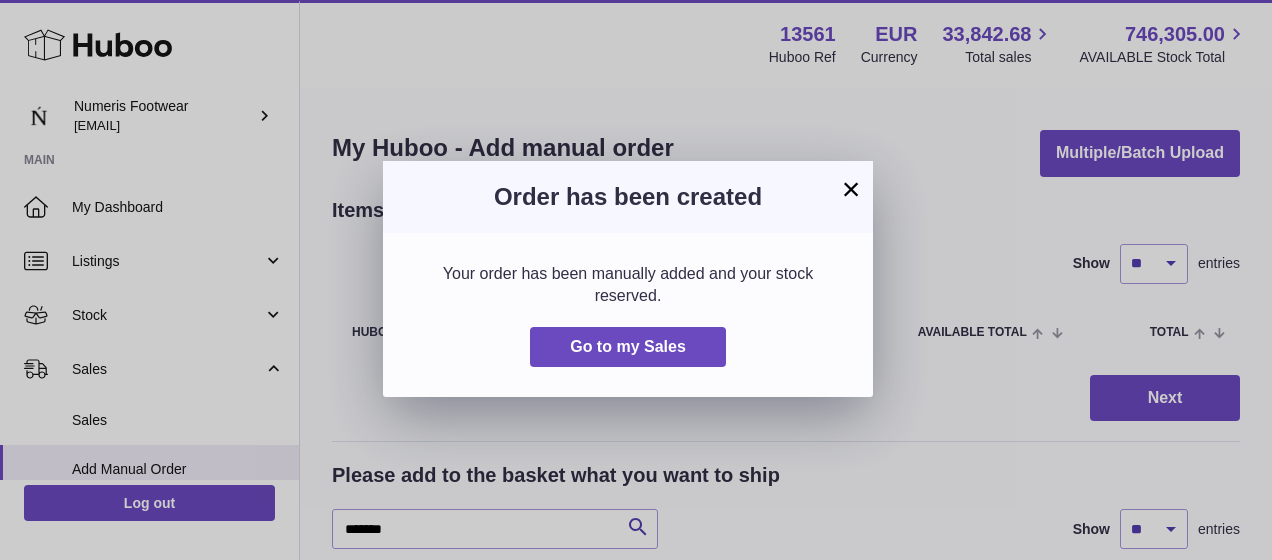 click on "Order has been created" at bounding box center [628, 197] 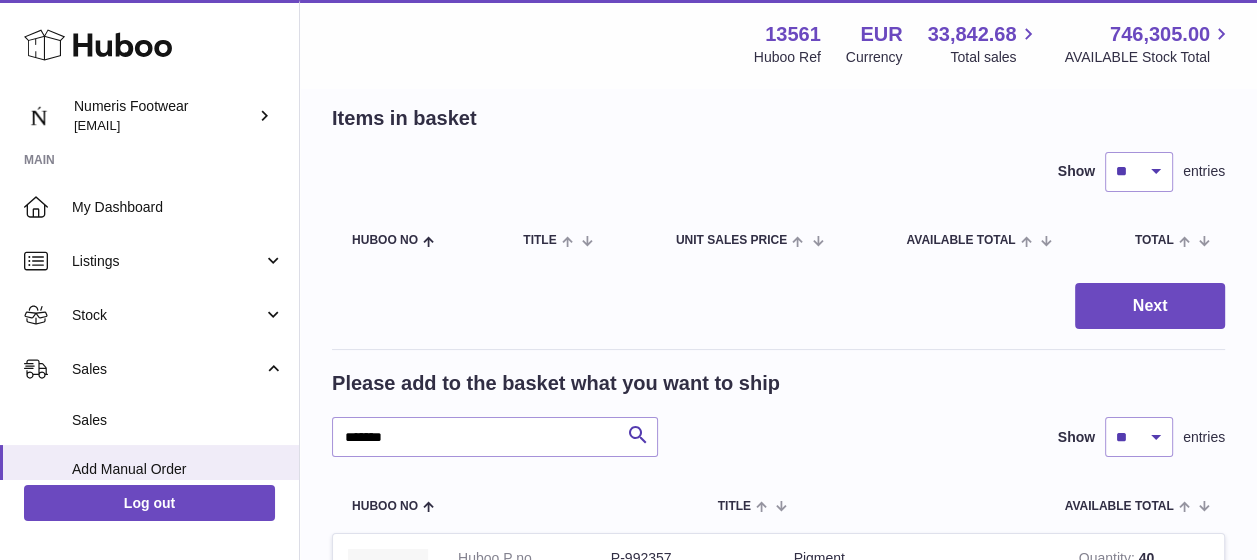 scroll, scrollTop: 93, scrollLeft: 0, axis: vertical 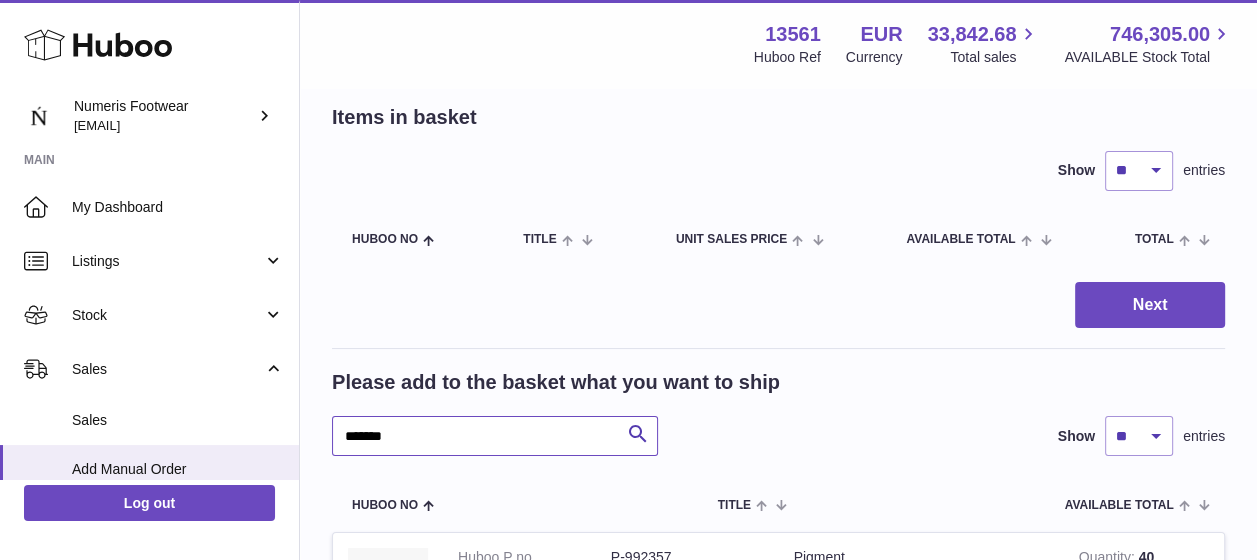 click on "*******" at bounding box center (495, 436) 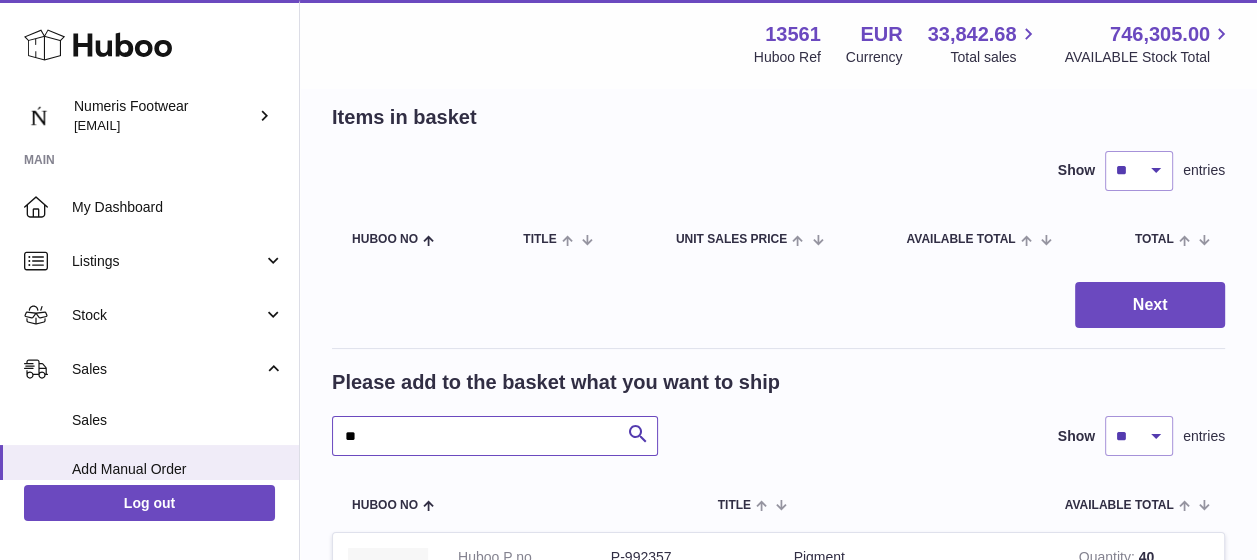 type on "*" 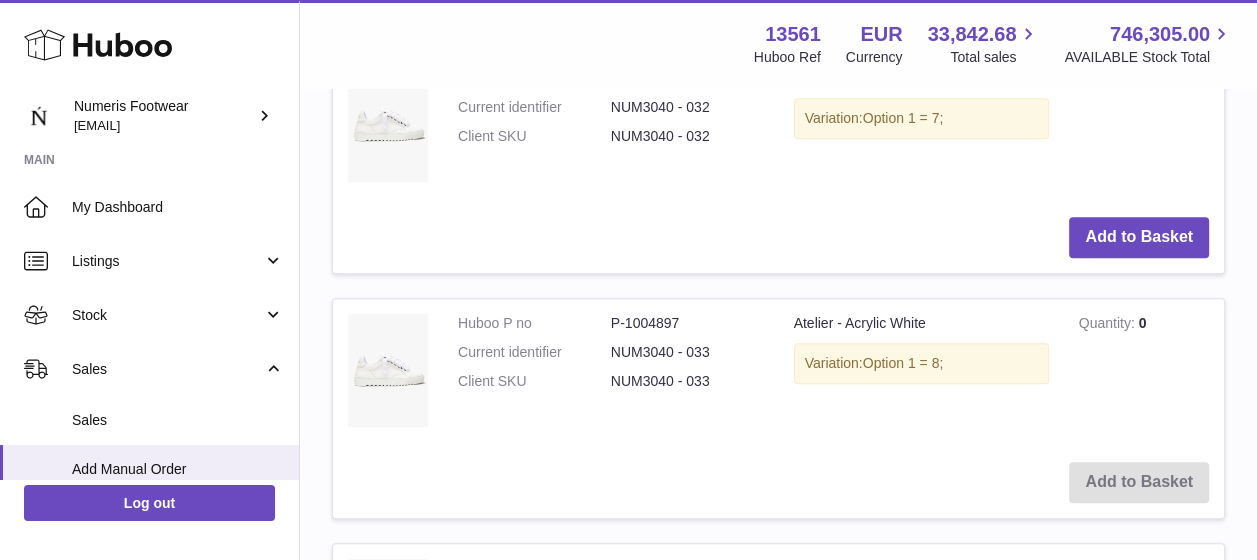 scroll, scrollTop: 818, scrollLeft: 0, axis: vertical 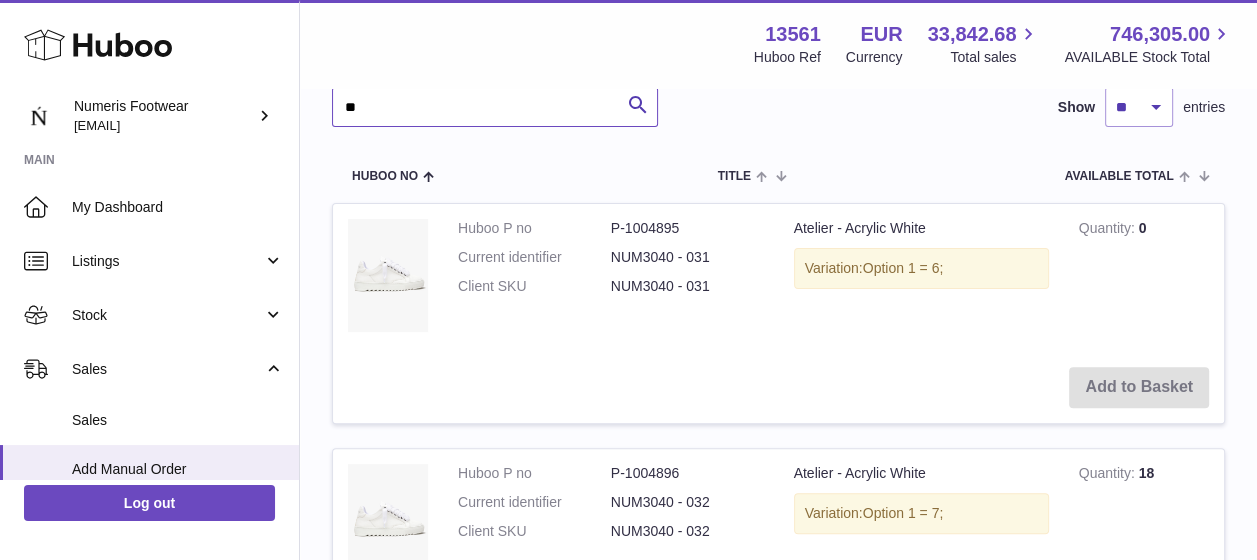 type on "*" 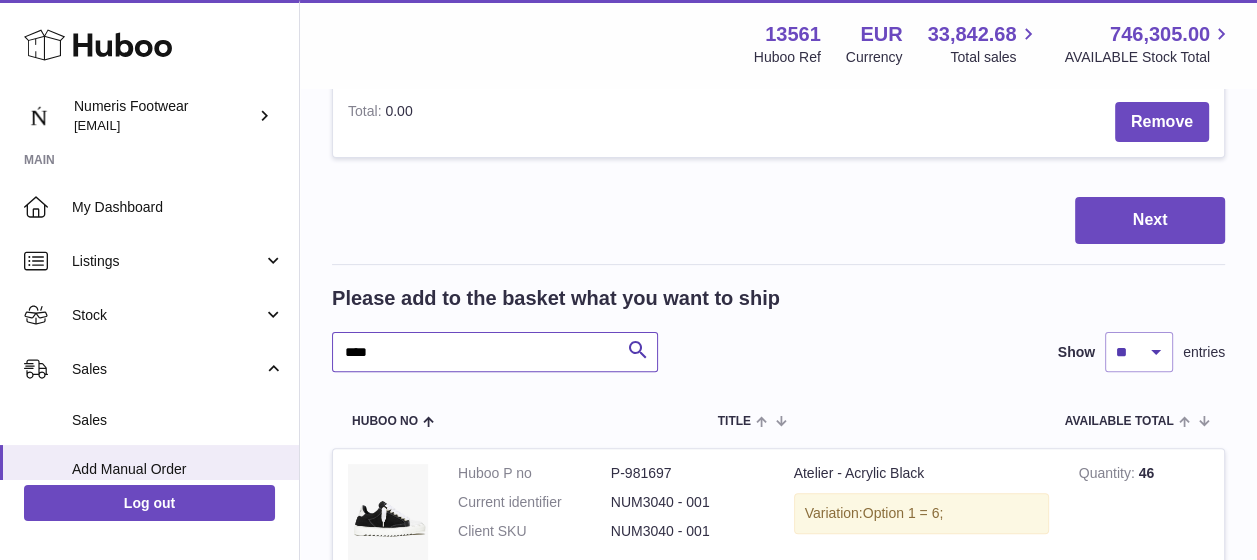 scroll, scrollTop: 666, scrollLeft: 0, axis: vertical 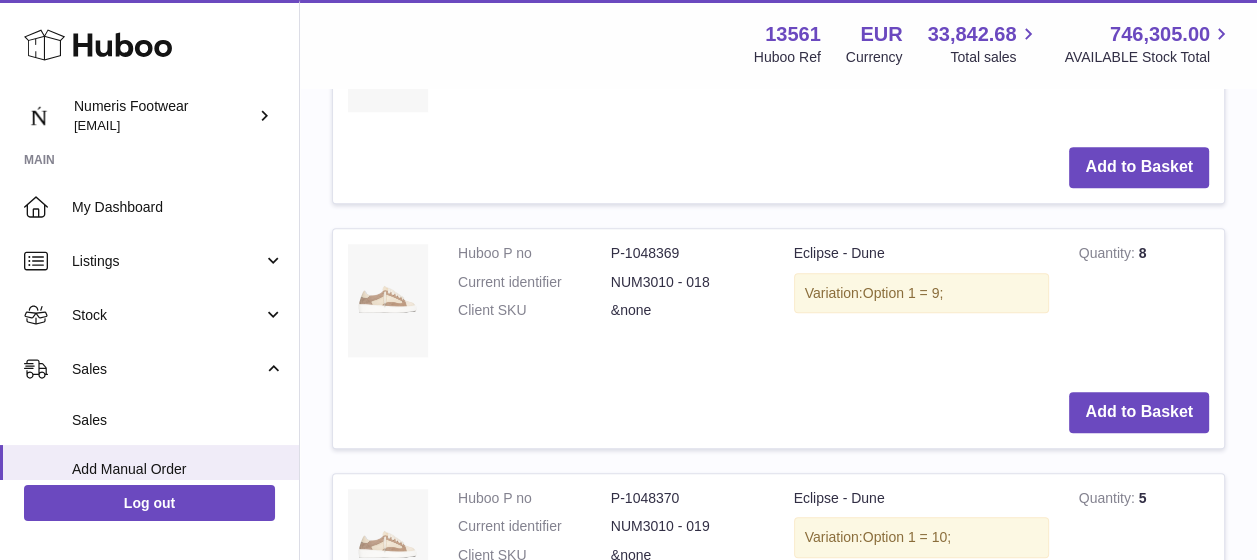 type on "****" 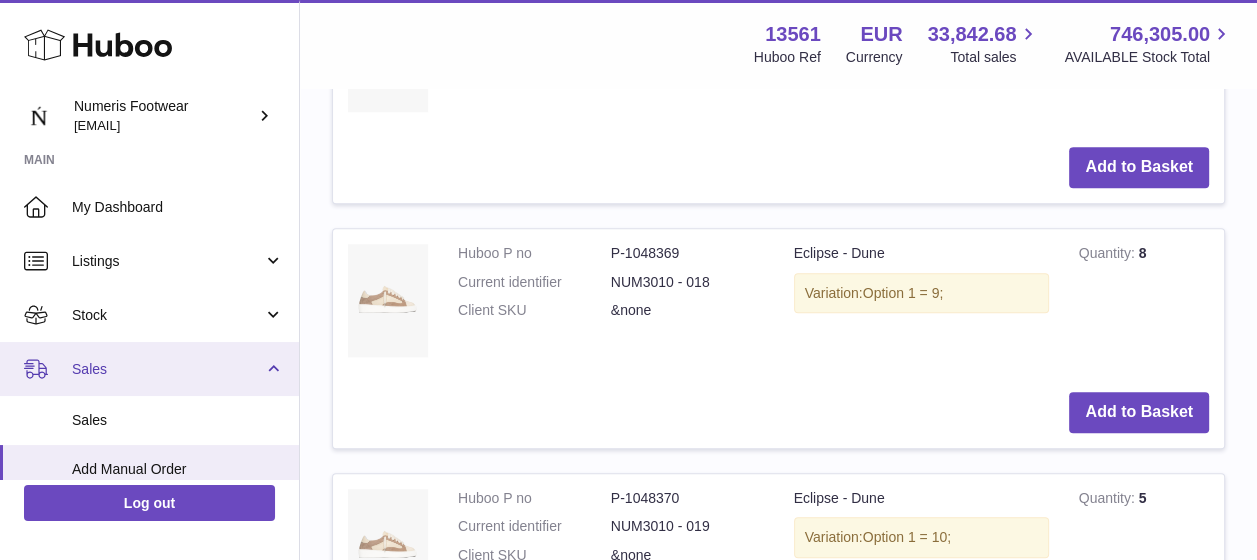 click on "Sales" at bounding box center (167, 369) 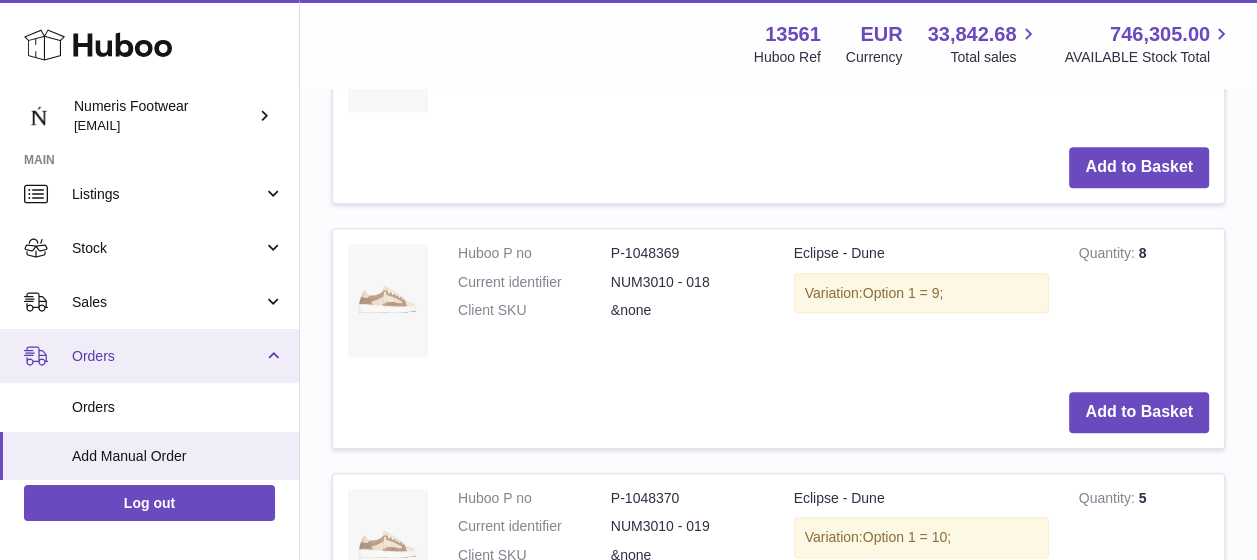 scroll, scrollTop: 71, scrollLeft: 0, axis: vertical 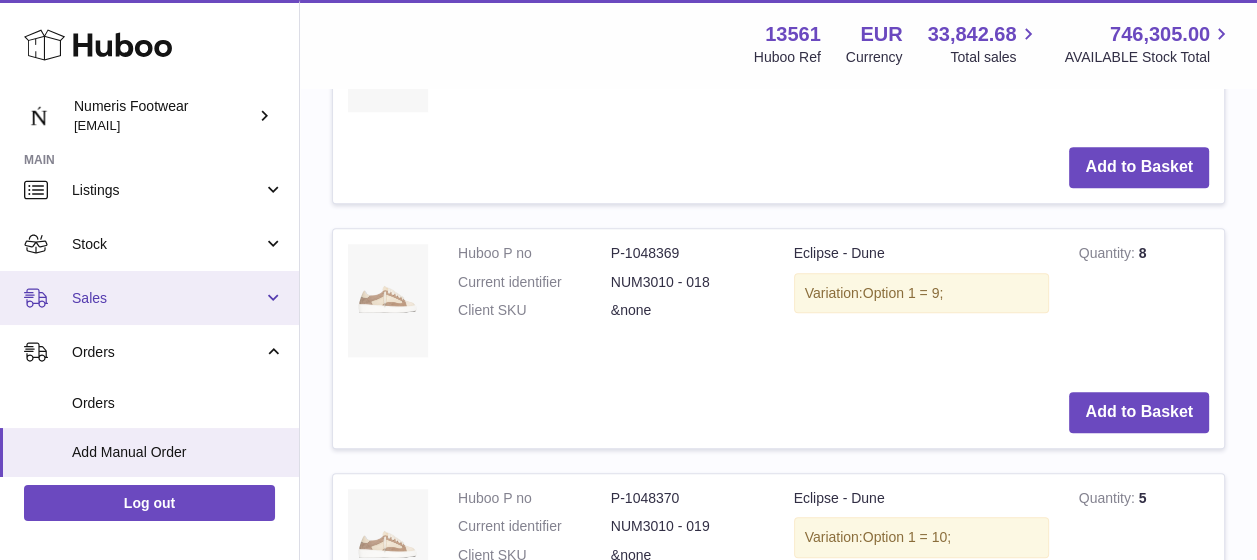click on "Sales" at bounding box center [149, 298] 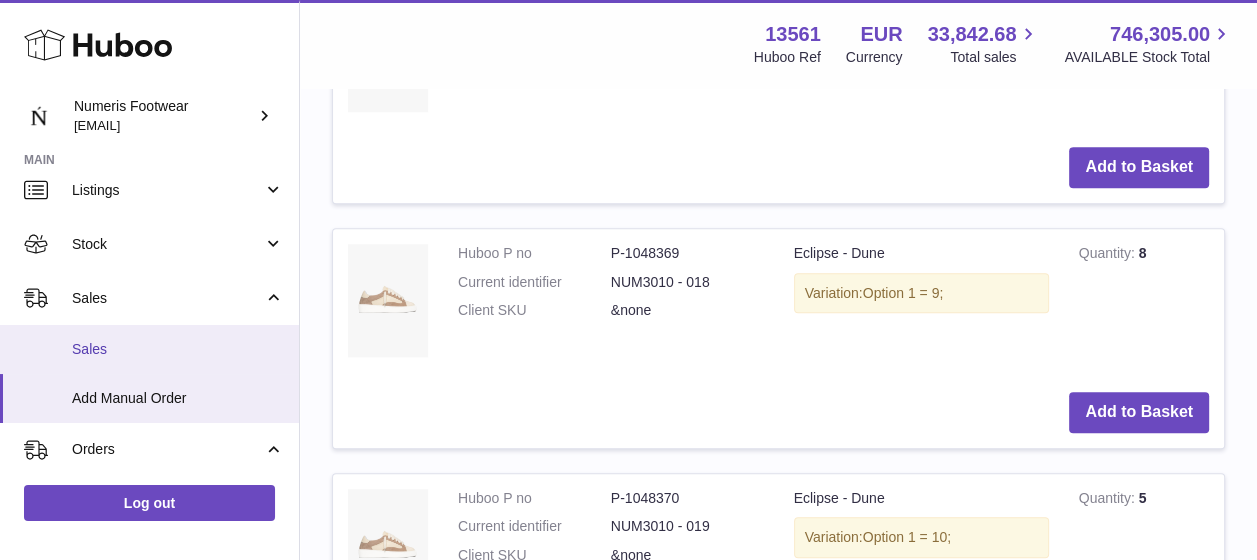 scroll, scrollTop: 99, scrollLeft: 0, axis: vertical 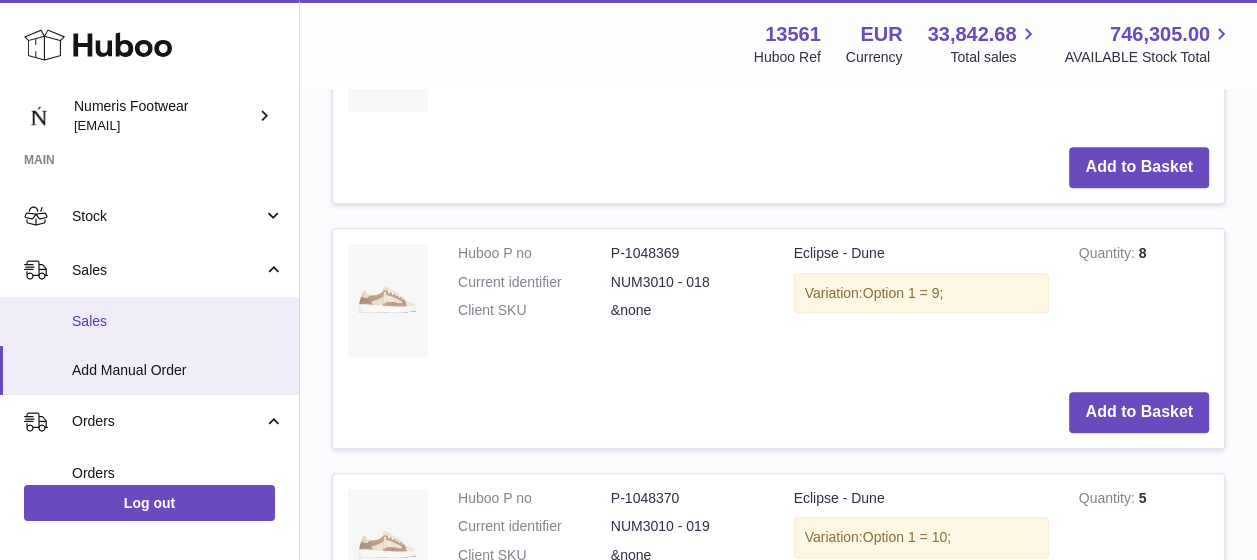 click on "Sales" at bounding box center [178, 321] 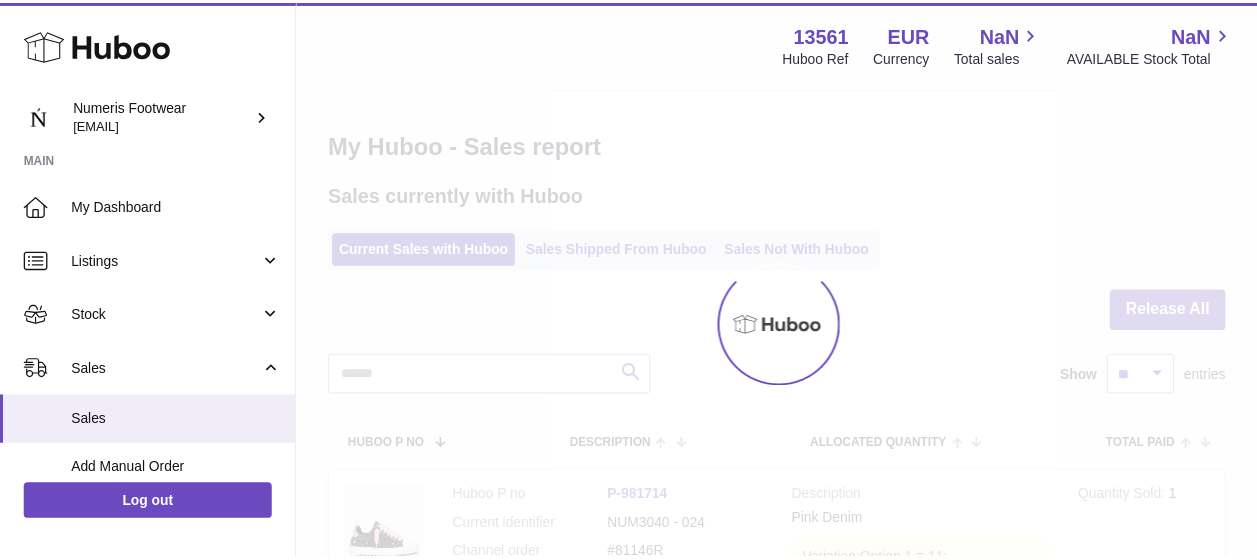 scroll, scrollTop: 0, scrollLeft: 0, axis: both 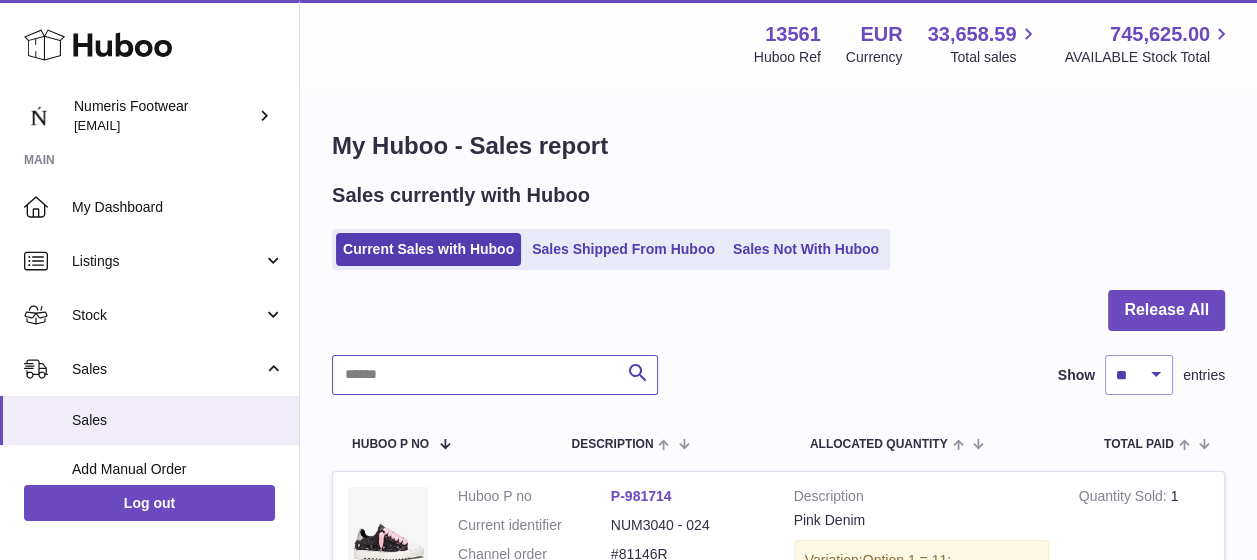 click at bounding box center (495, 375) 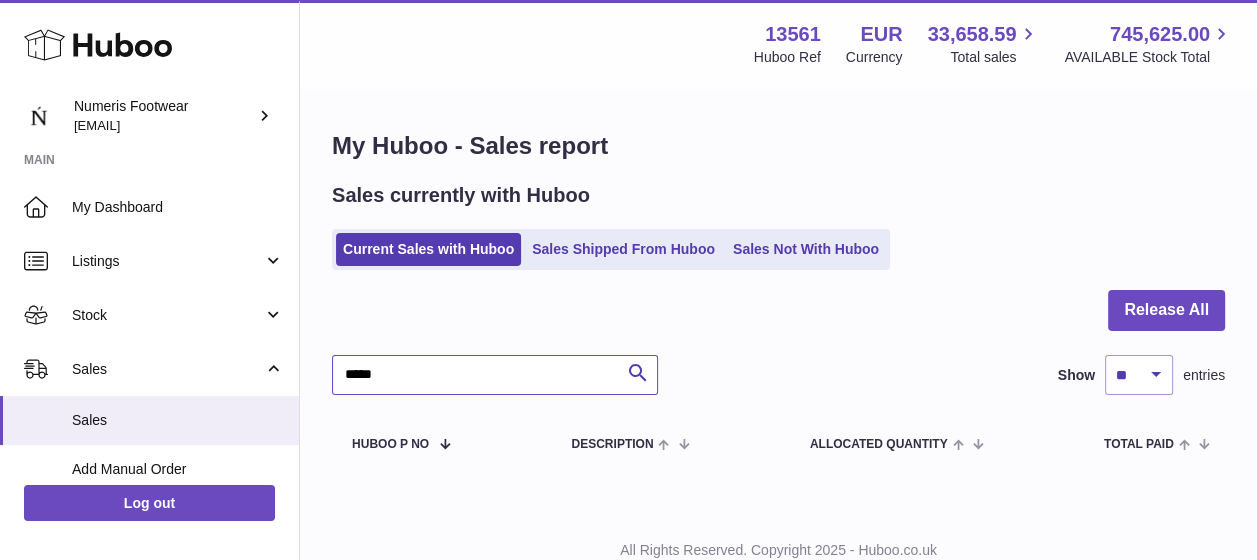 scroll, scrollTop: 68, scrollLeft: 0, axis: vertical 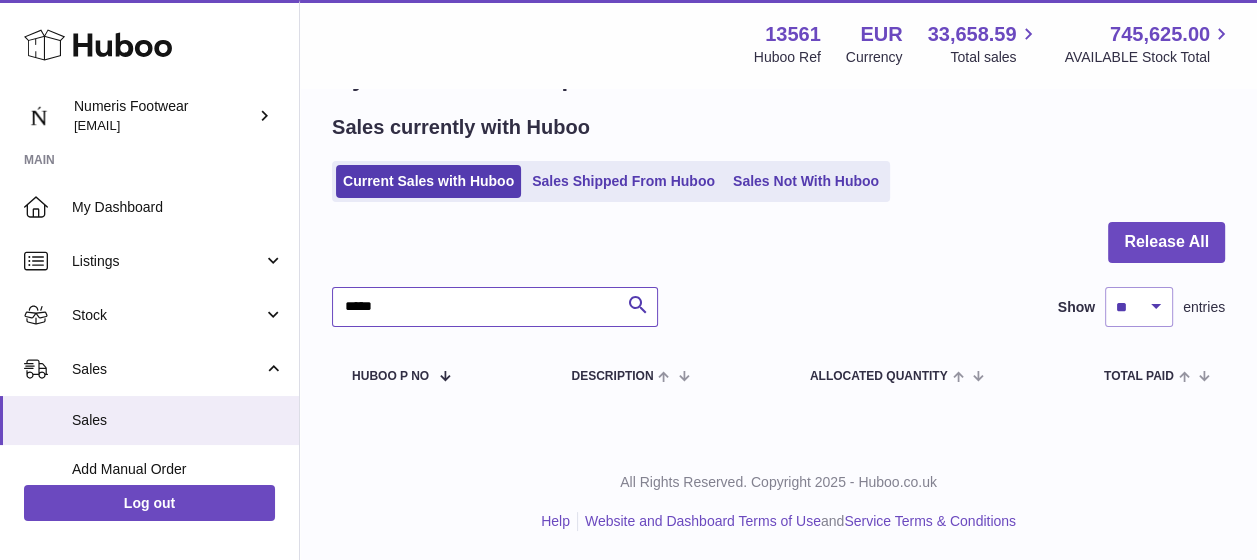 drag, startPoint x: 485, startPoint y: 301, endPoint x: 301, endPoint y: 304, distance: 184.02446 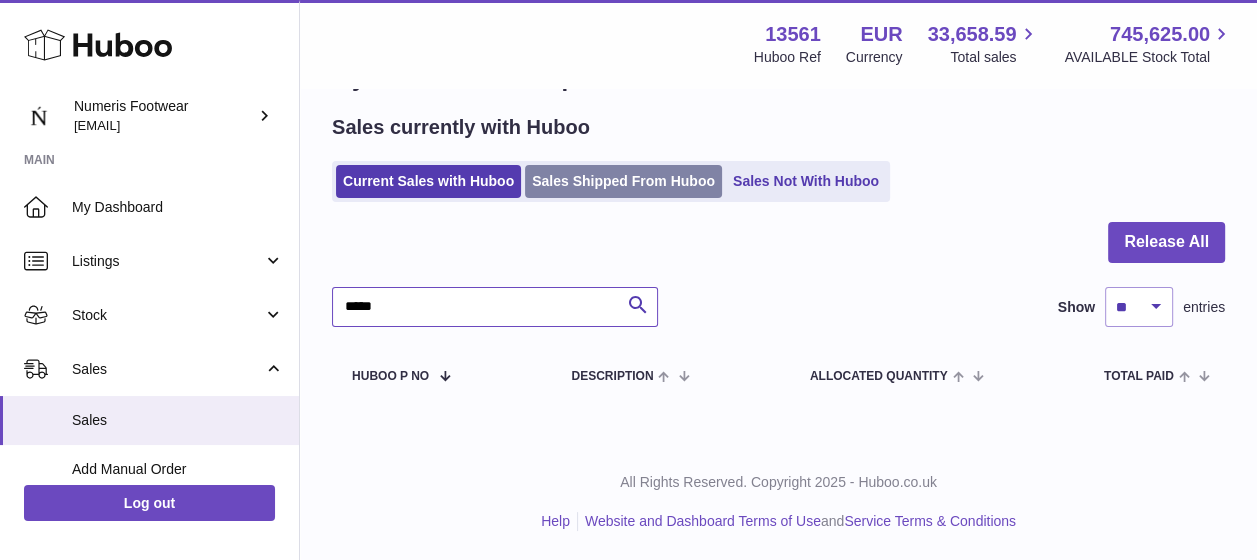 type on "*****" 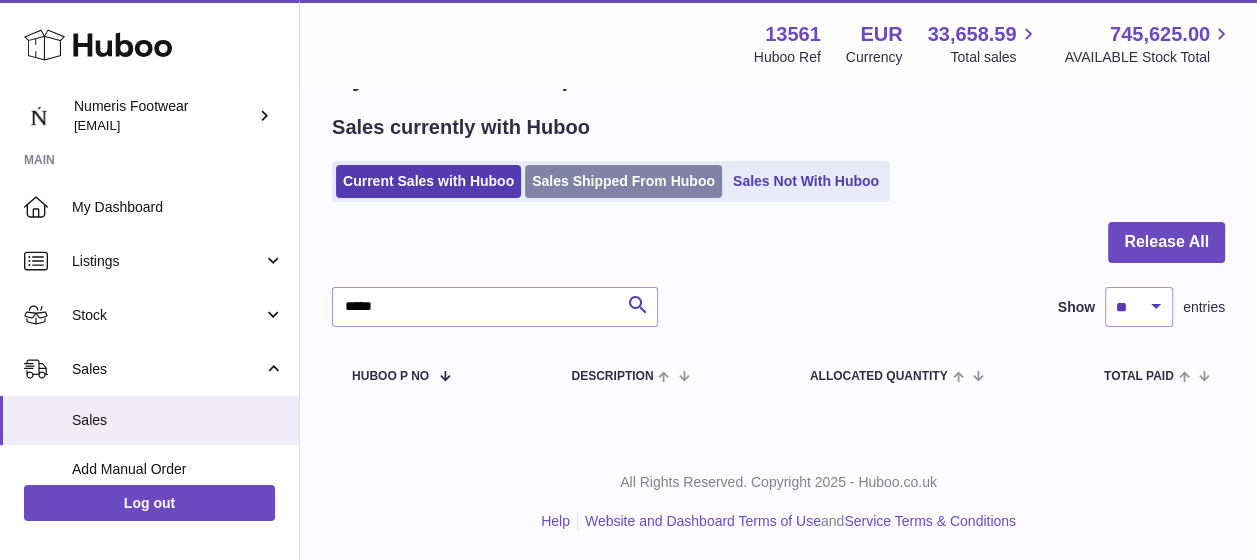 click on "Sales Shipped From Huboo" at bounding box center [623, 181] 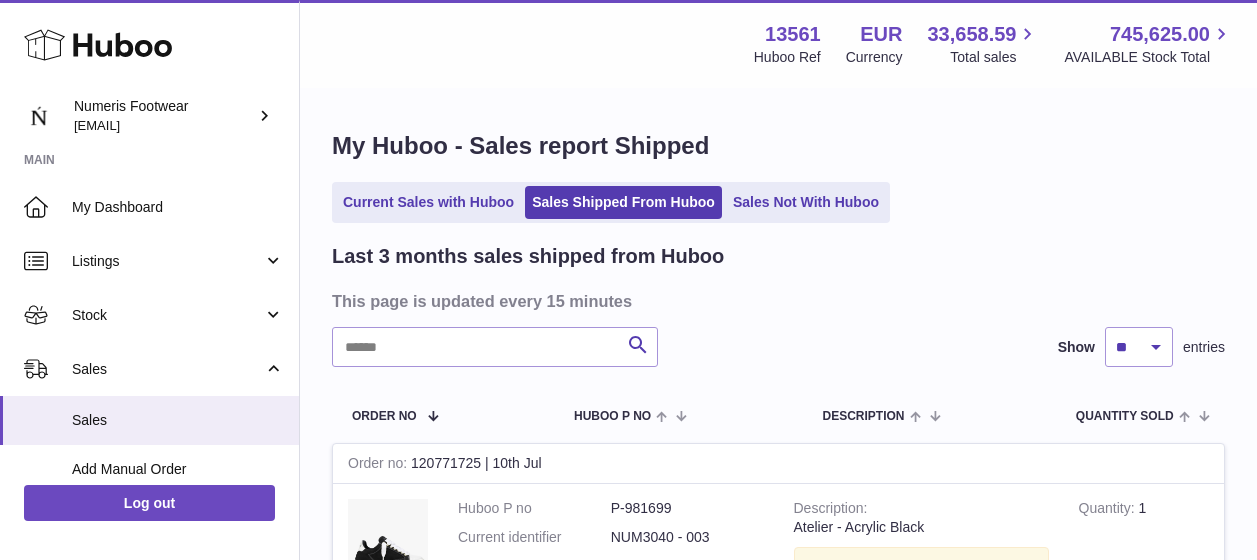 scroll, scrollTop: 0, scrollLeft: 0, axis: both 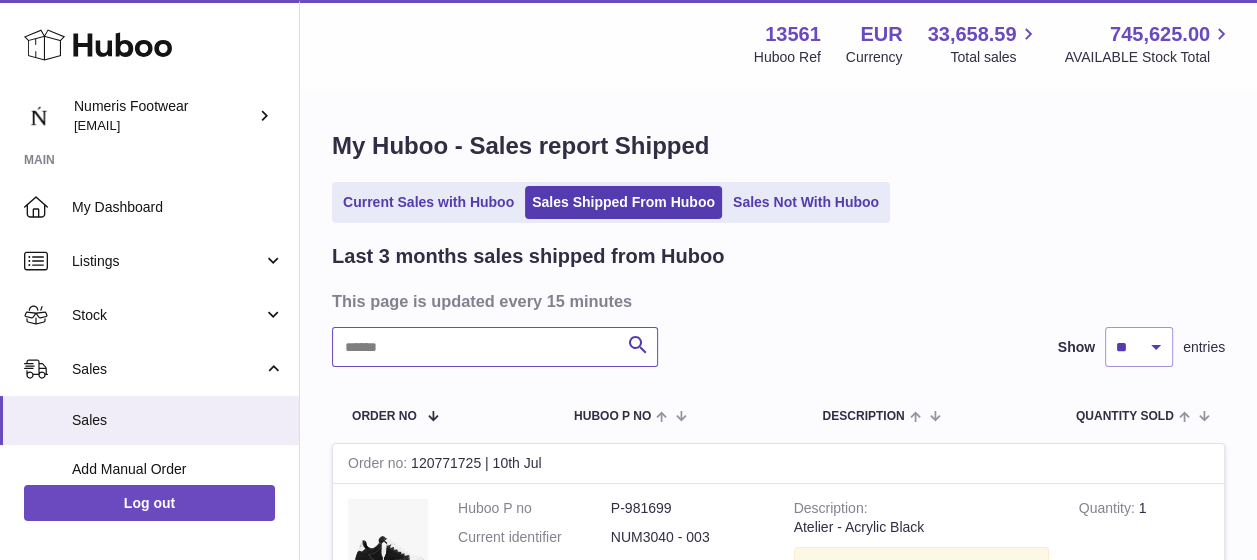 click at bounding box center [495, 347] 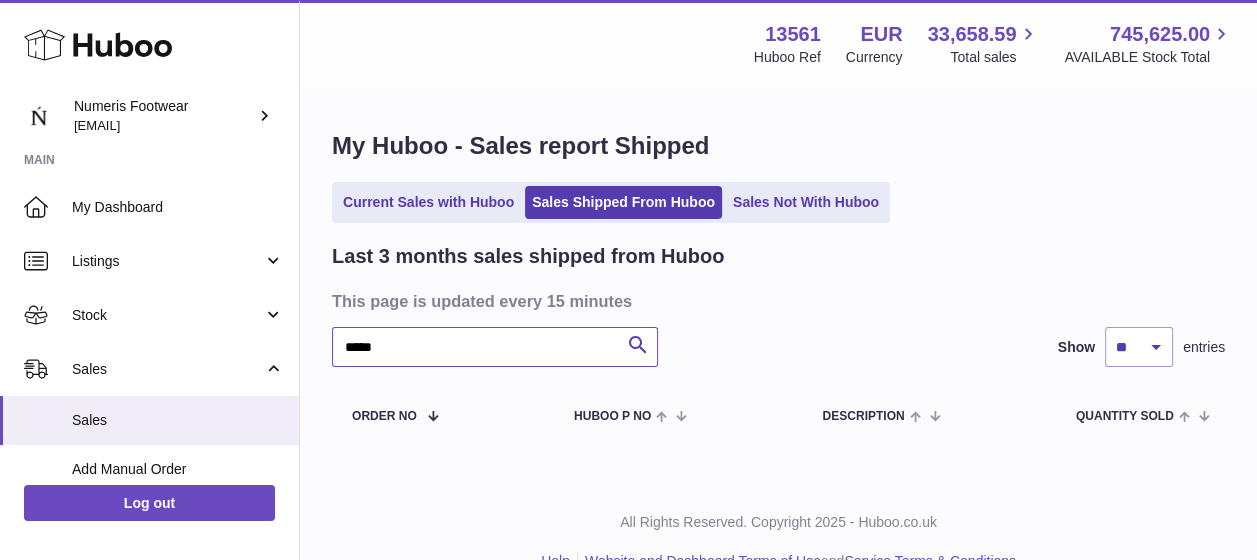 scroll, scrollTop: 40, scrollLeft: 0, axis: vertical 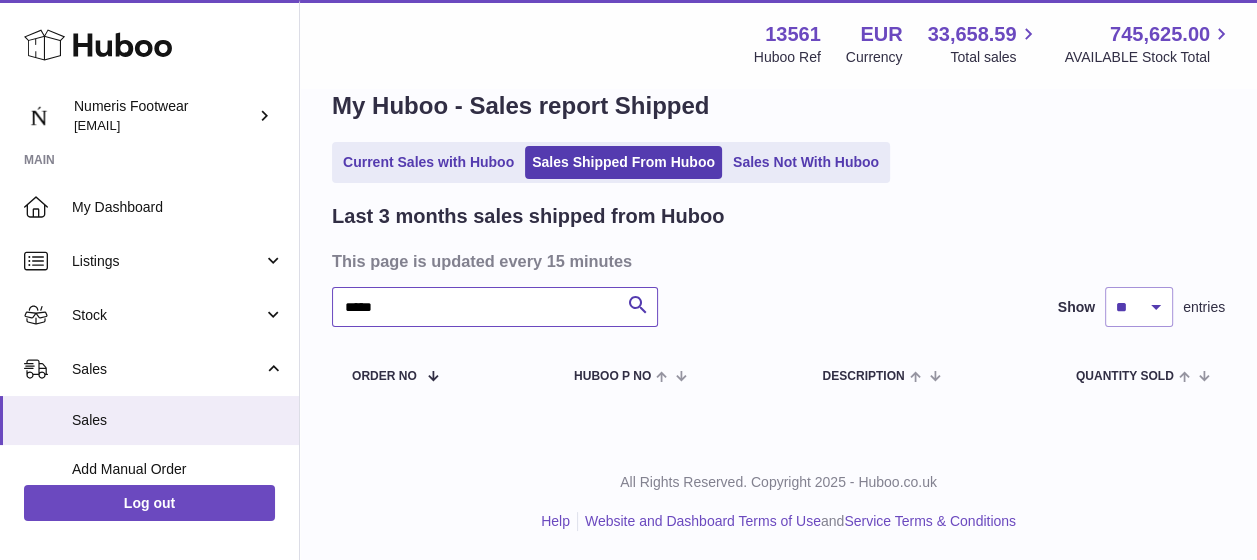 type on "*****" 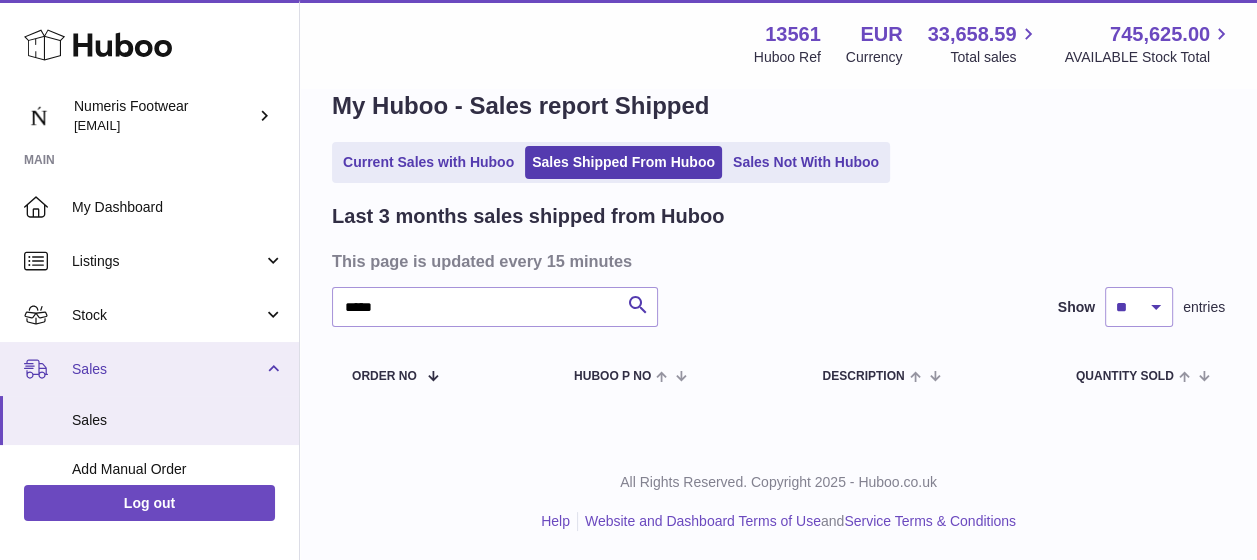 click on "Sales" at bounding box center [167, 369] 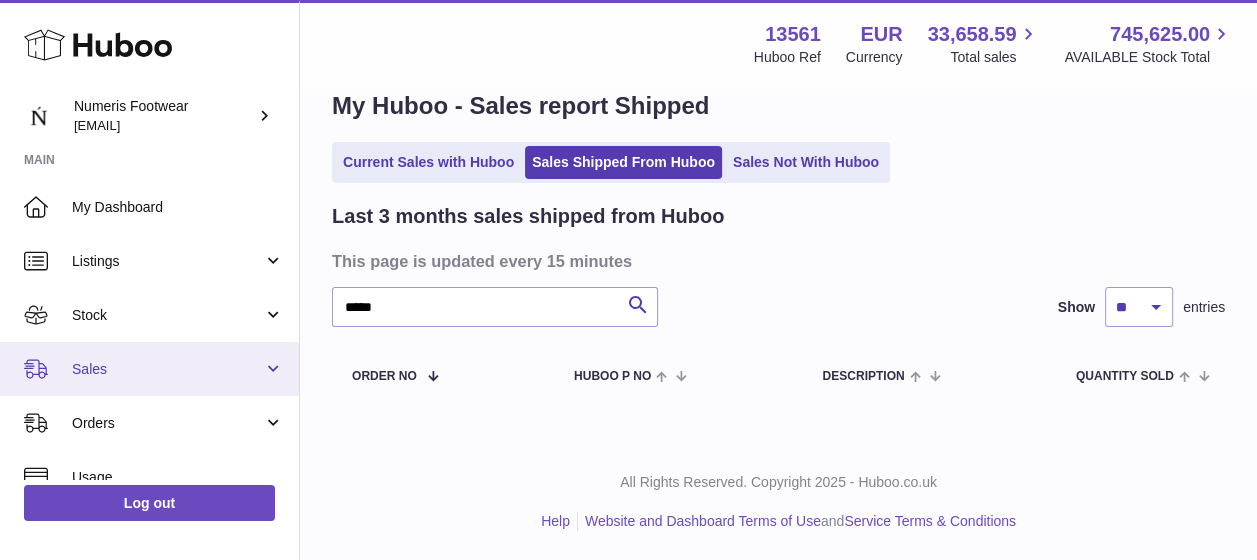 click on "Sales" at bounding box center [167, 369] 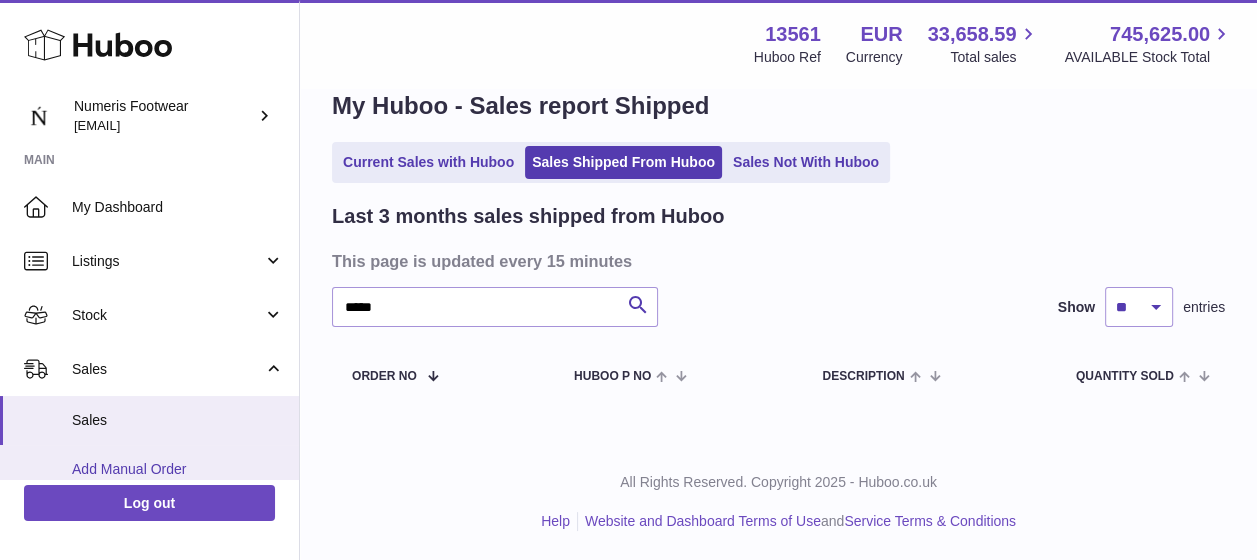 click on "Add Manual Order" at bounding box center (178, 469) 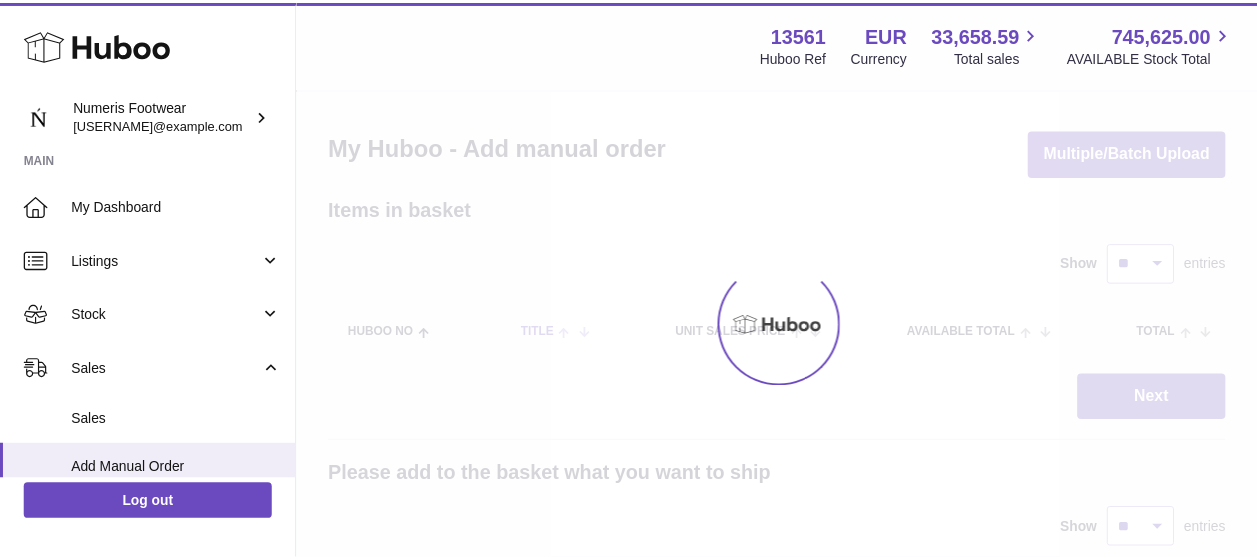 scroll, scrollTop: 0, scrollLeft: 0, axis: both 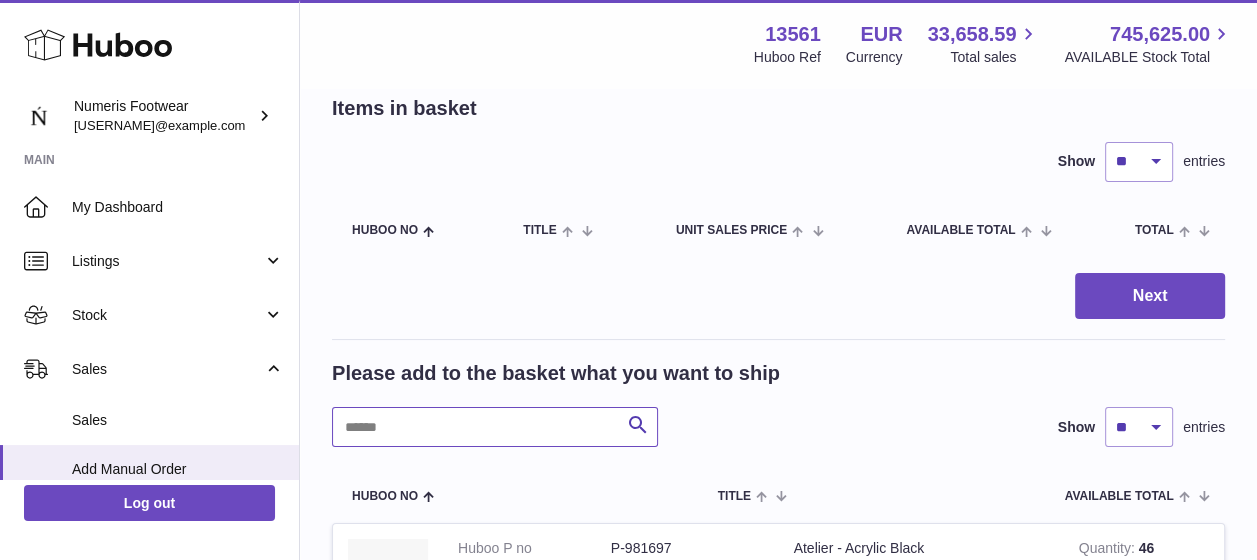 click at bounding box center [495, 427] 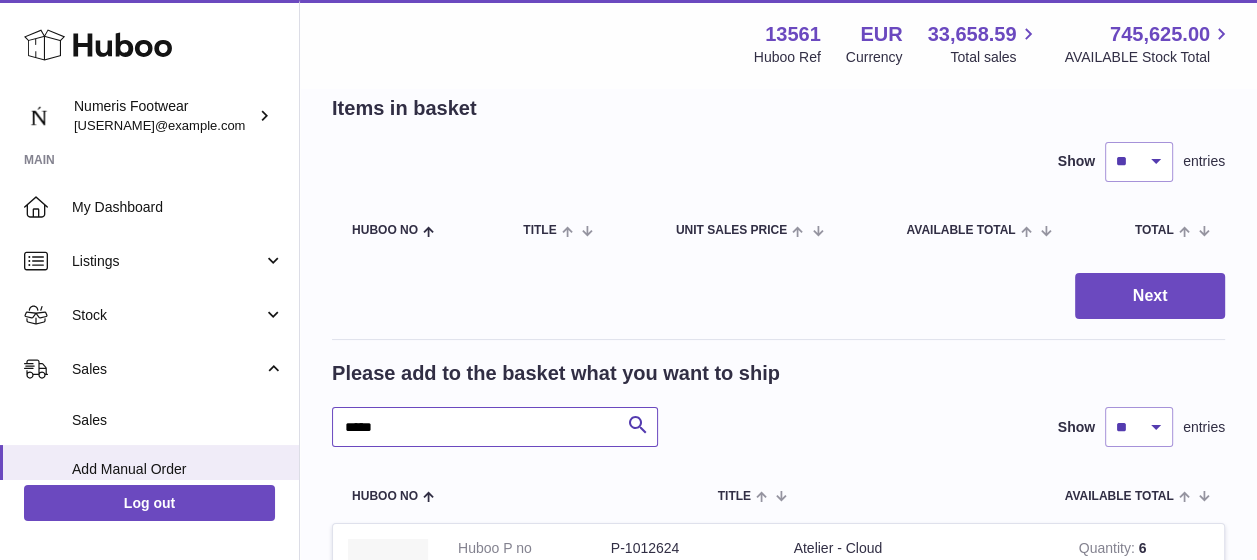 type on "*****" 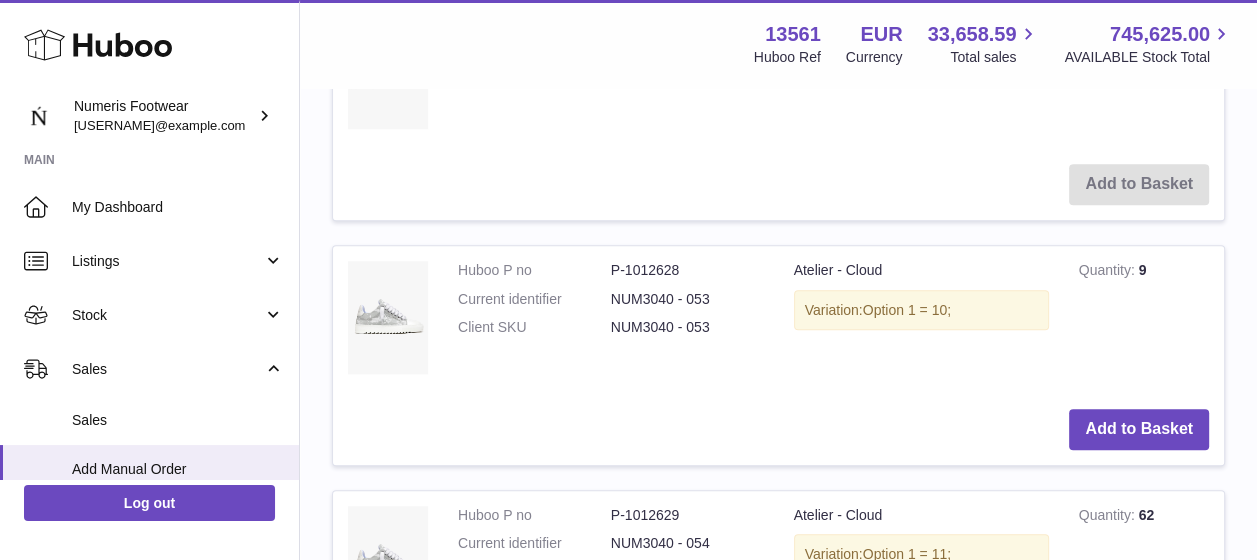 scroll, scrollTop: 1358, scrollLeft: 0, axis: vertical 